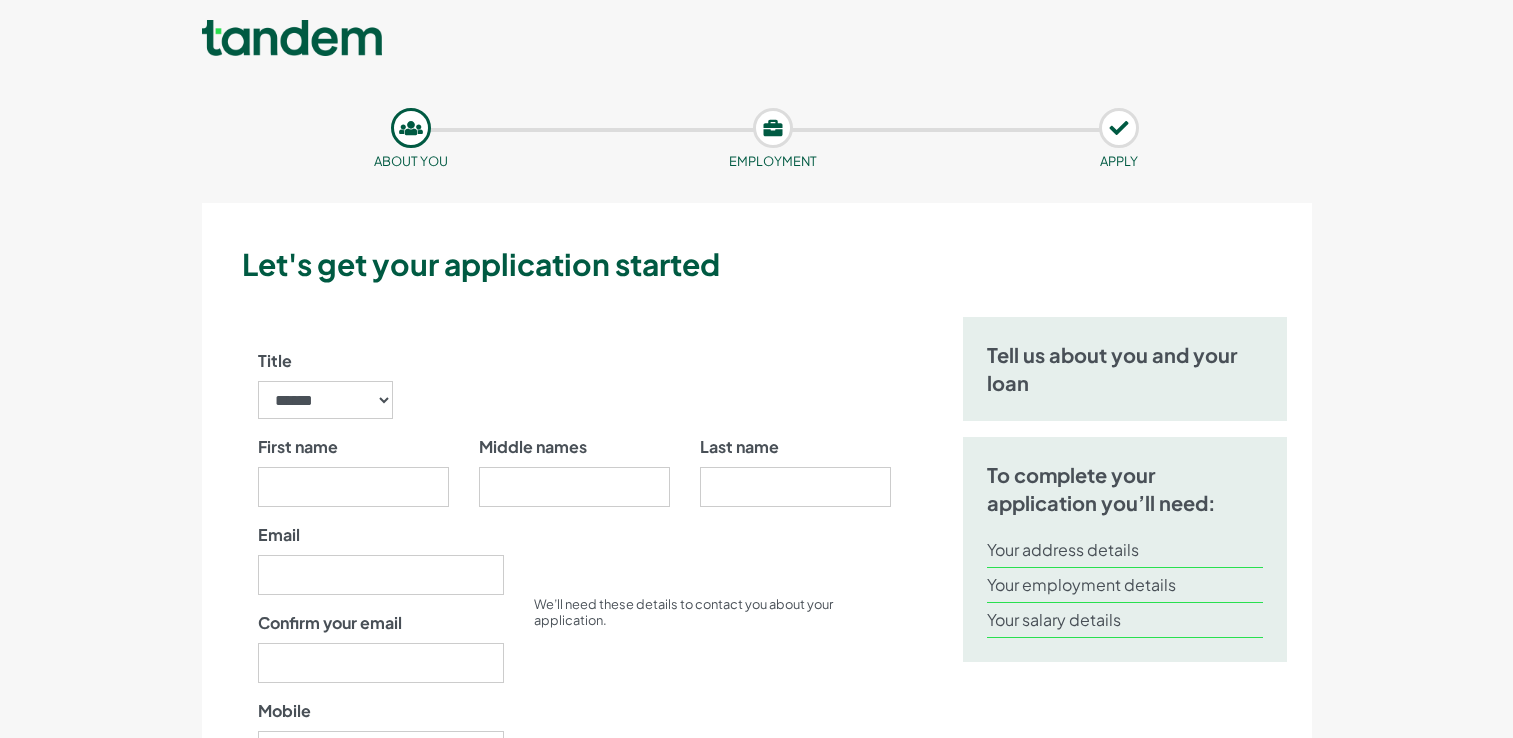 scroll, scrollTop: 0, scrollLeft: 0, axis: both 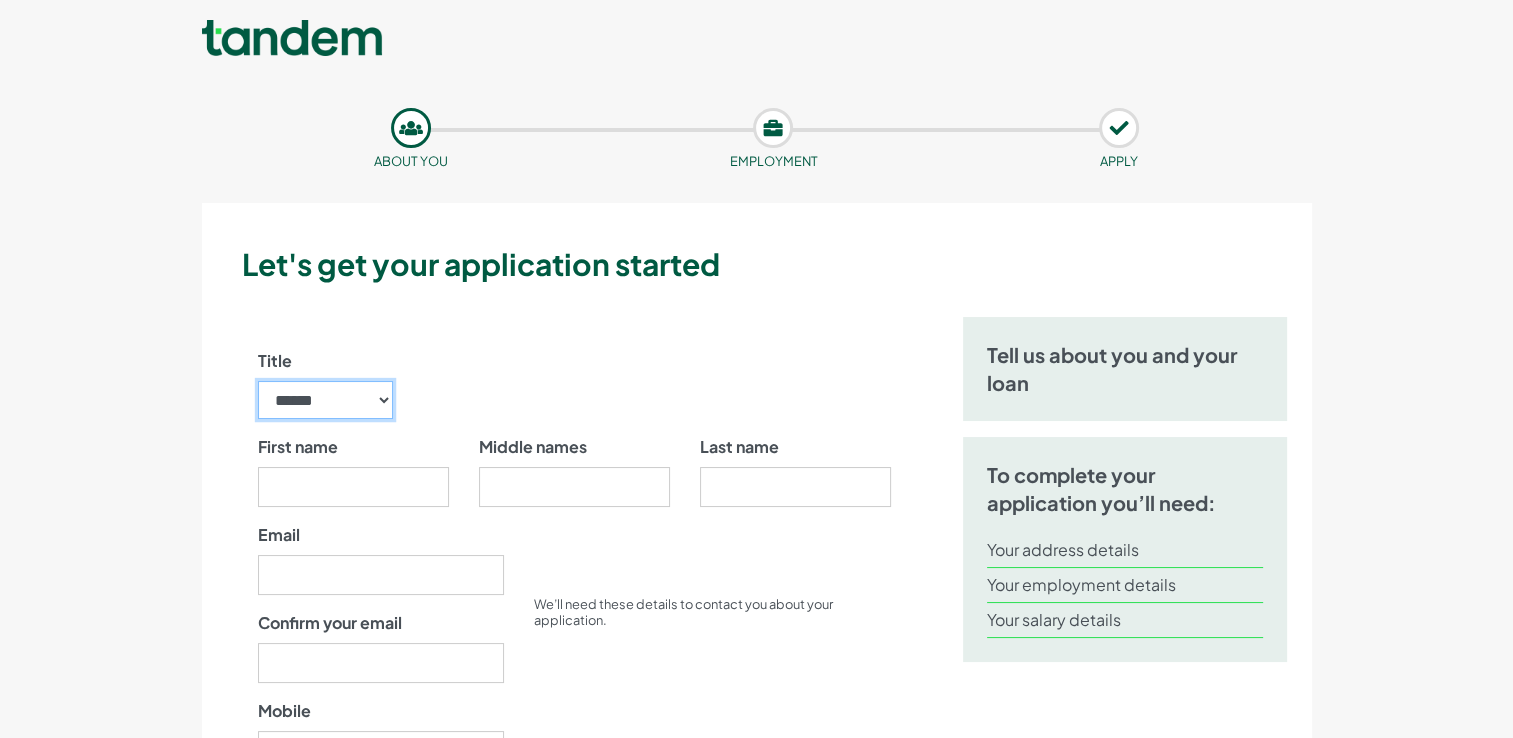 click on "******
**
***
****
**
**
****" at bounding box center [326, 400] 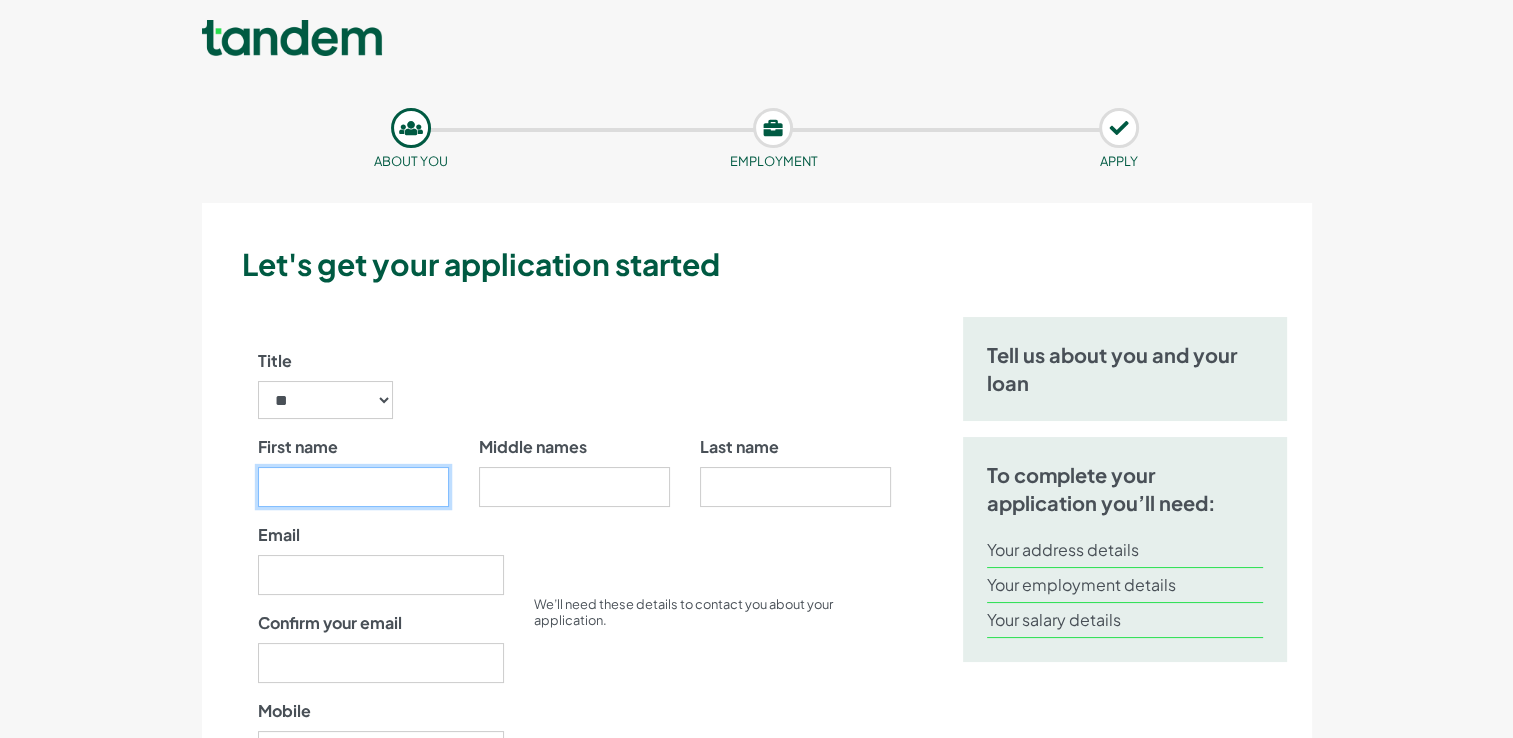 click on "First name" at bounding box center [353, 487] 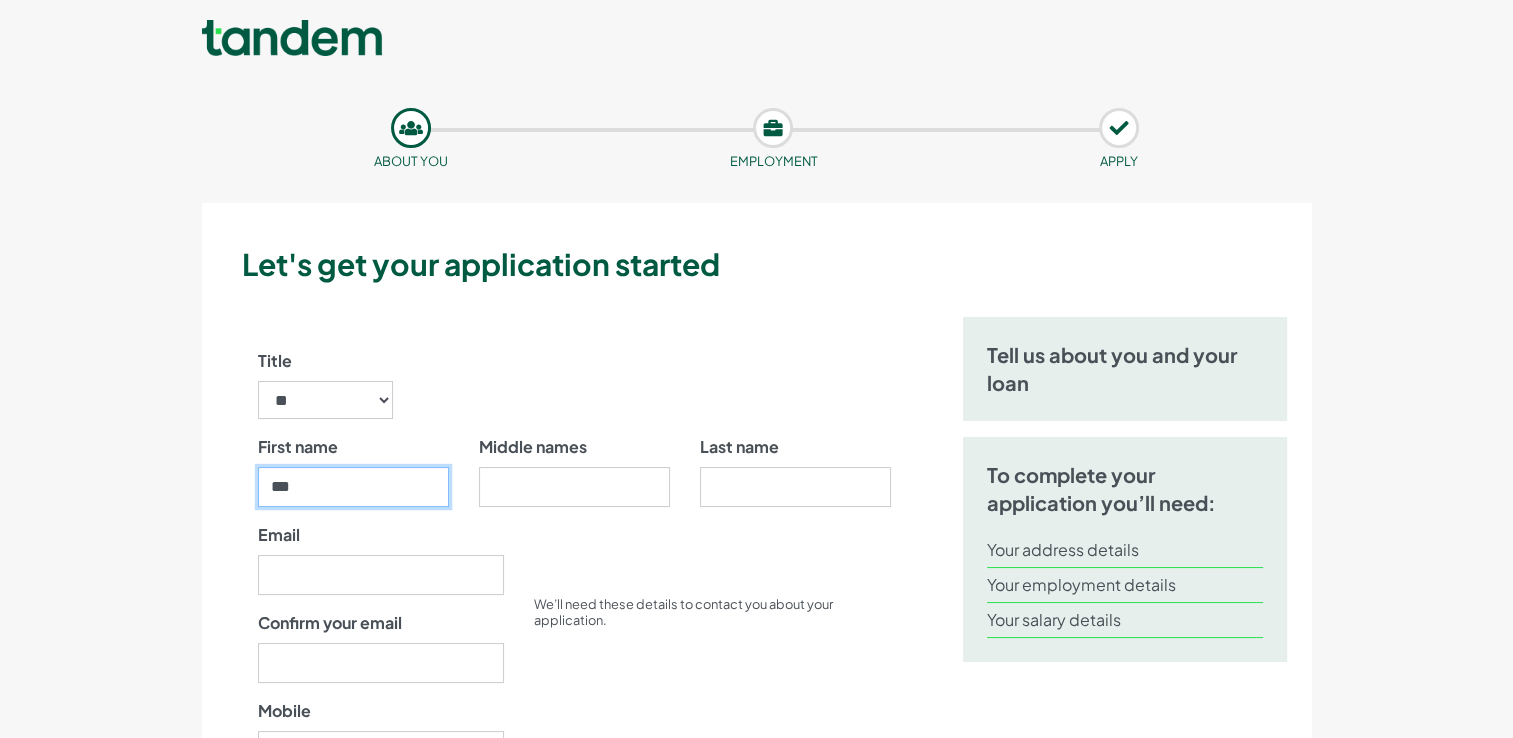 type on "***" 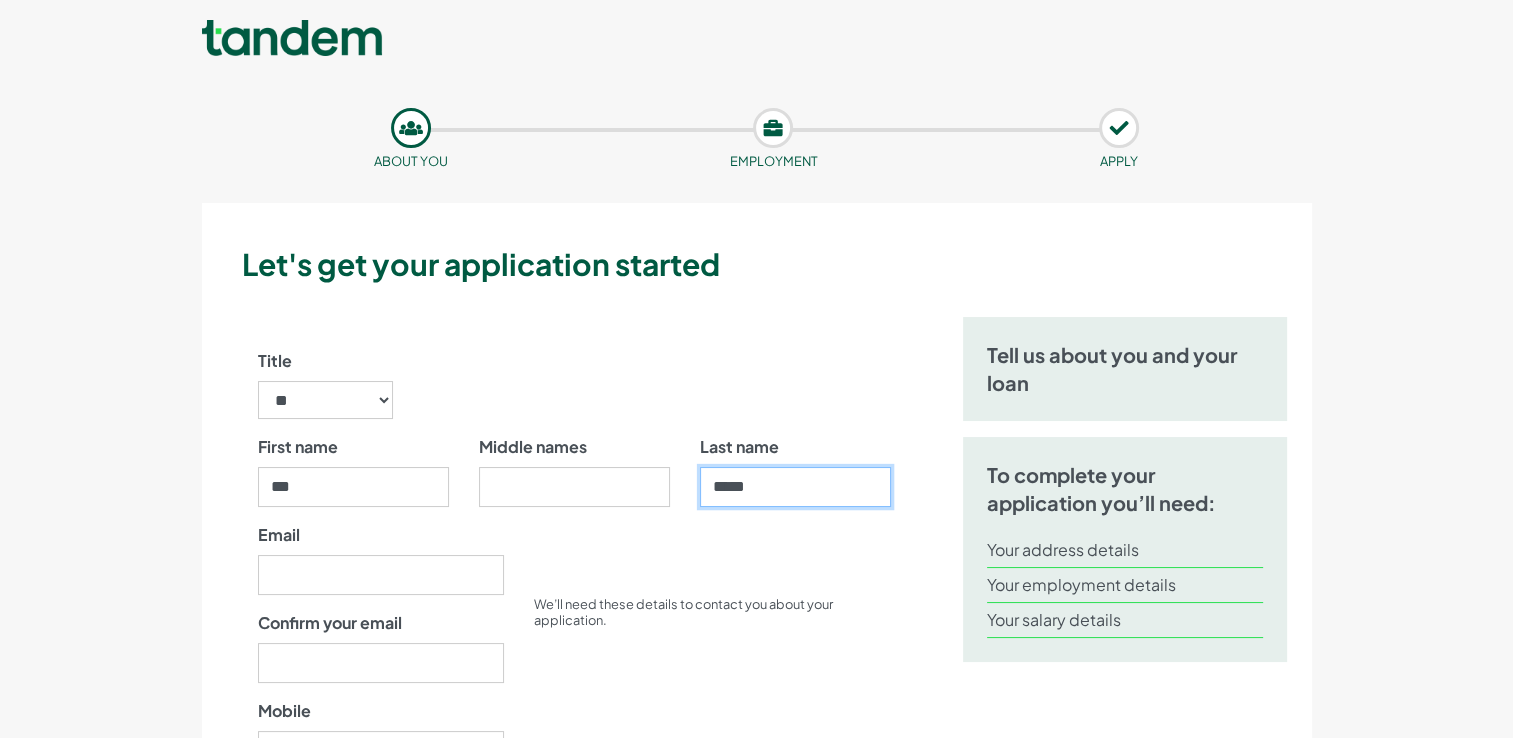type on "*****" 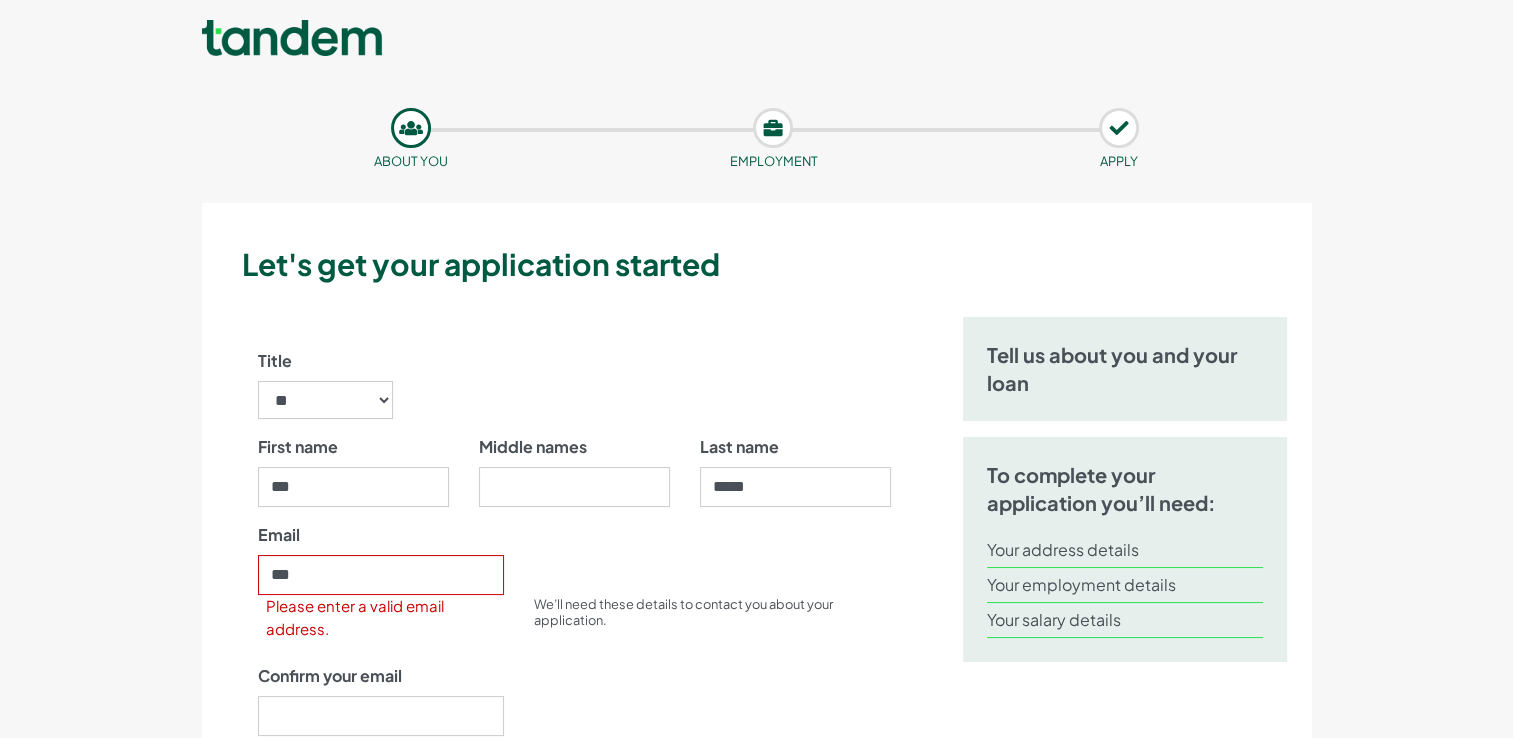 scroll, scrollTop: 433, scrollLeft: 0, axis: vertical 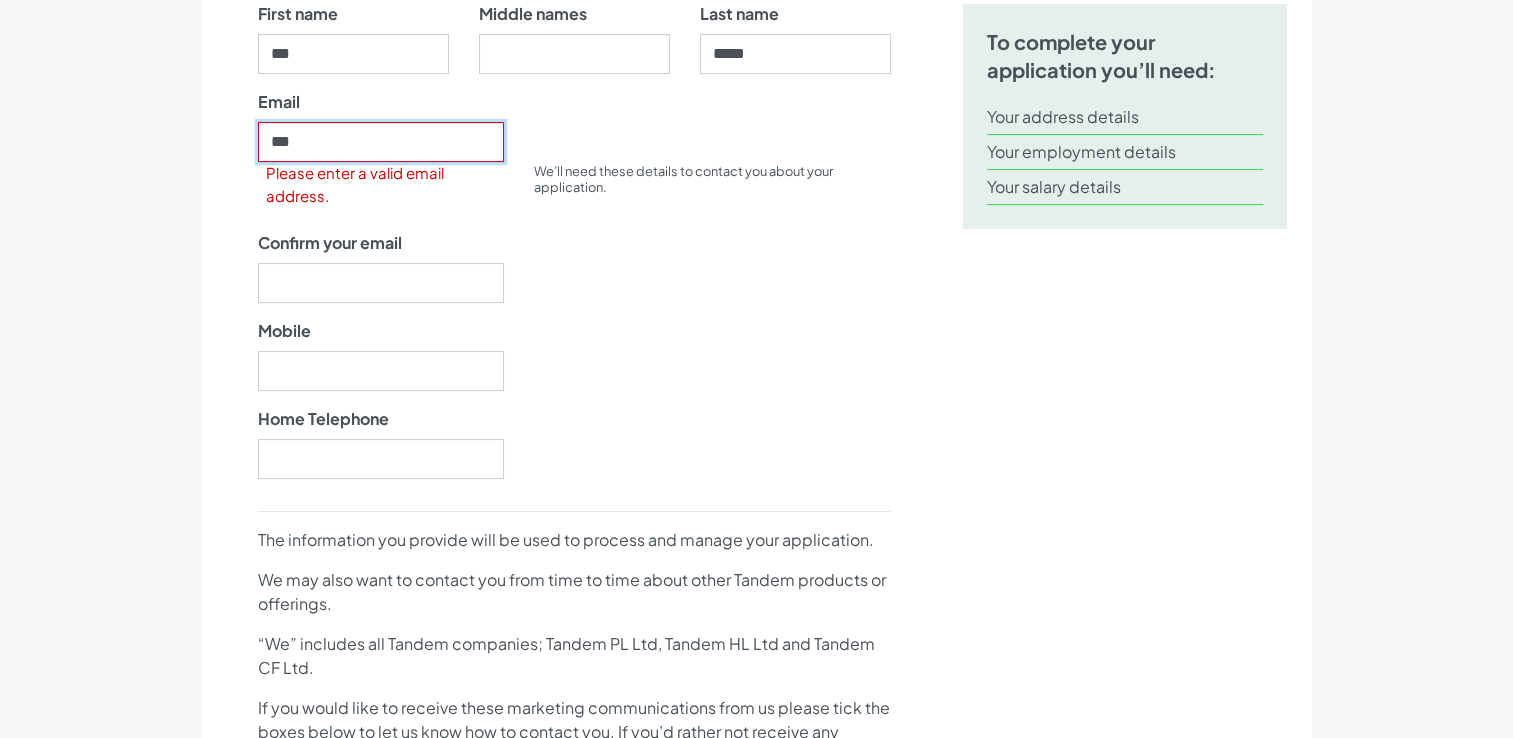 type on "**********" 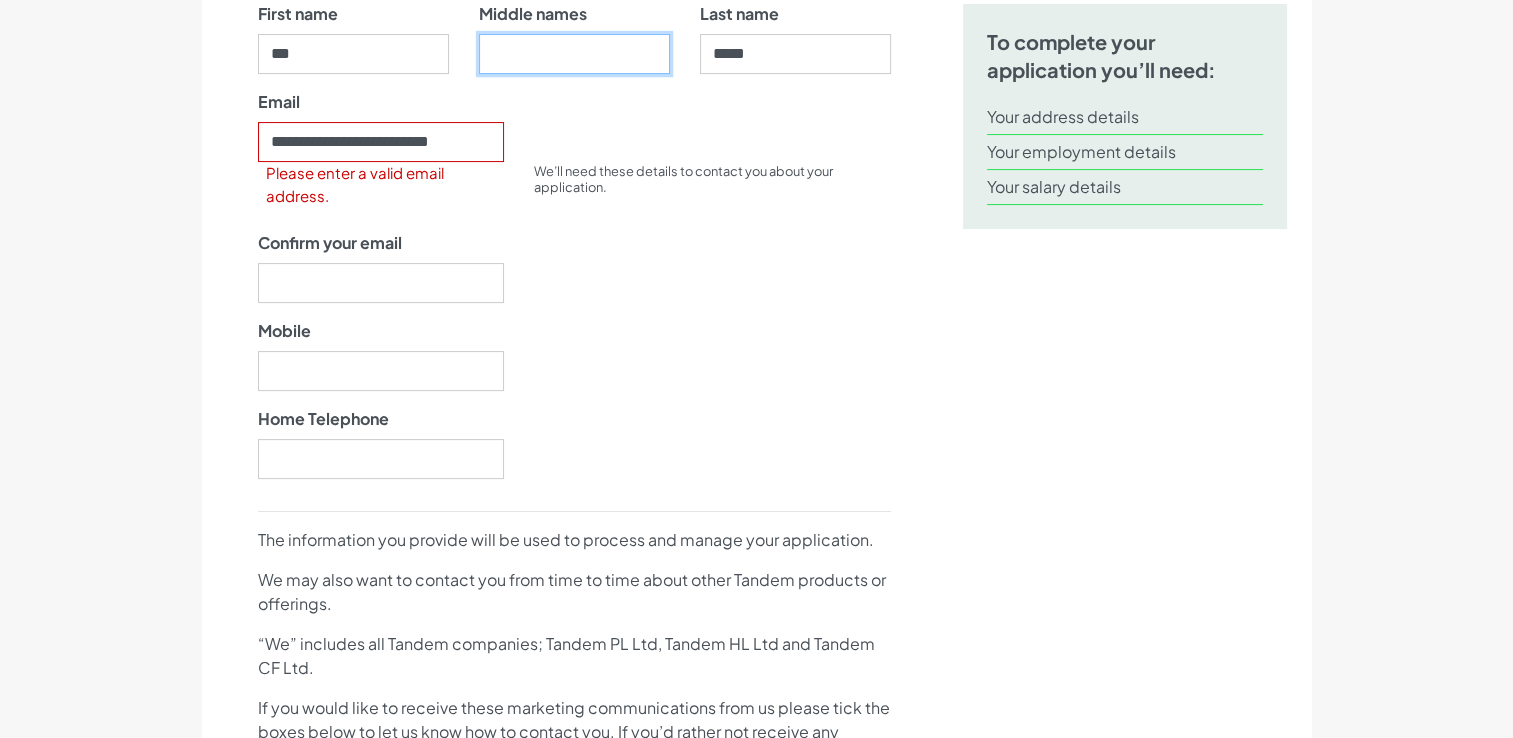 type on "**" 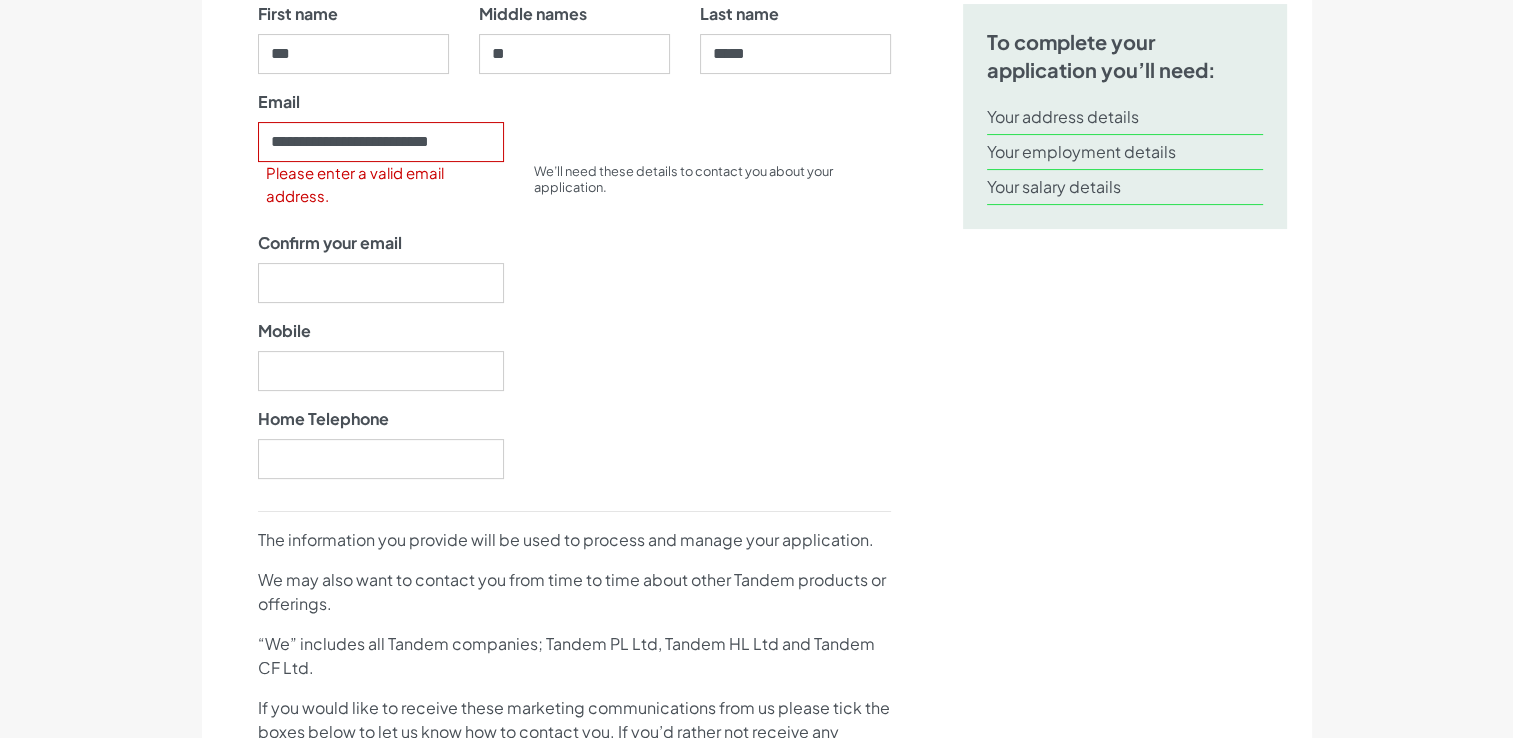 type on "**********" 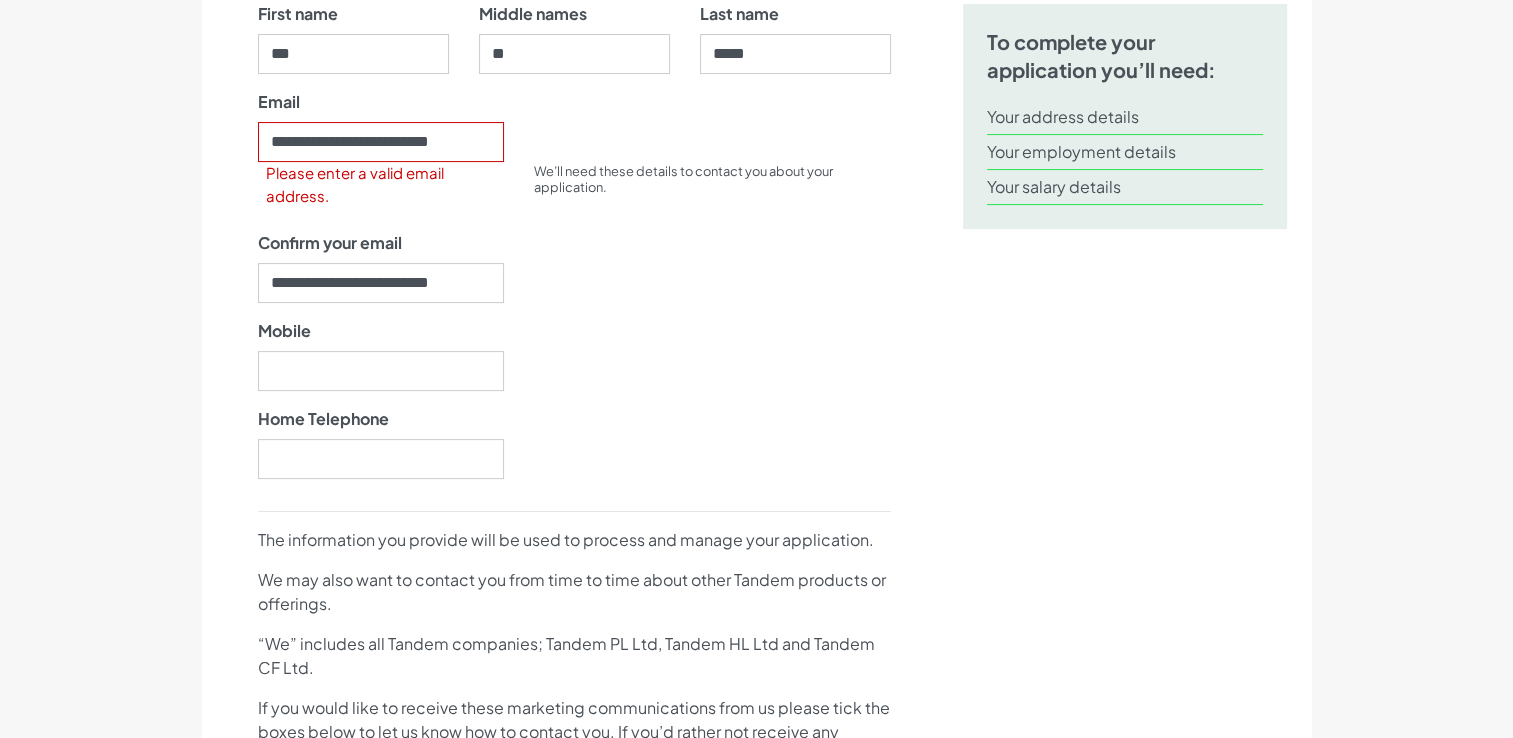 type on "07884588968" 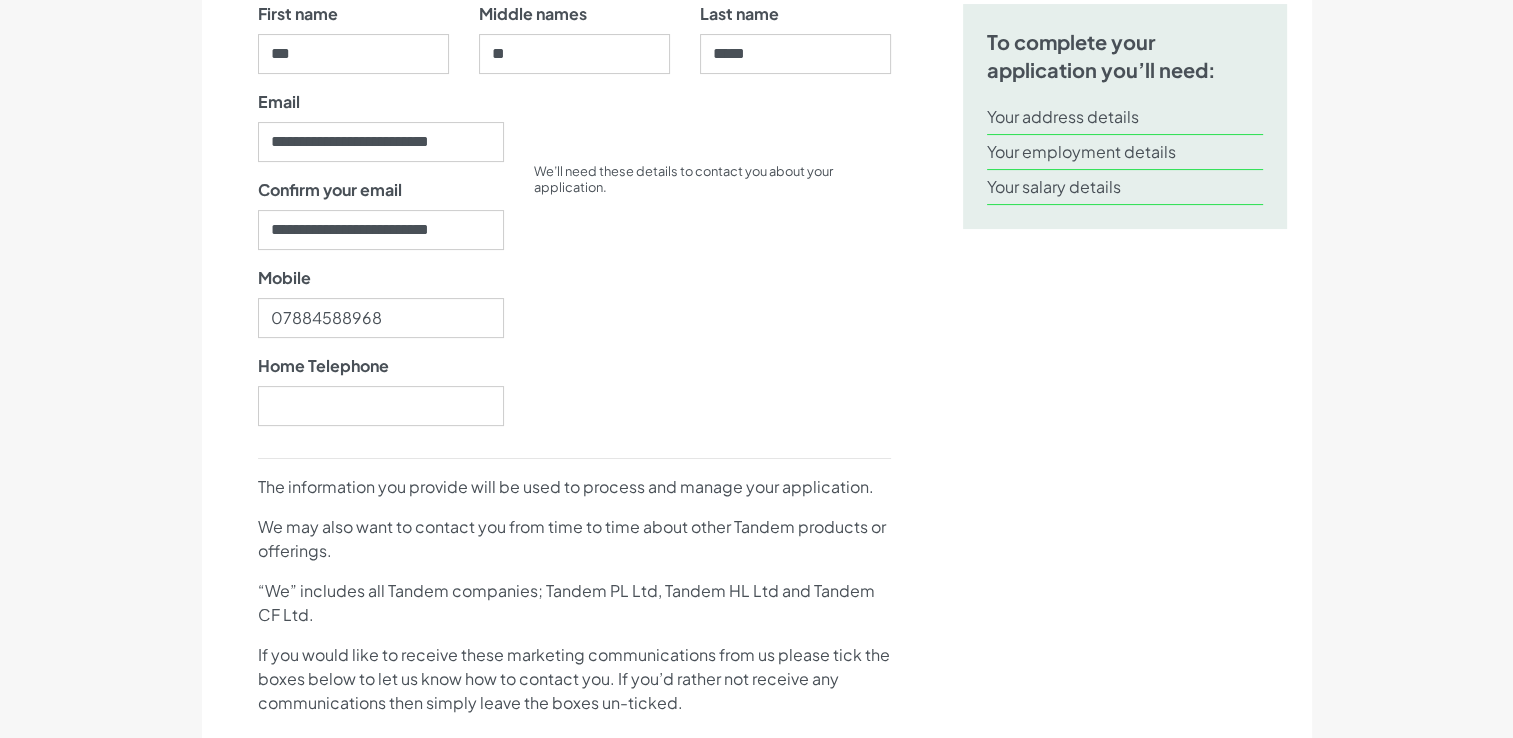 click on "We’ll need these details to contact you about your application." at bounding box center (712, 266) 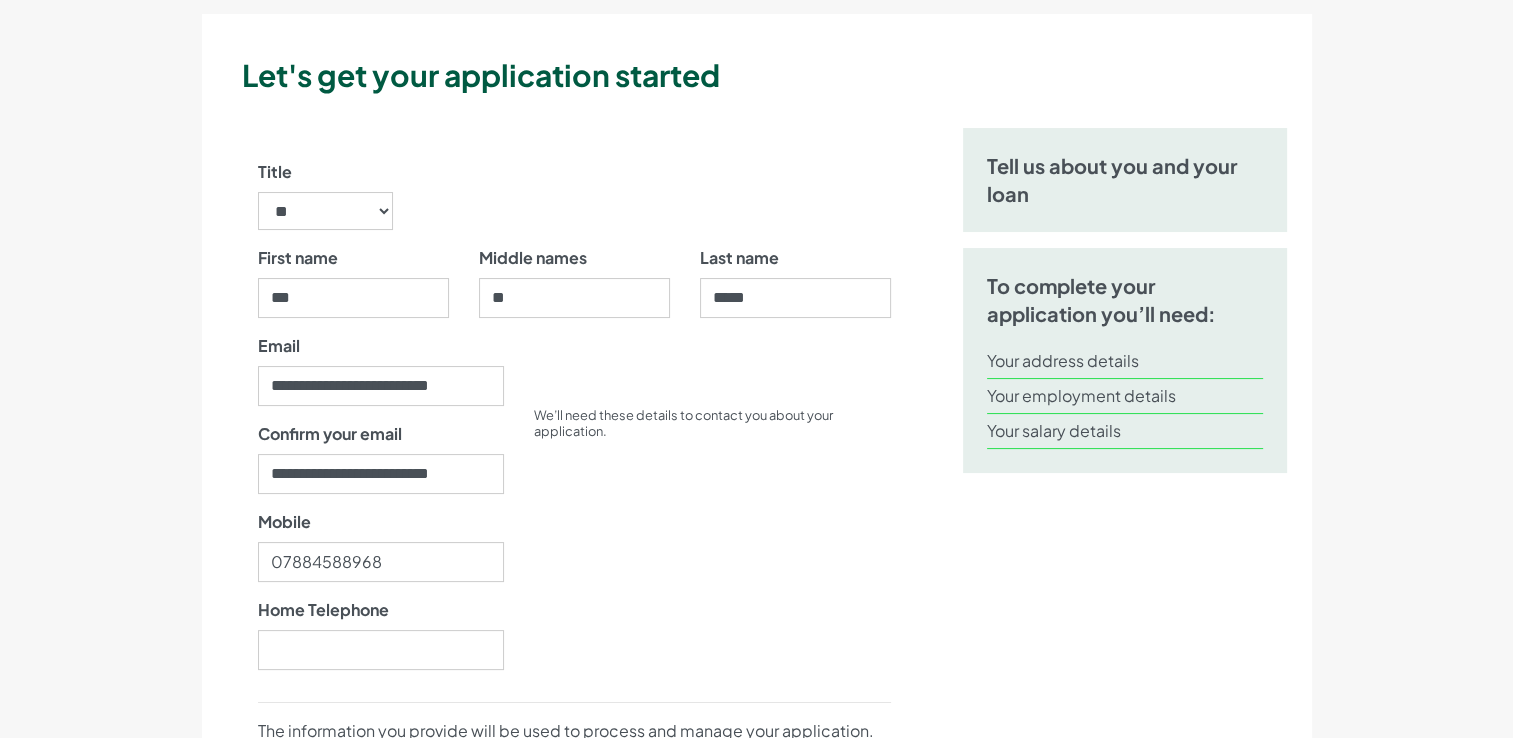 scroll, scrollTop: 193, scrollLeft: 0, axis: vertical 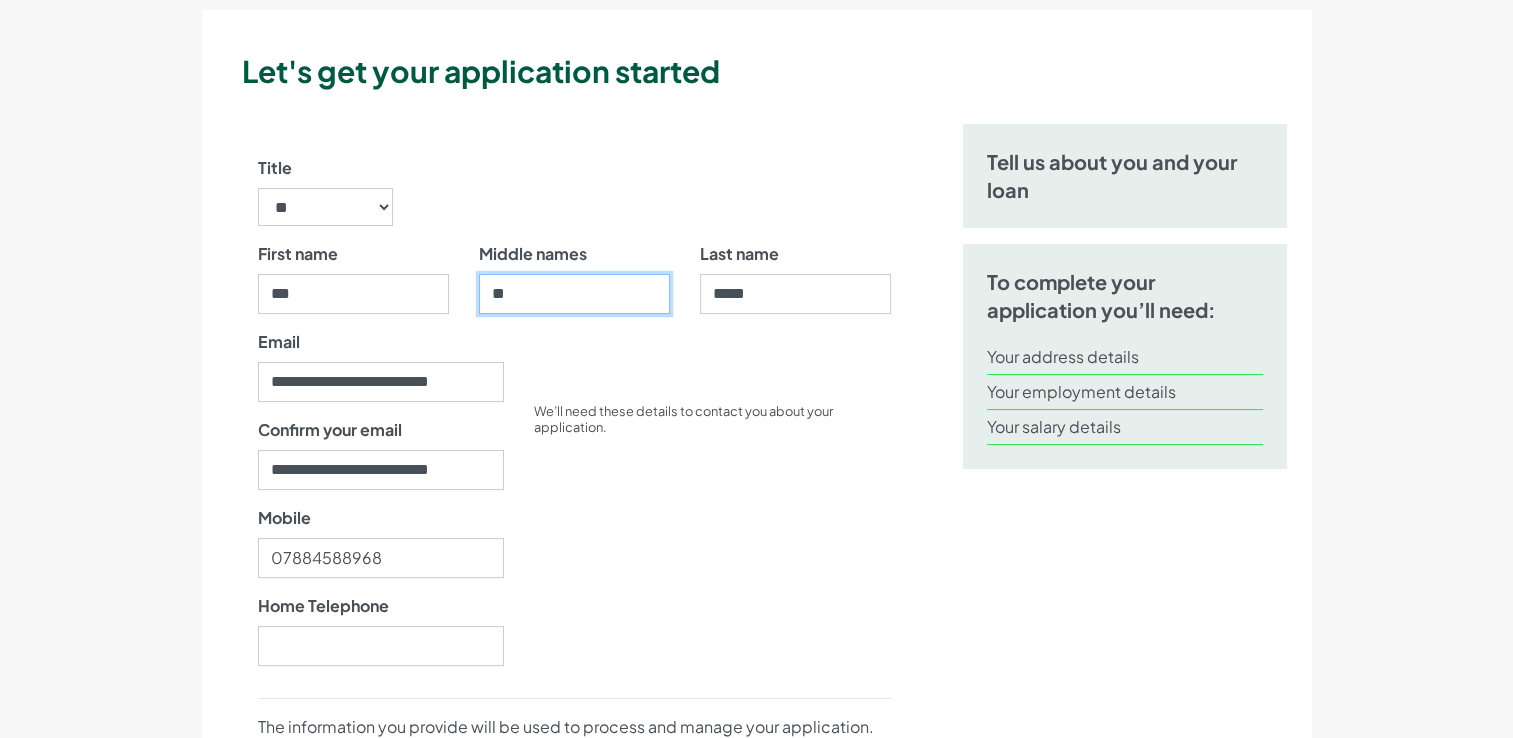 click on "**" at bounding box center (574, 294) 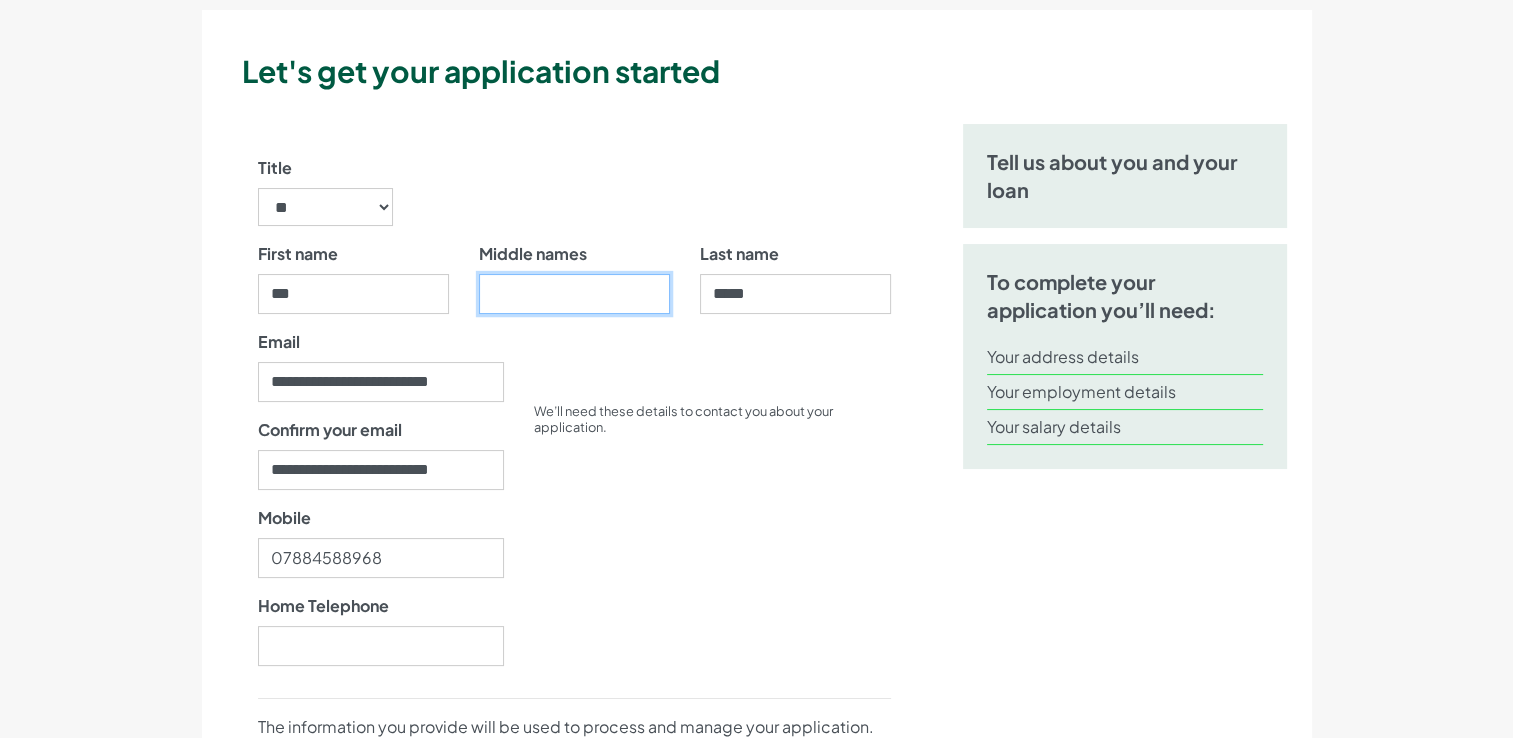 type 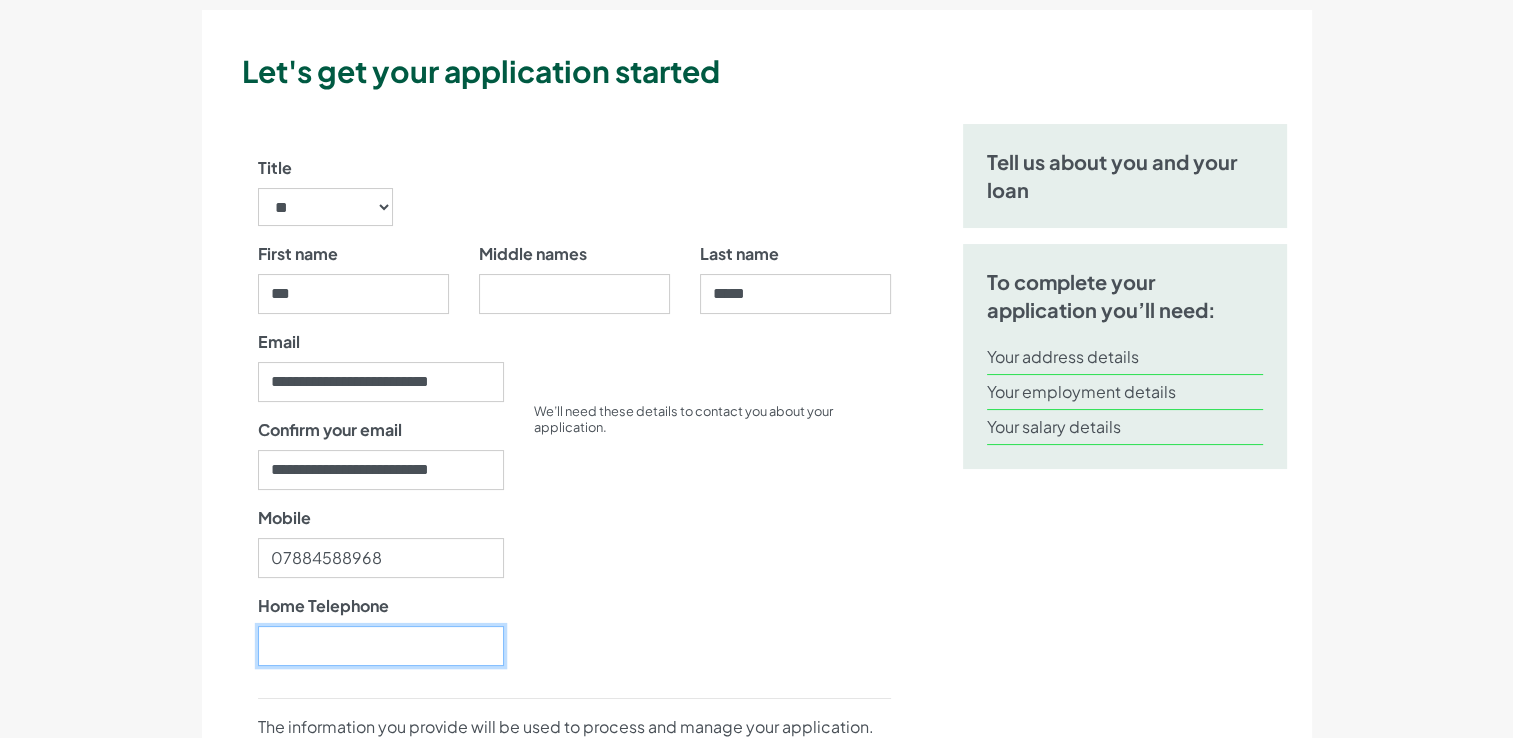 click on "Home Telephone" at bounding box center [381, 646] 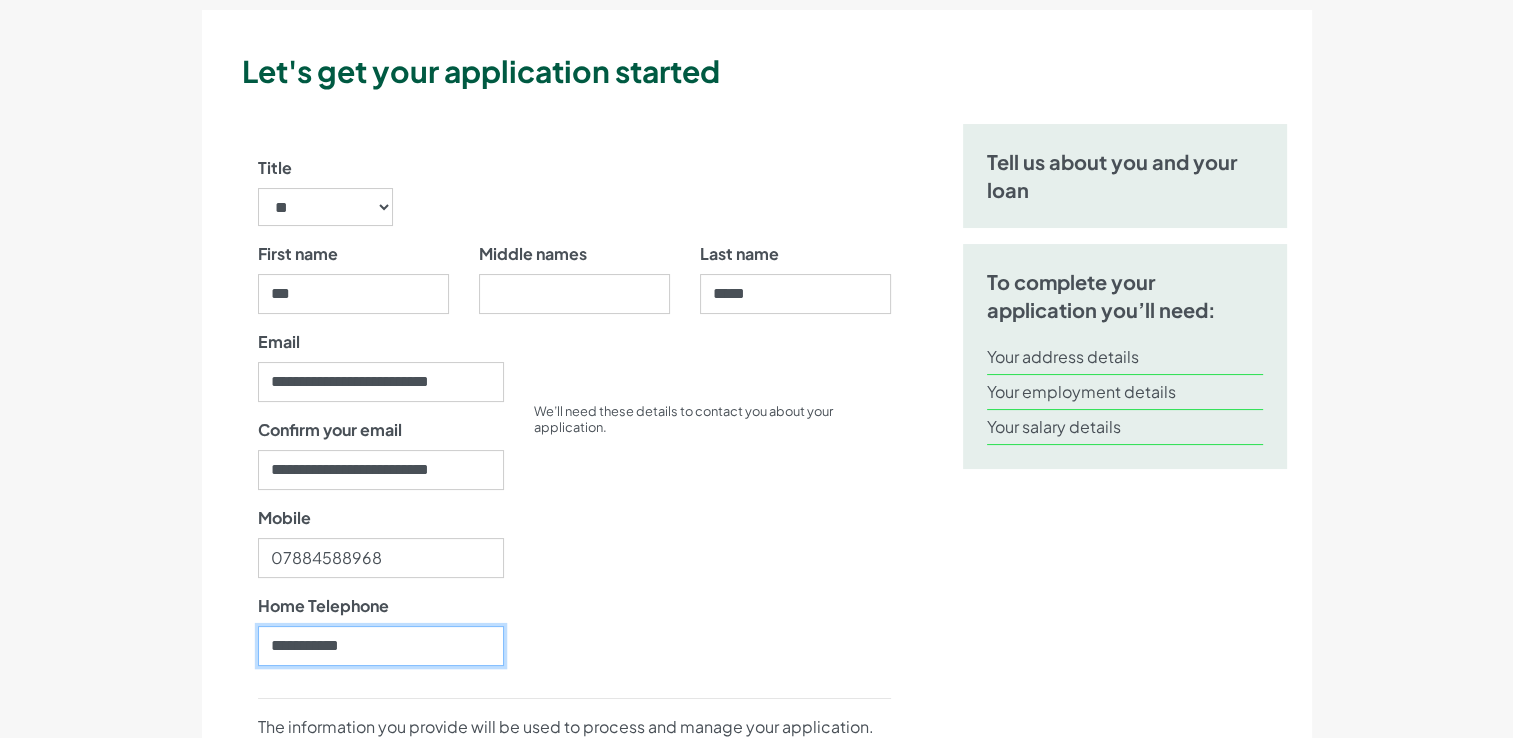 type on "**********" 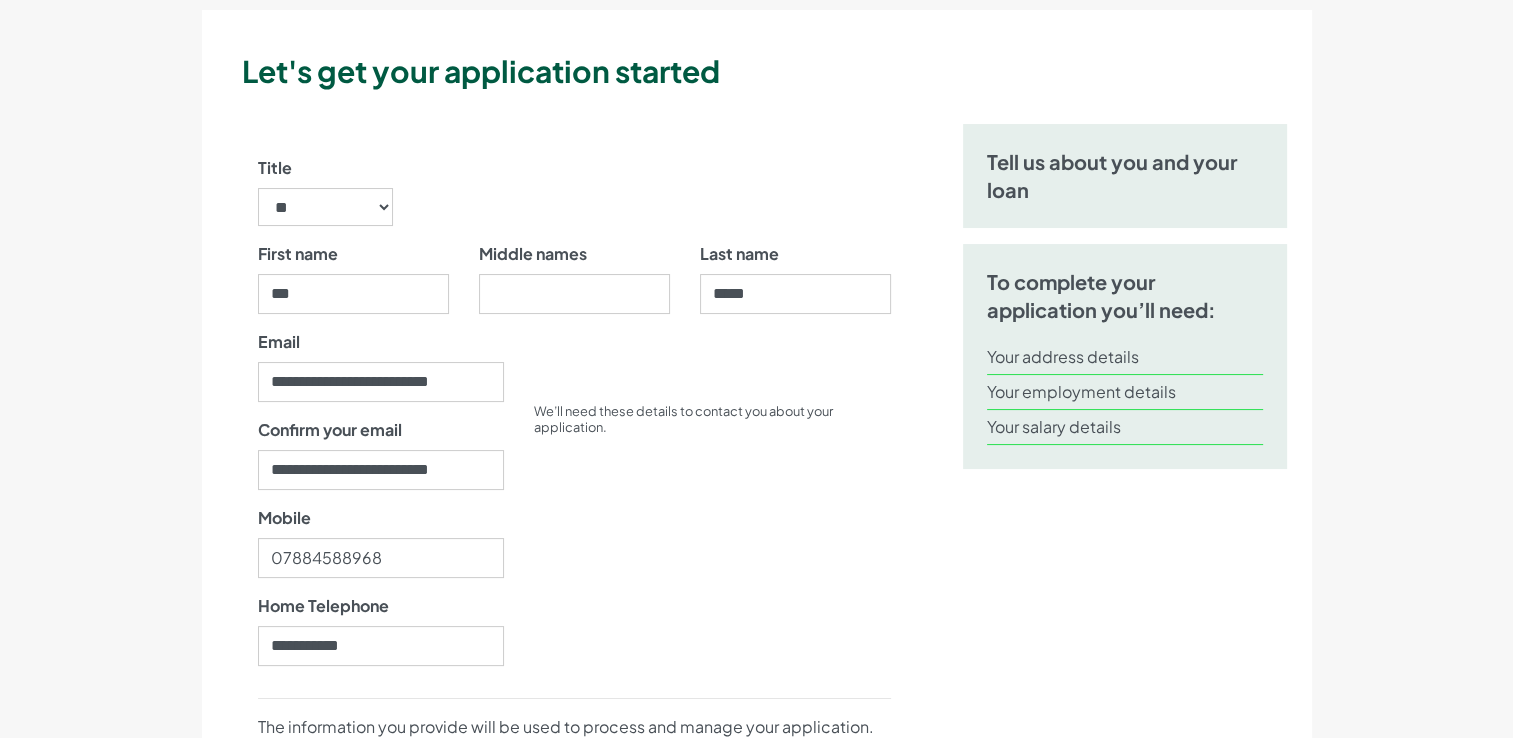 click on "We’ll need these details to contact you about your application." at bounding box center [712, 506] 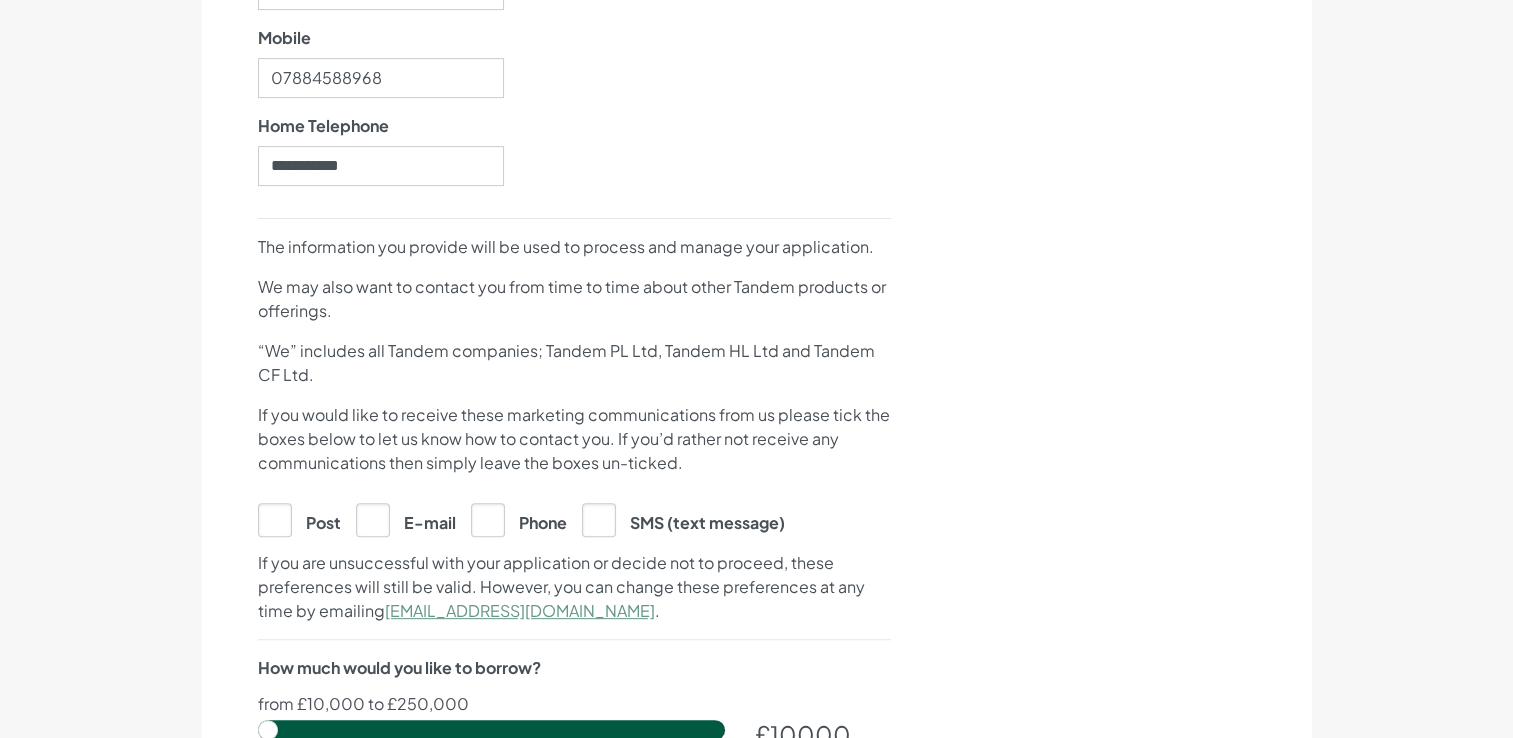 scroll, scrollTop: 753, scrollLeft: 0, axis: vertical 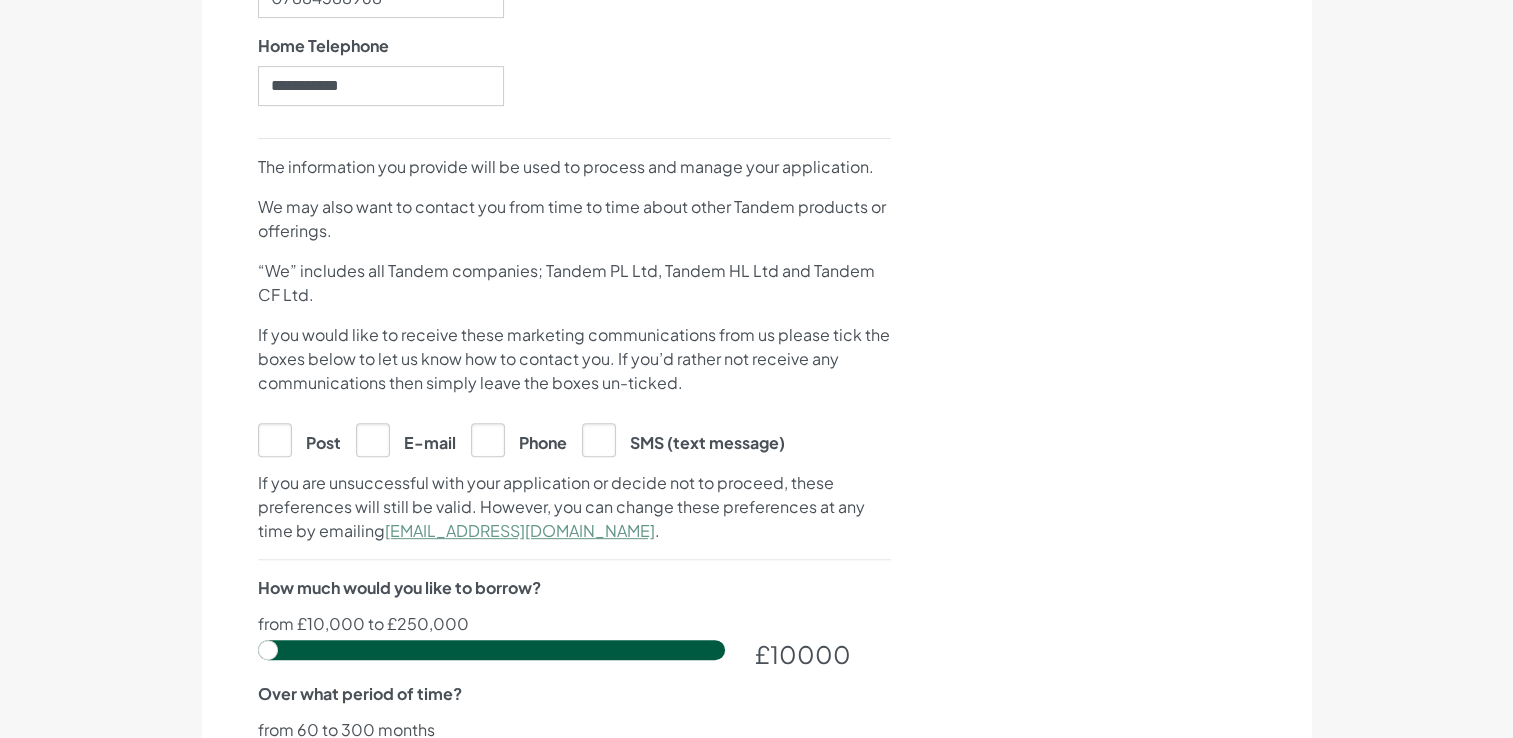 click on "E-mail" at bounding box center [406, 439] 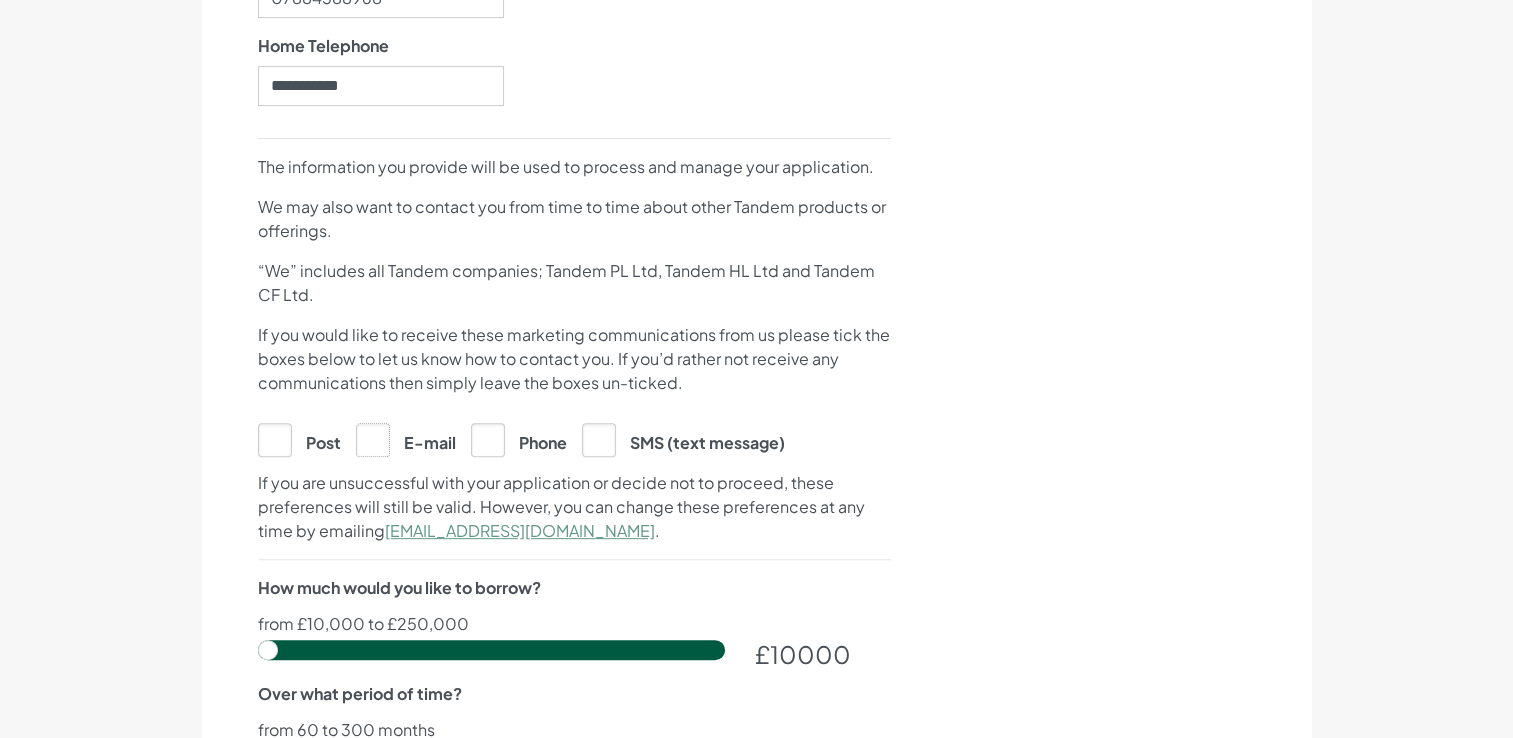 click on "E-mail" at bounding box center (-9637, 439) 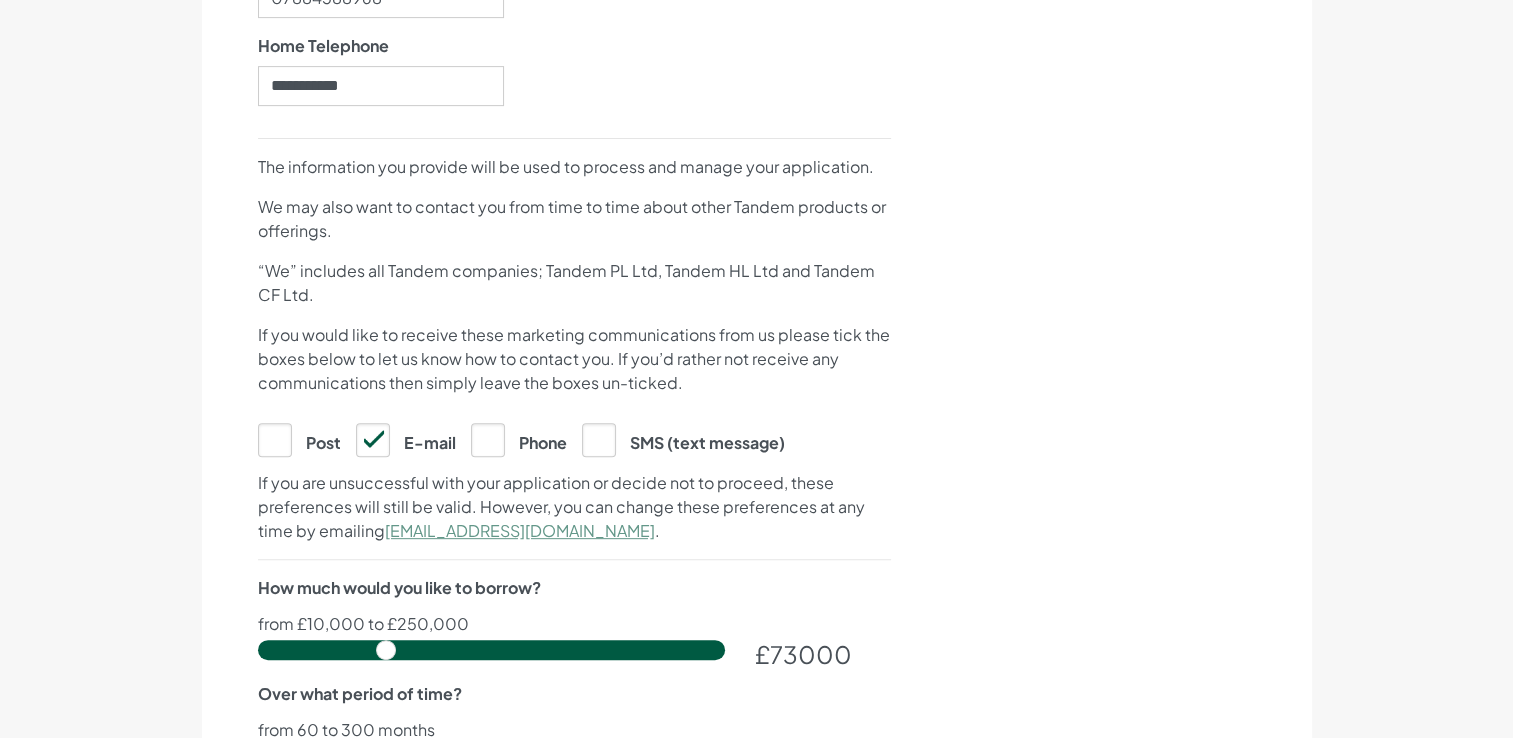 drag, startPoint x: 268, startPoint y: 642, endPoint x: 385, endPoint y: 645, distance: 117.03845 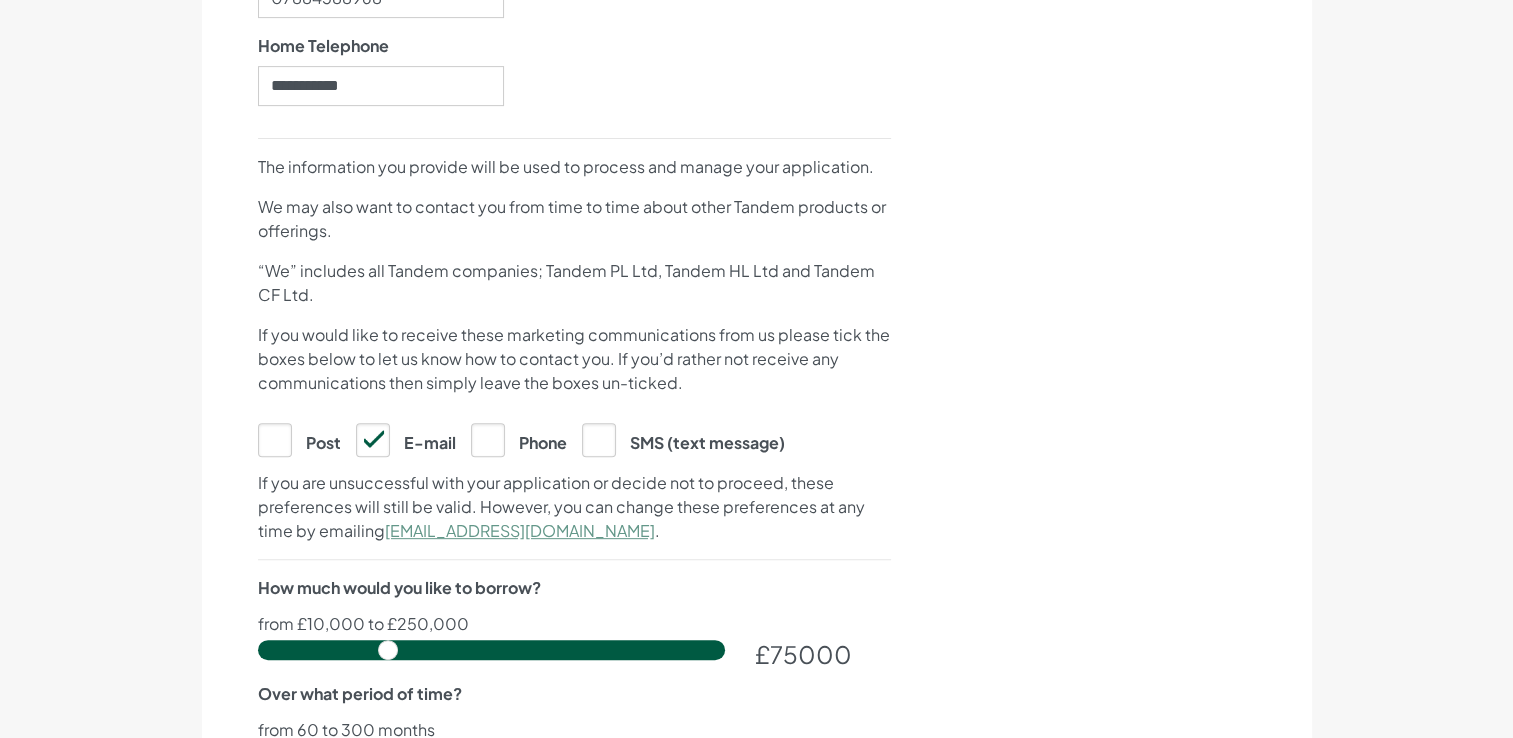 click at bounding box center [491, 650] 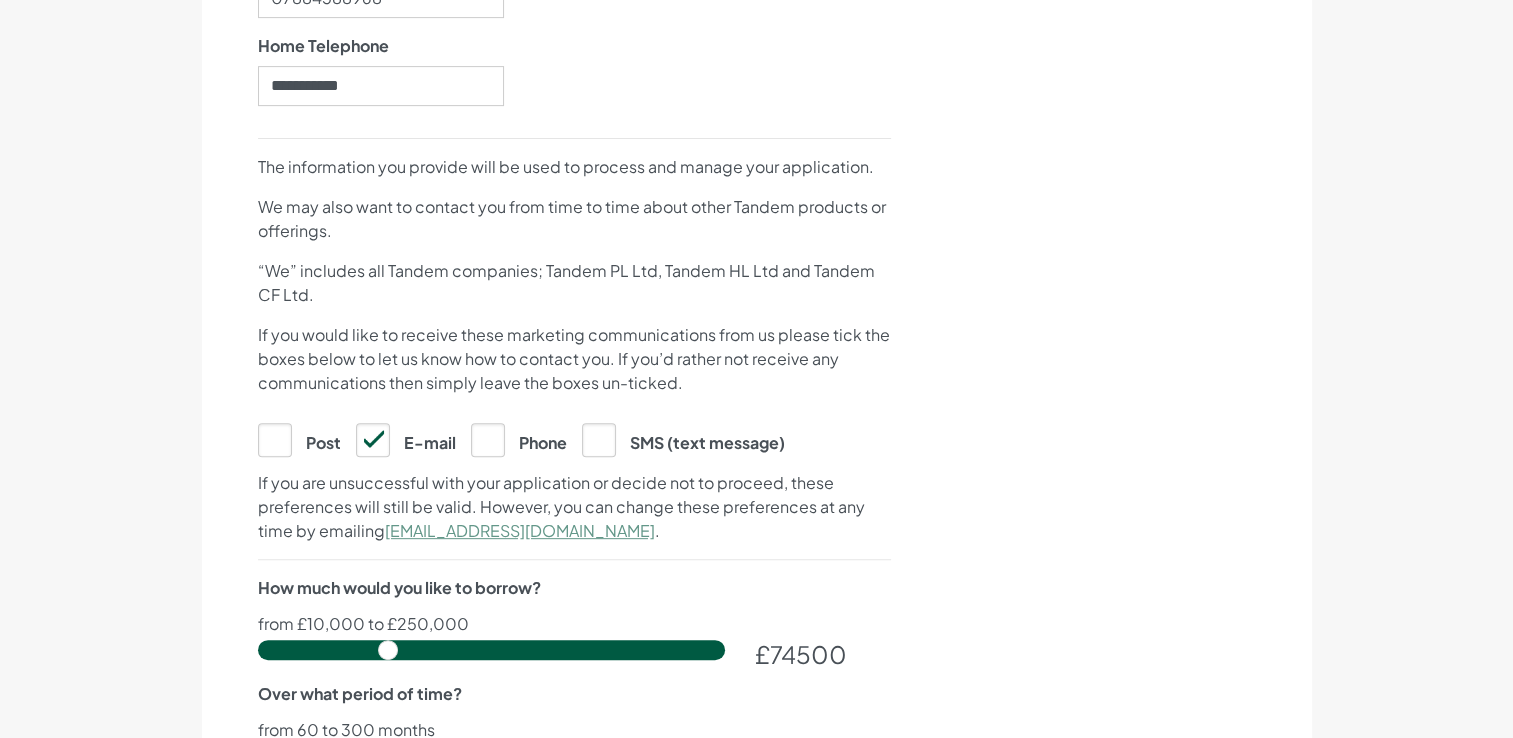 click at bounding box center [491, 650] 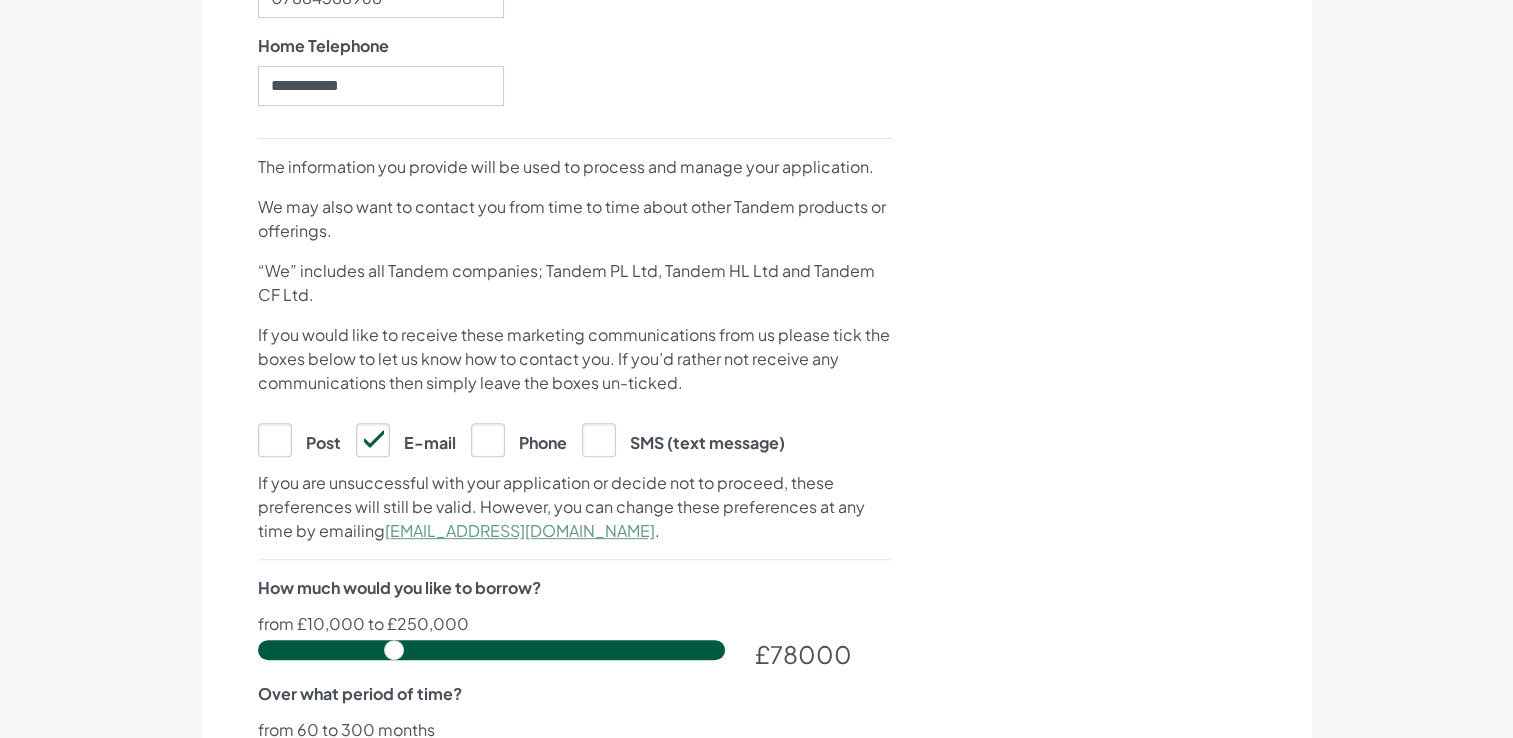 click at bounding box center (491, 650) 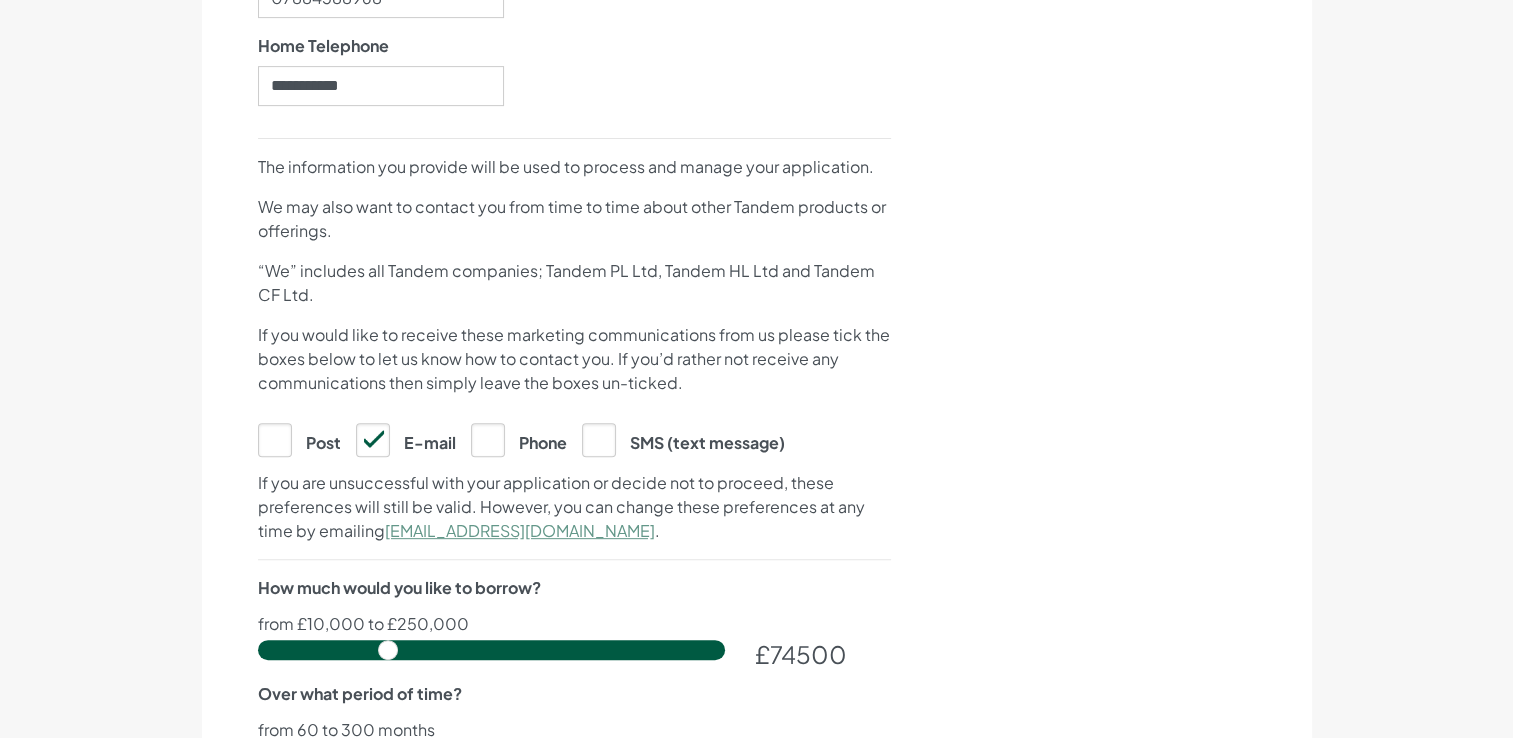 click at bounding box center [491, 650] 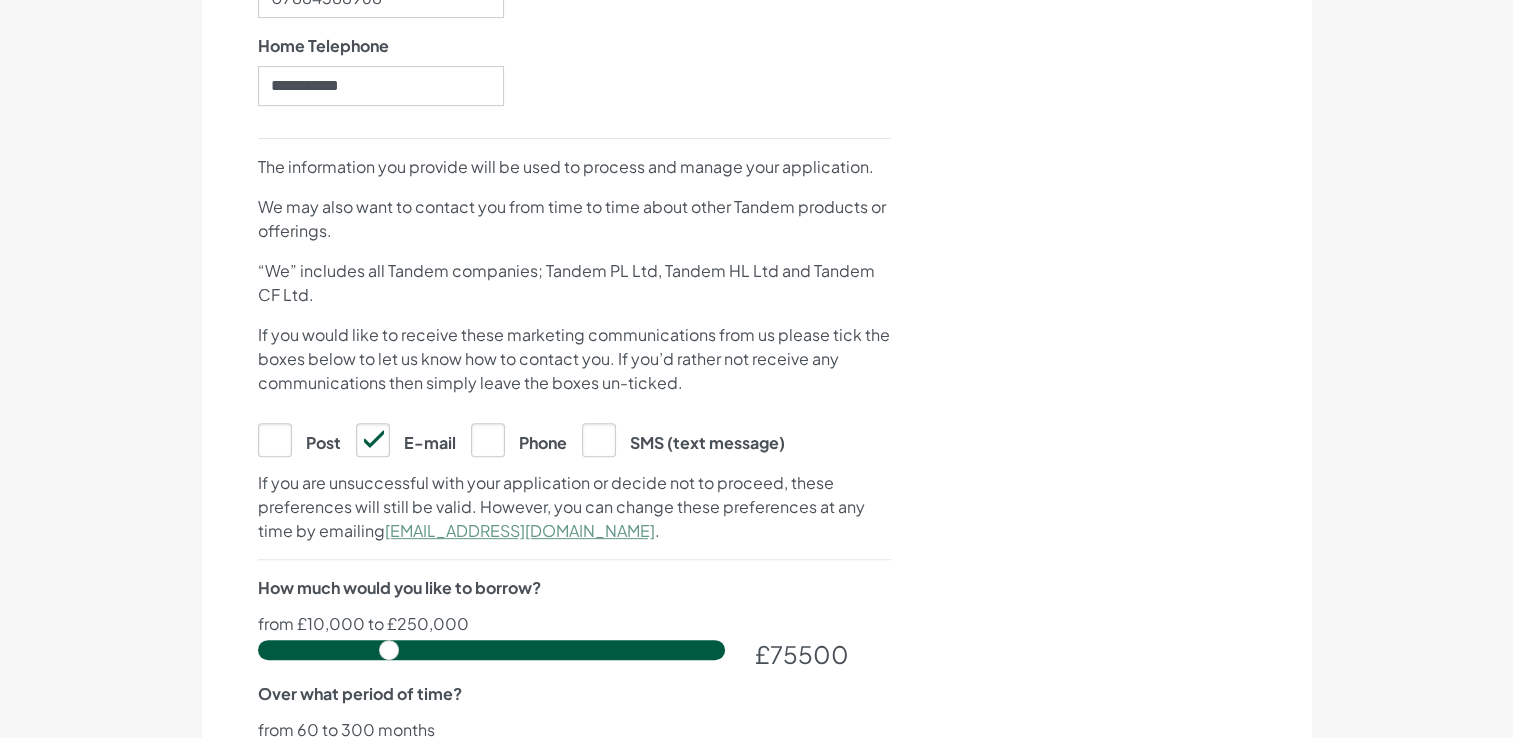 type on "74500" 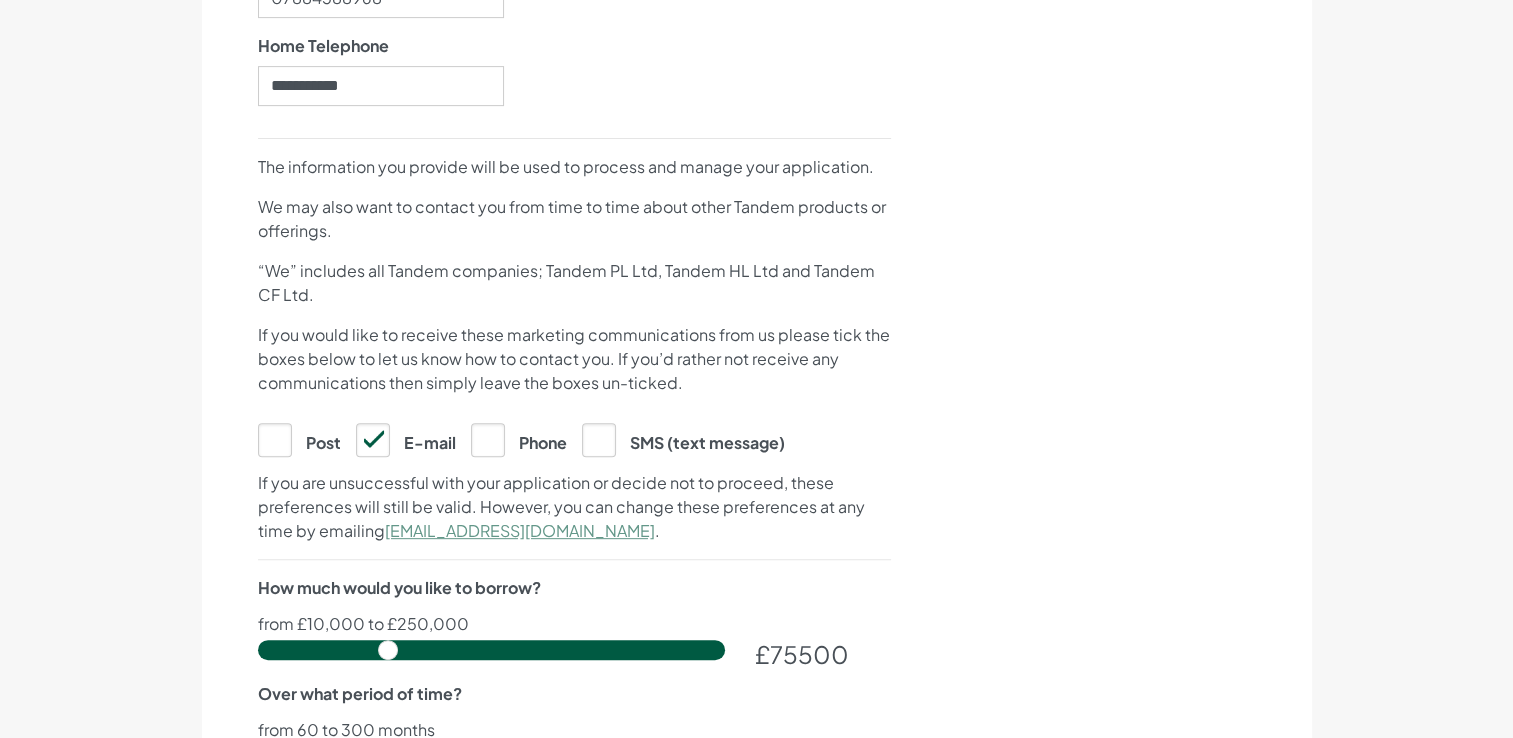 click at bounding box center (491, 650) 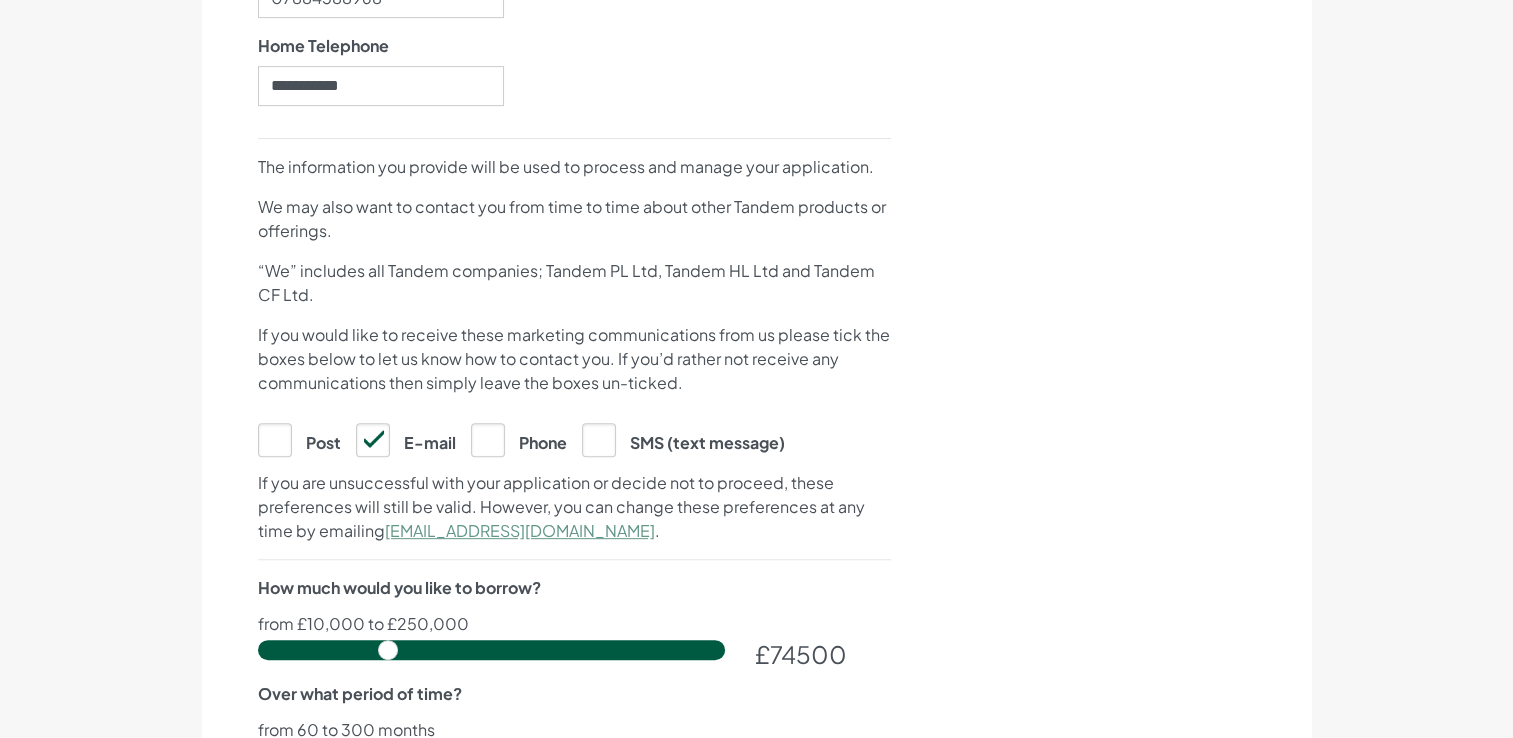 click on "from £10,000 to £250,000" at bounding box center [574, 624] 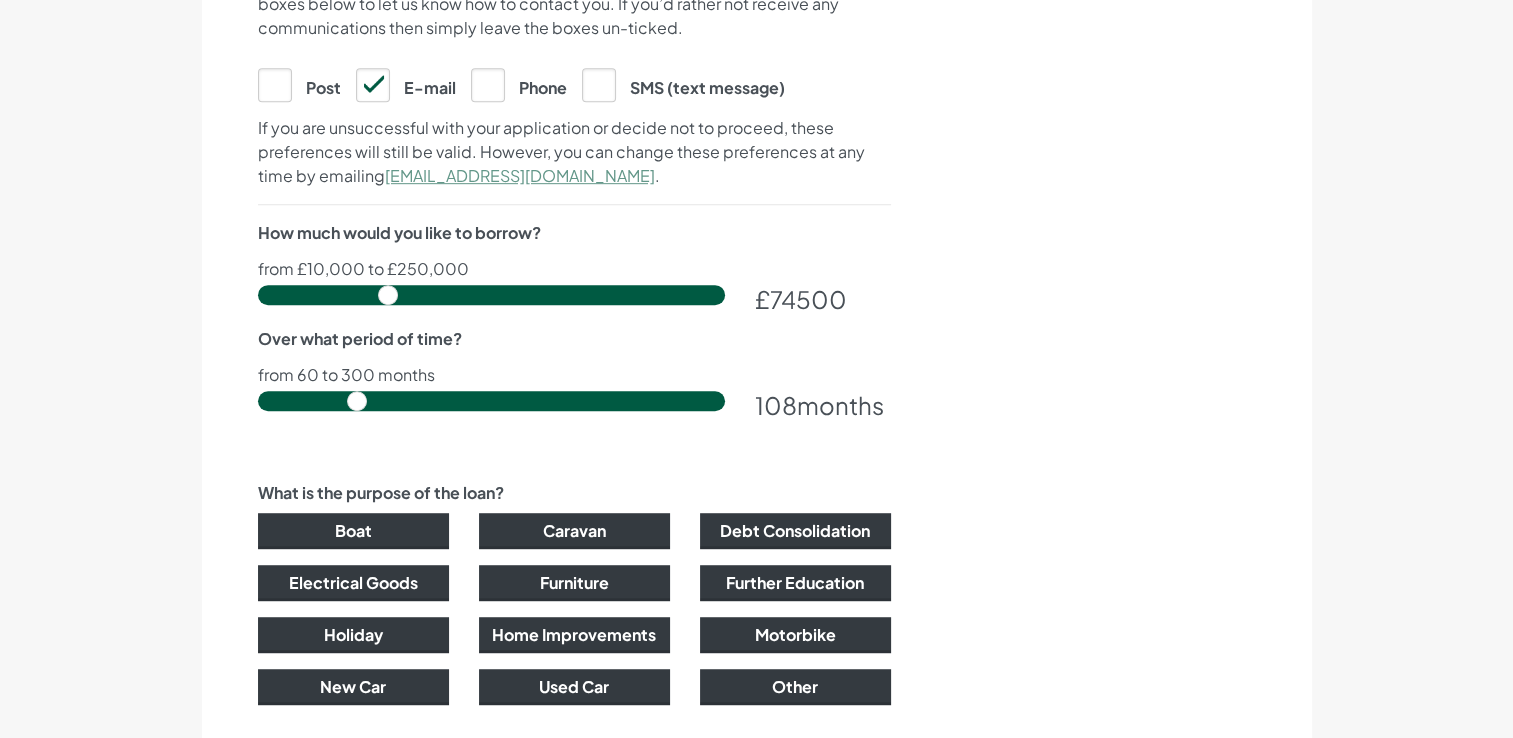 scroll, scrollTop: 1113, scrollLeft: 0, axis: vertical 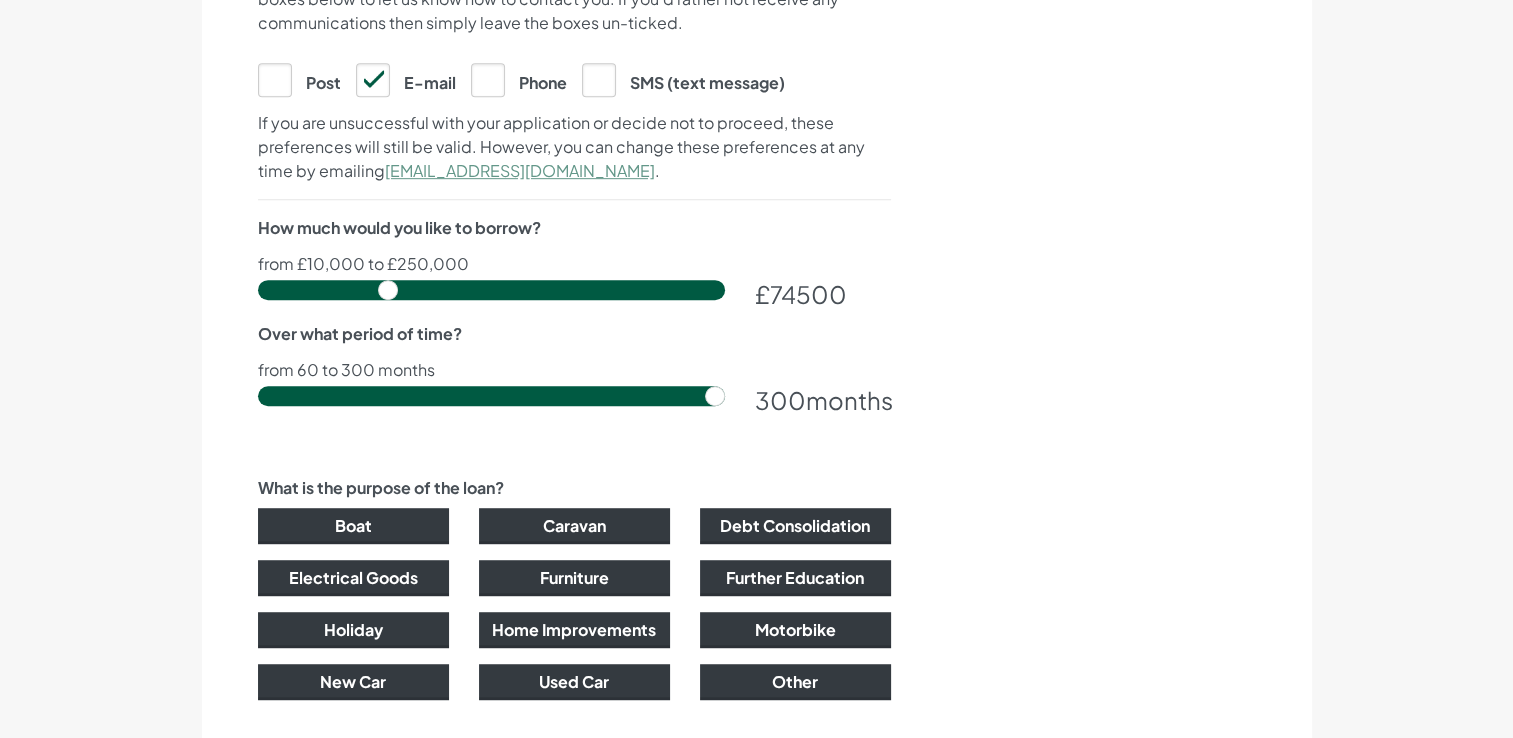 drag, startPoint x: 361, startPoint y: 391, endPoint x: 764, endPoint y: 384, distance: 403.0608 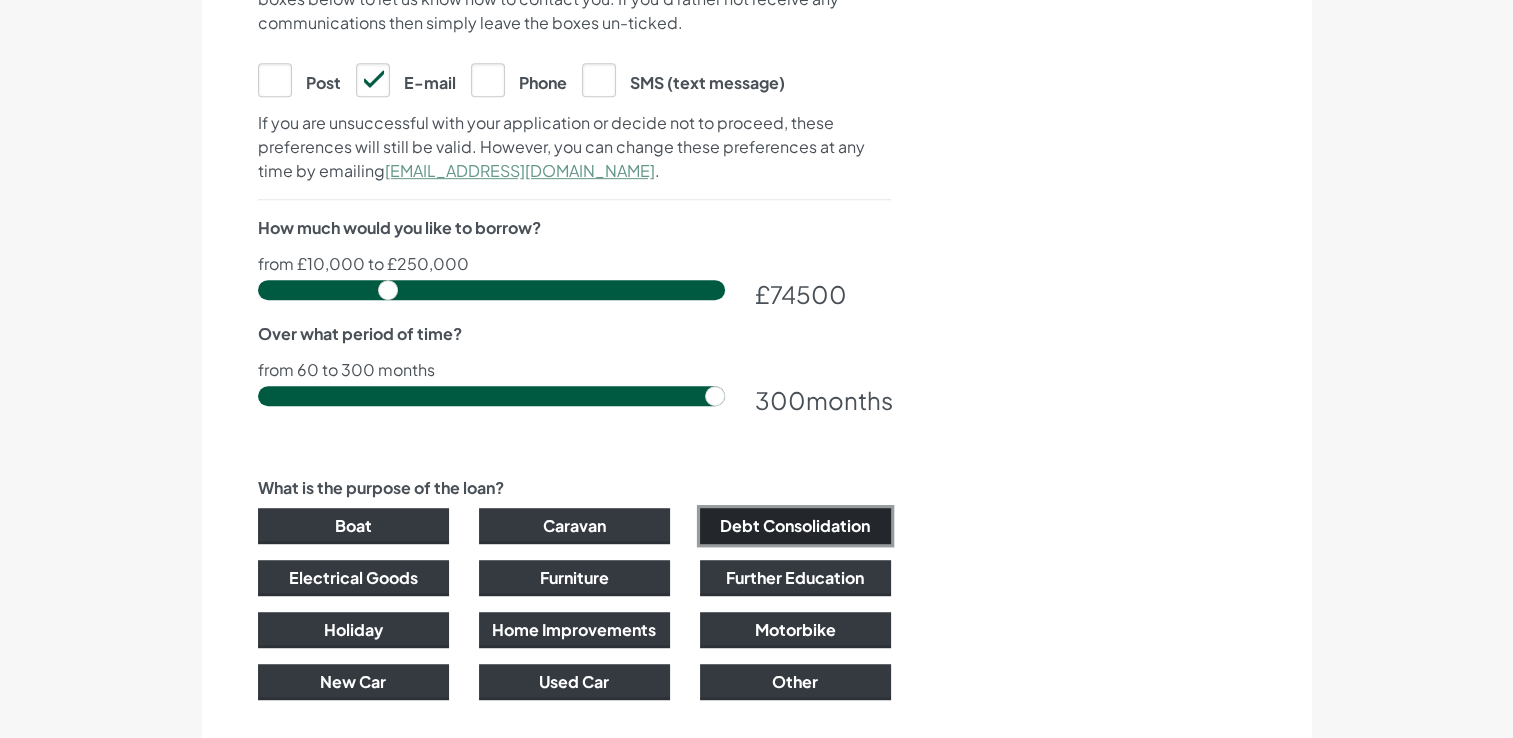 click on "Debt Consolidation" at bounding box center (795, 526) 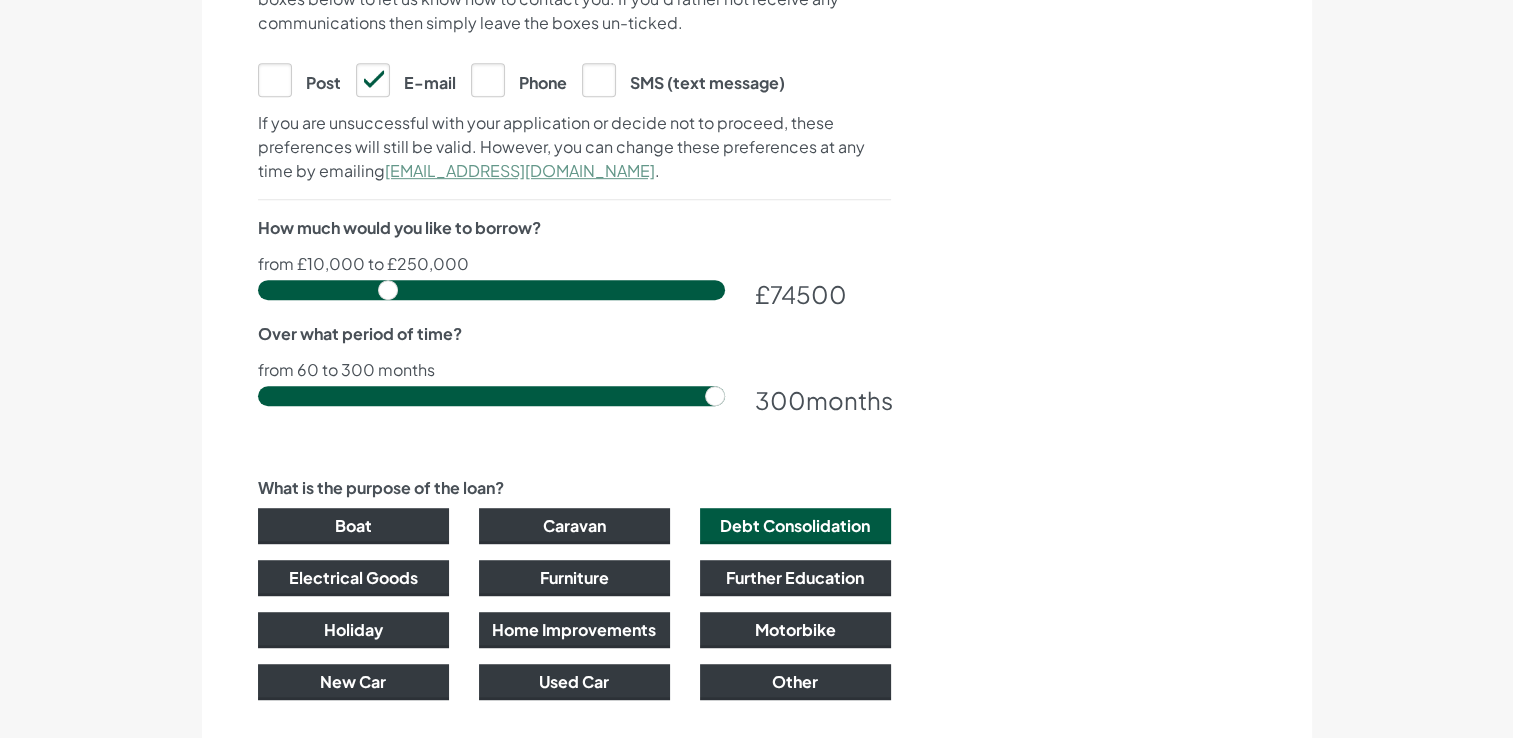 click on "About you
Employment
APPLY
Let's get your application started
Title
******
**
***
****
**
** **** First name ." at bounding box center (756, 0) 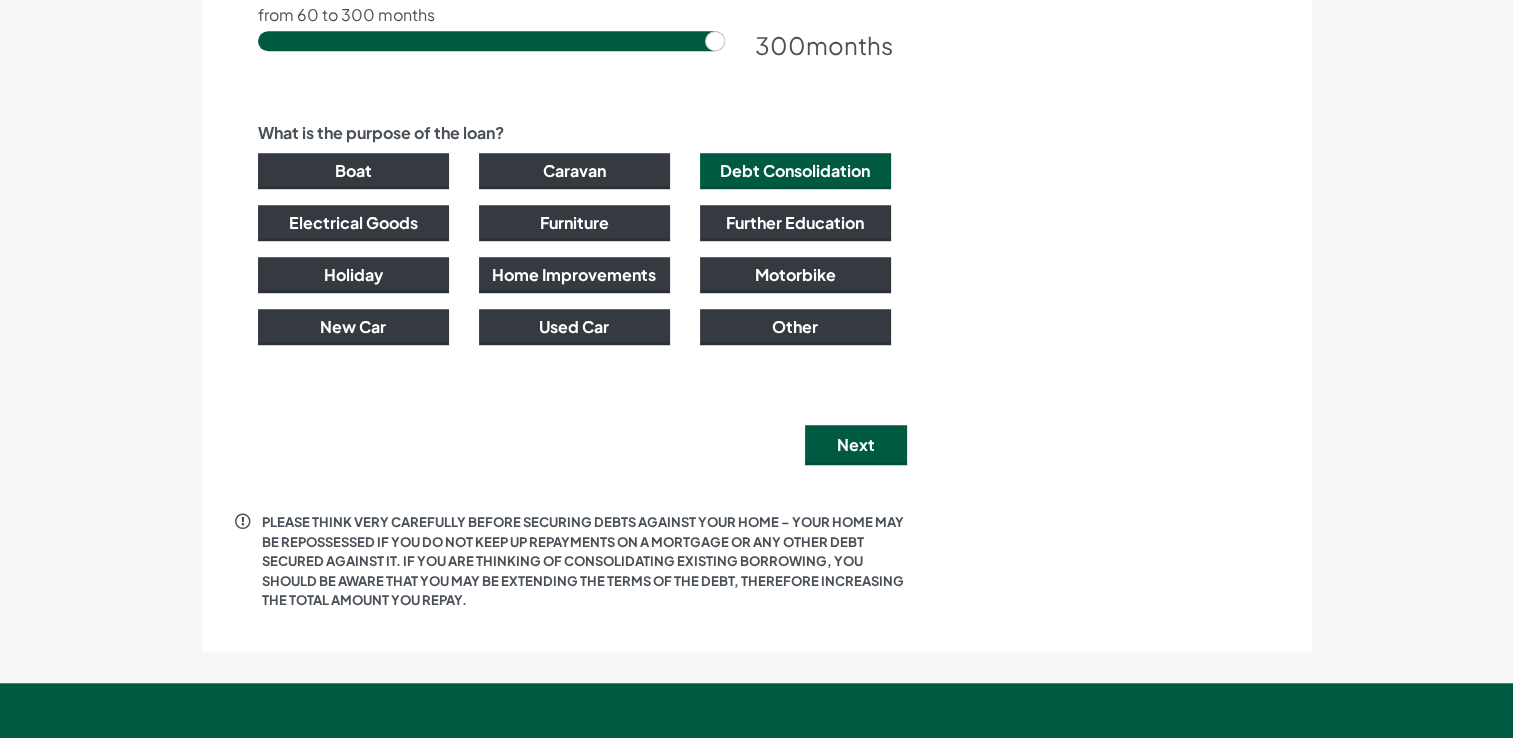 scroll, scrollTop: 1473, scrollLeft: 0, axis: vertical 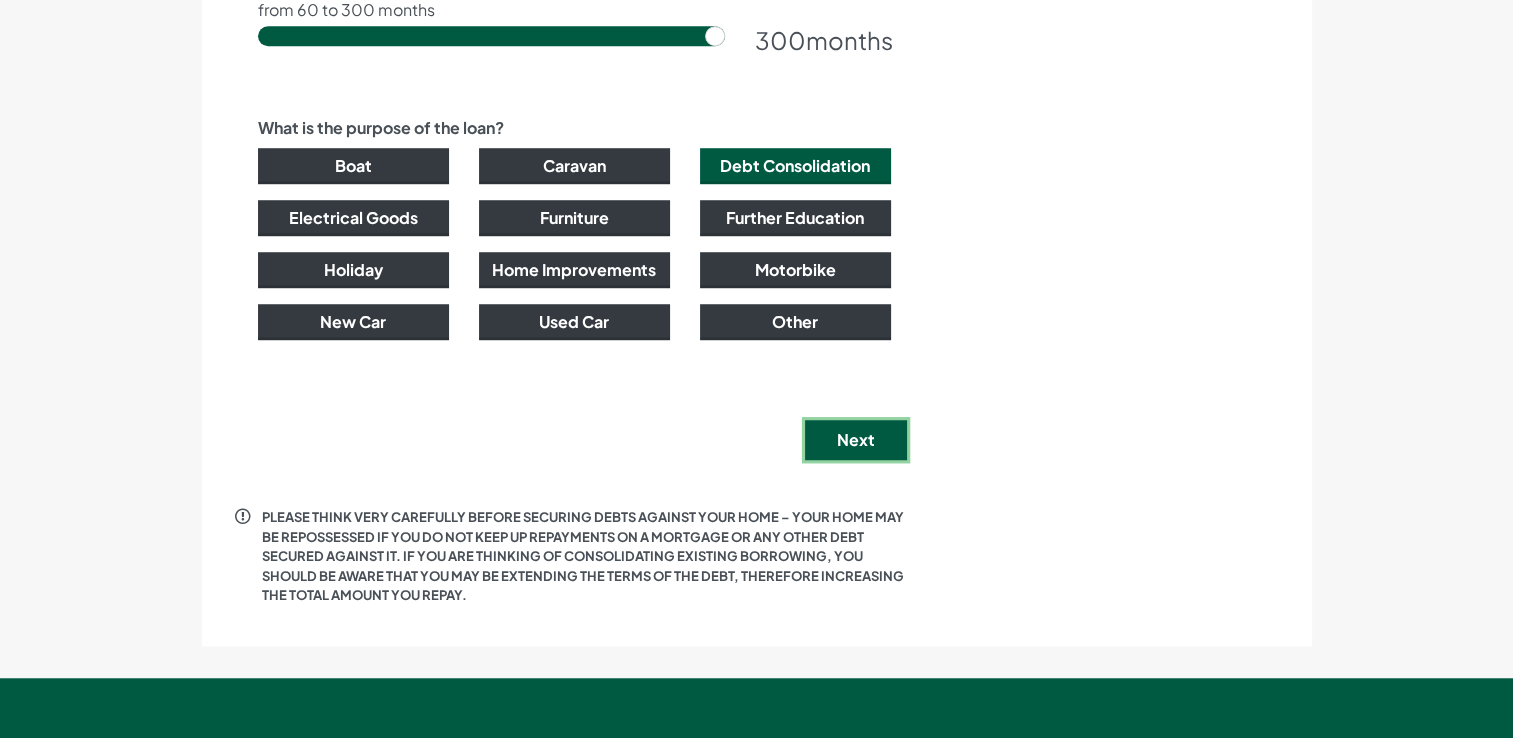 click on "Next" at bounding box center (856, 440) 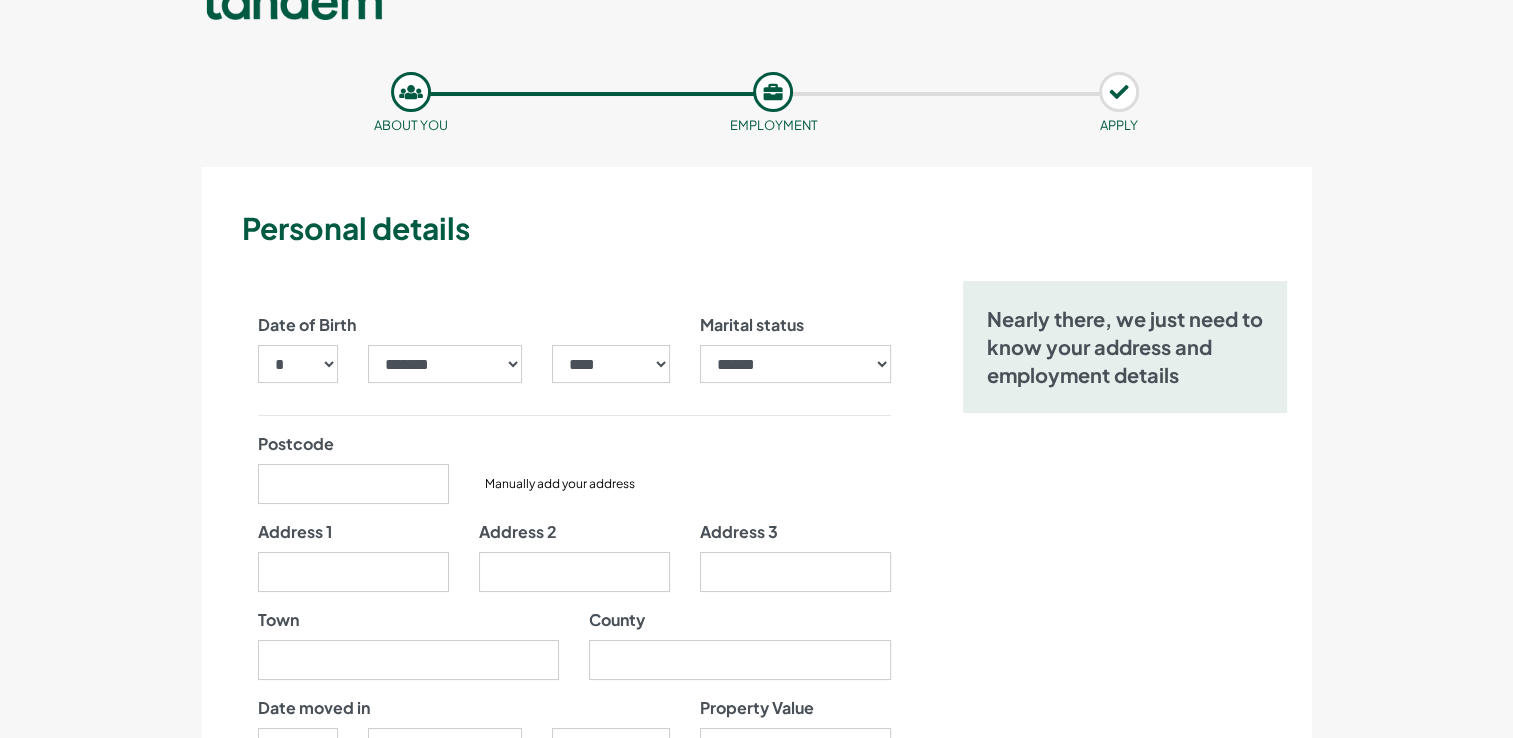 scroll, scrollTop: 40, scrollLeft: 0, axis: vertical 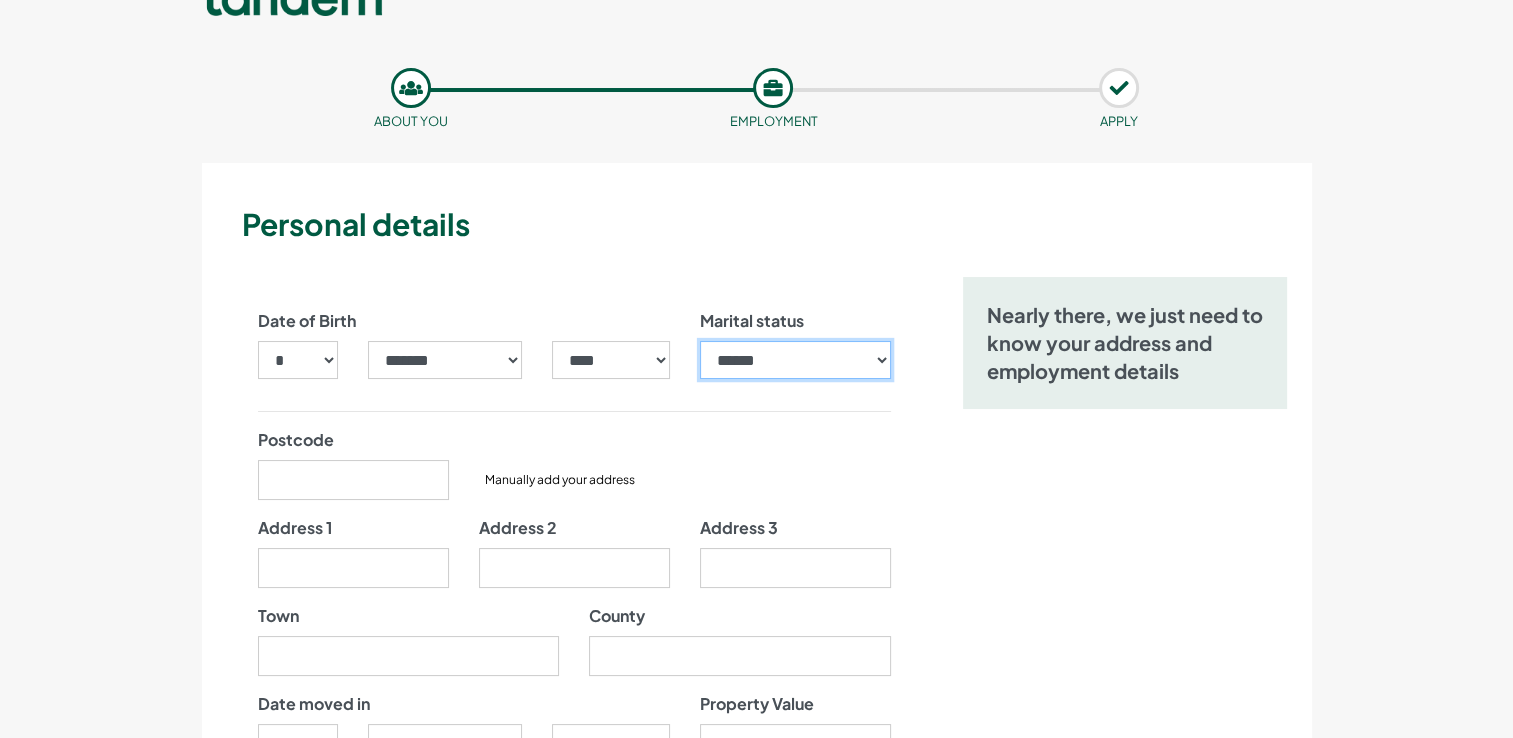 click on "**********" at bounding box center [795, 360] 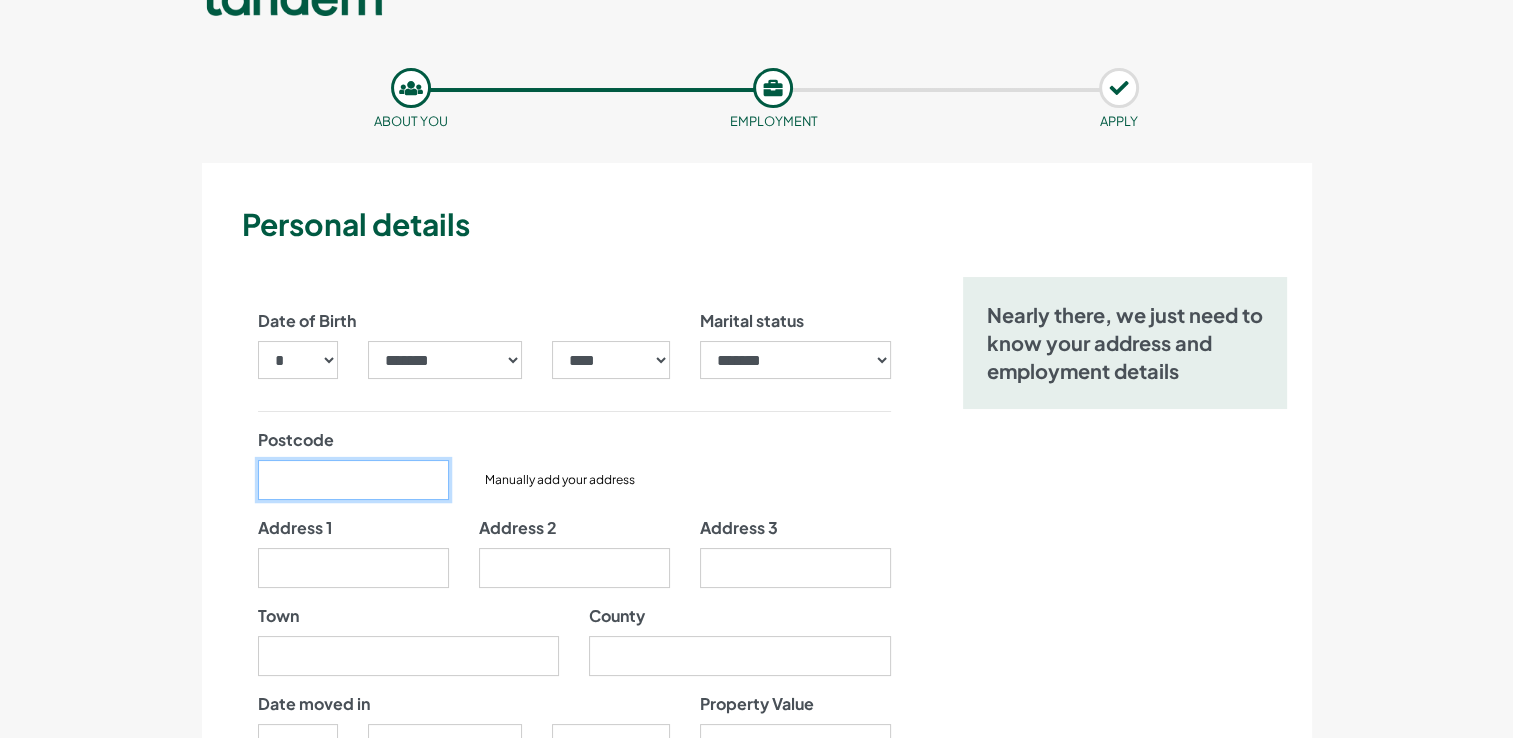 click on "Postcode" at bounding box center [353, 480] 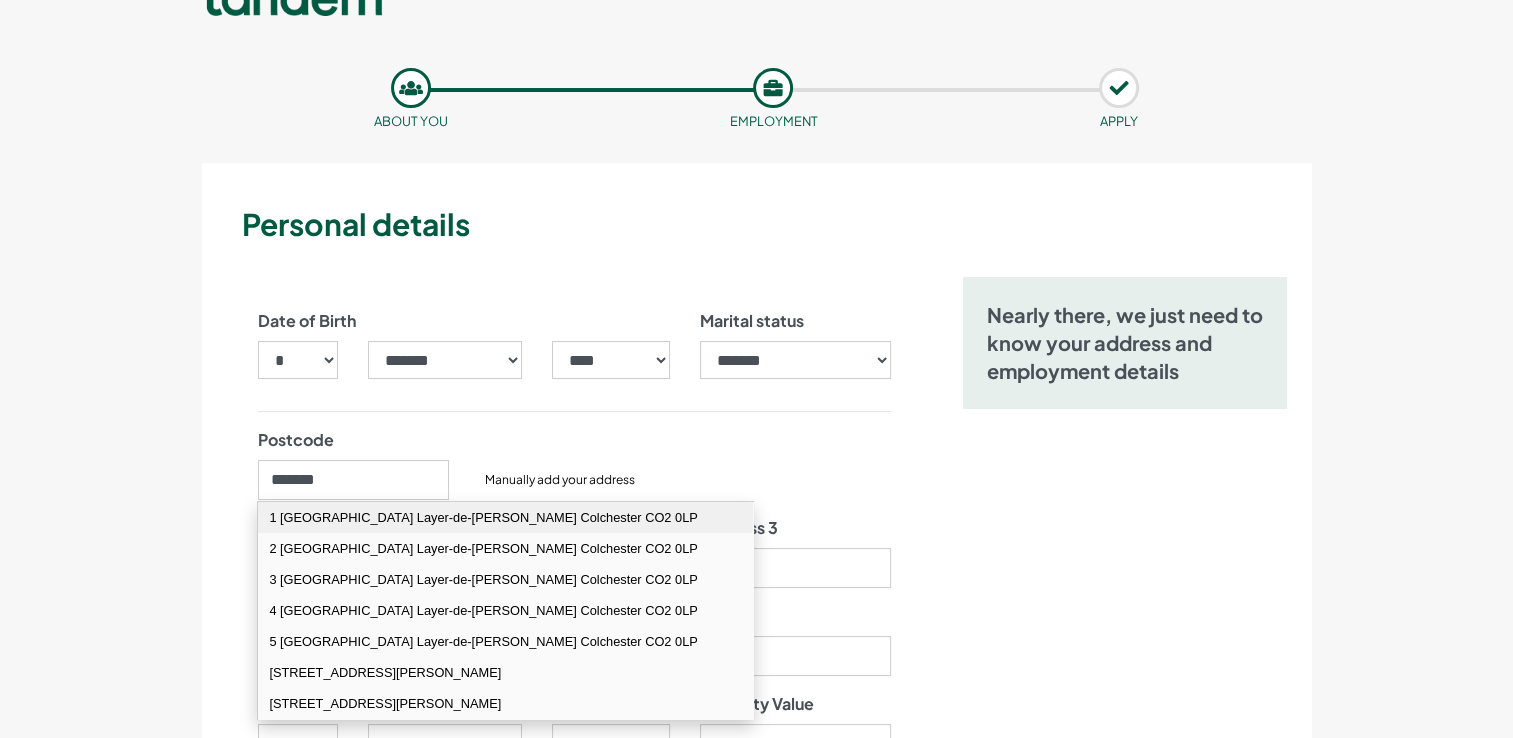 click on "1 Greate House Farm Road Layer-de-la-Haye Colchester CO2 0LP" at bounding box center (505, 517) 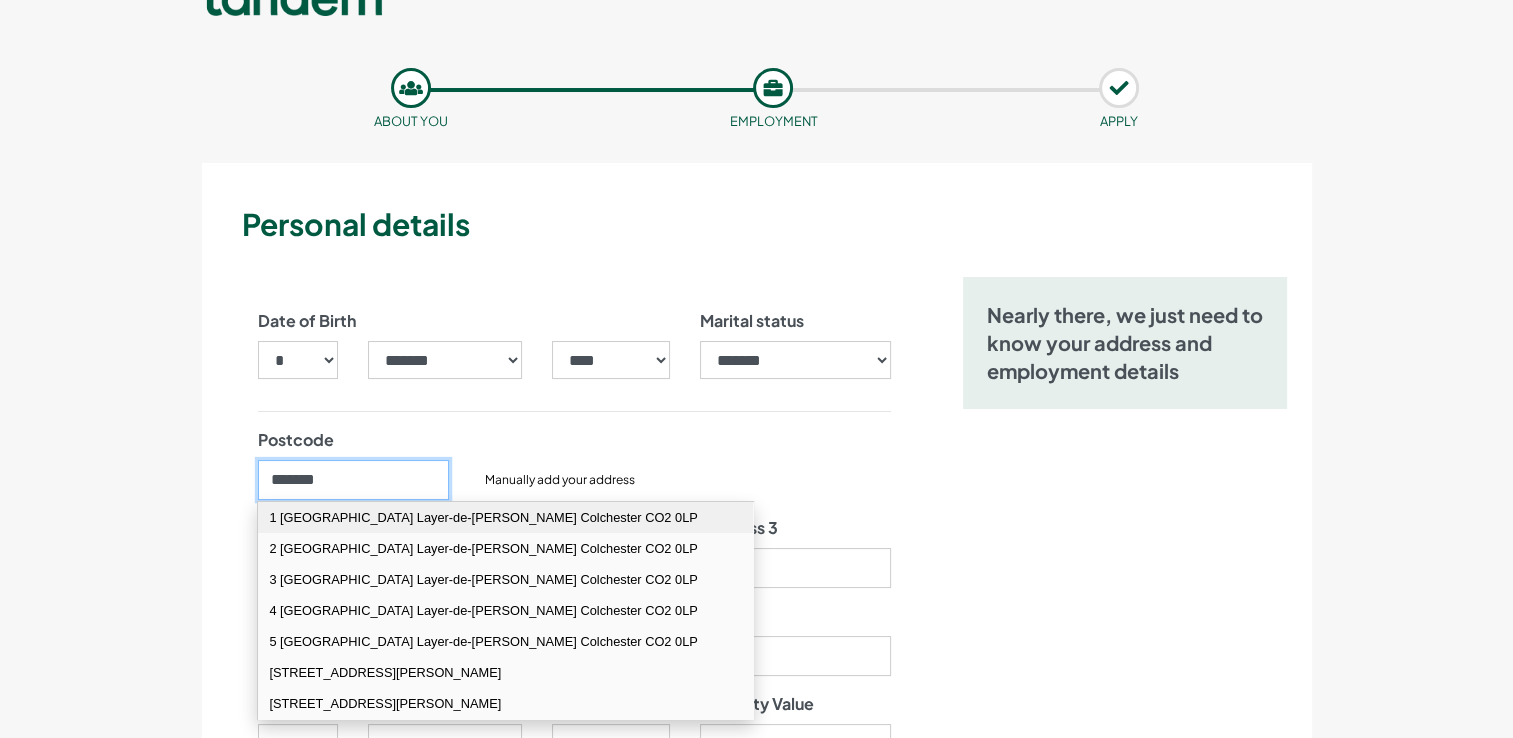 type on "*******" 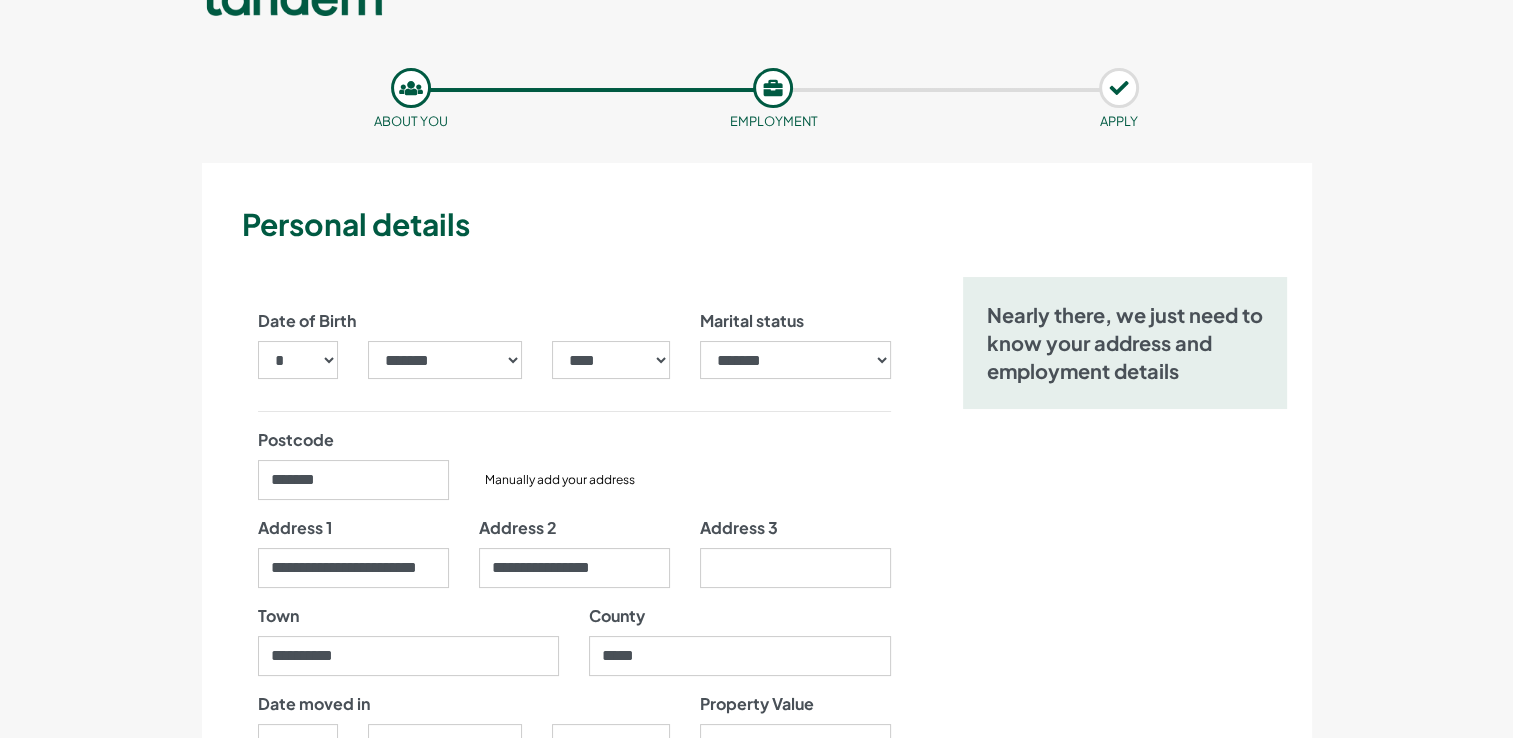 click on "About you
Employment
APPLY
Let's get your application started
Title
******
**
***
****
**
** **** First name *** ." at bounding box center (757, 1323) 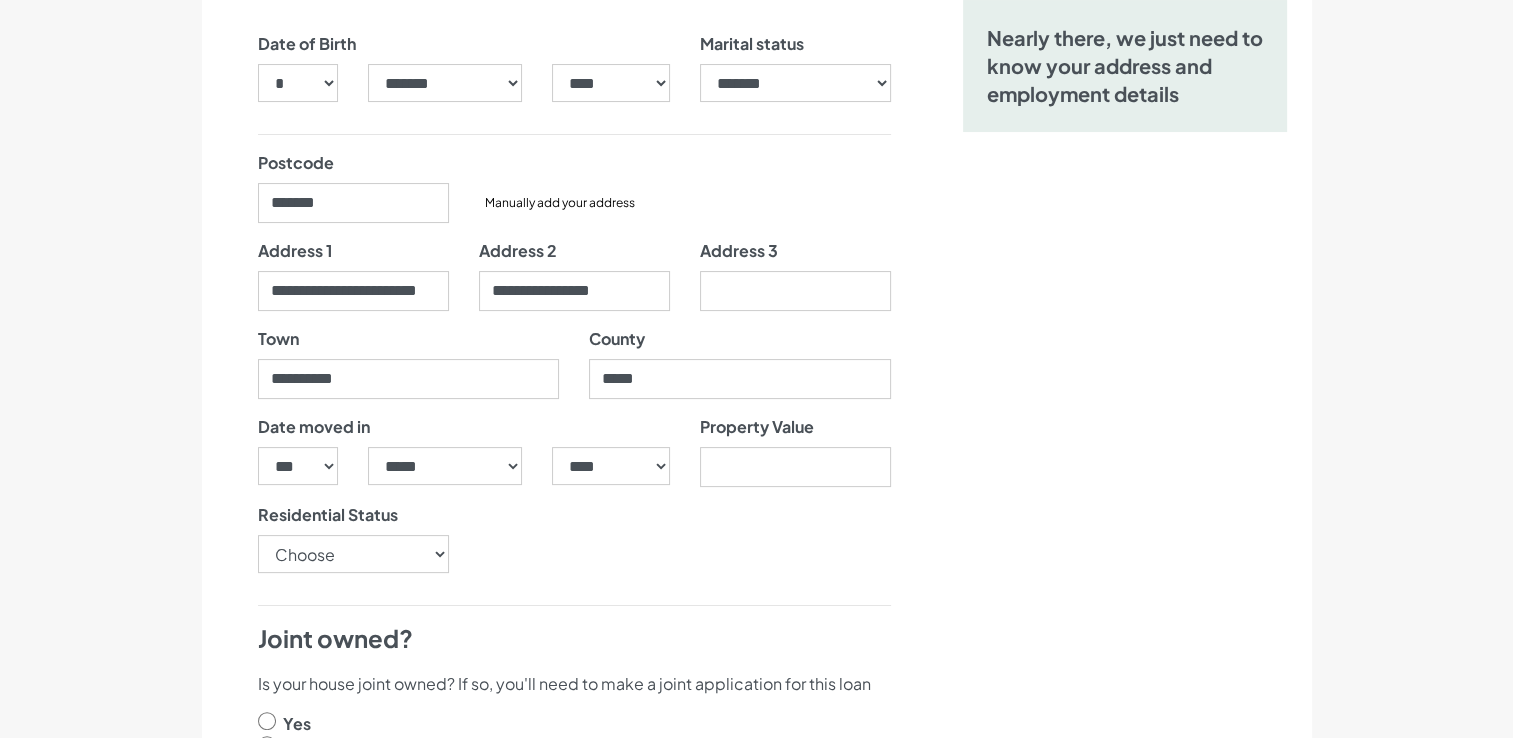 scroll, scrollTop: 360, scrollLeft: 0, axis: vertical 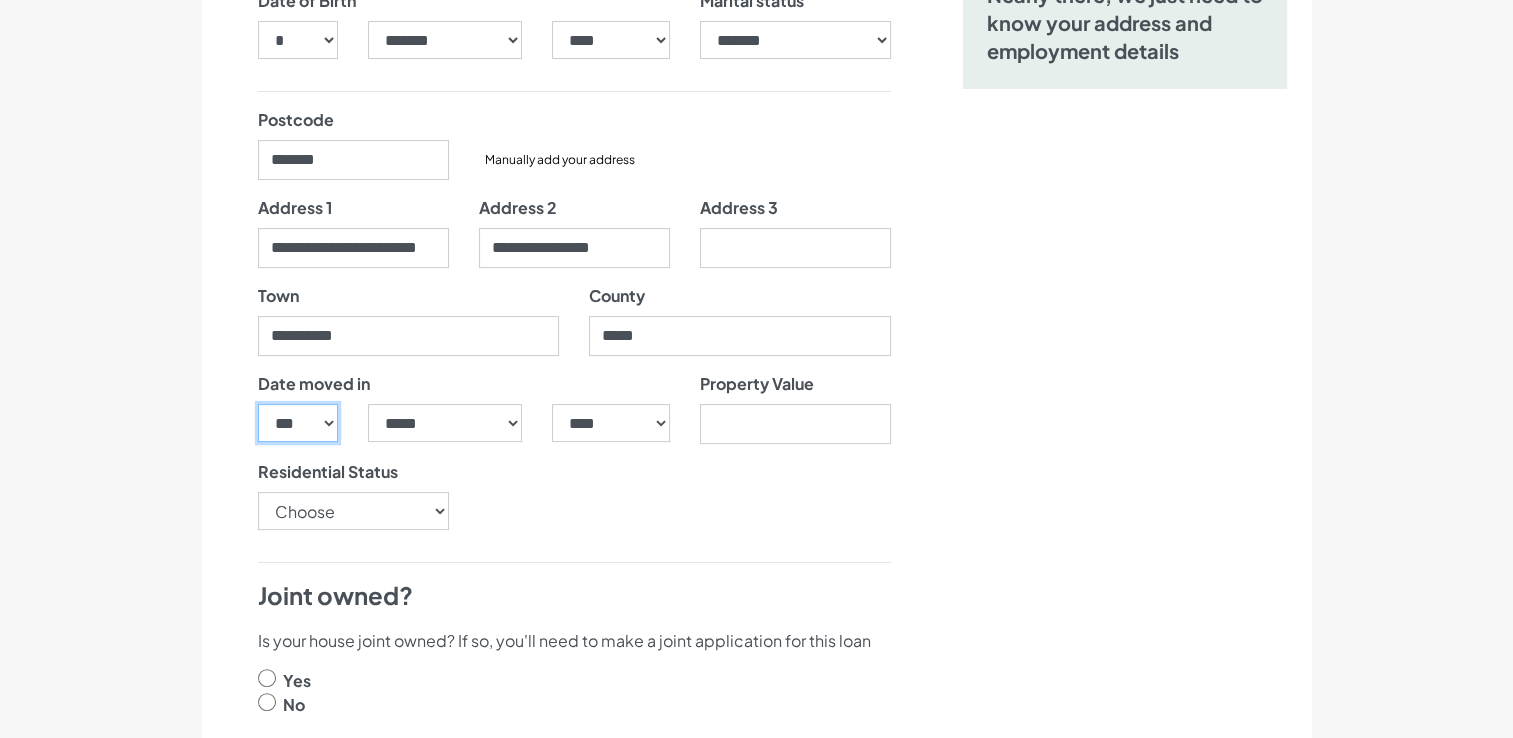 click on "***
* * * * * * * * * ** ** ** ** ** ** ** ** ** ** ** ** ** ** ** ** ** ** ** ** ** **" at bounding box center (298, 423) 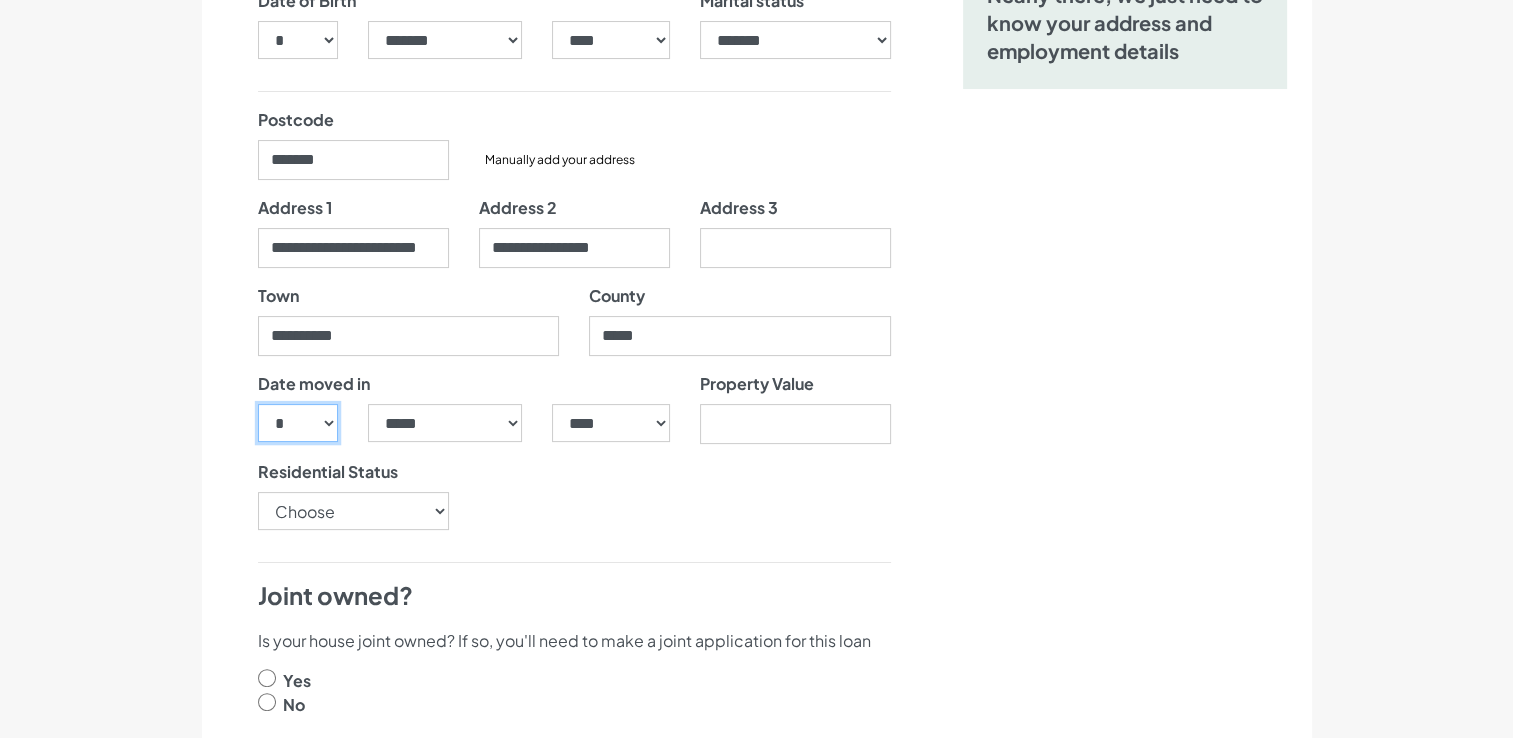 click on "***
* * * * * * * * * ** ** ** ** ** ** ** ** ** ** ** ** ** ** ** ** ** ** ** ** ** **" at bounding box center (298, 423) 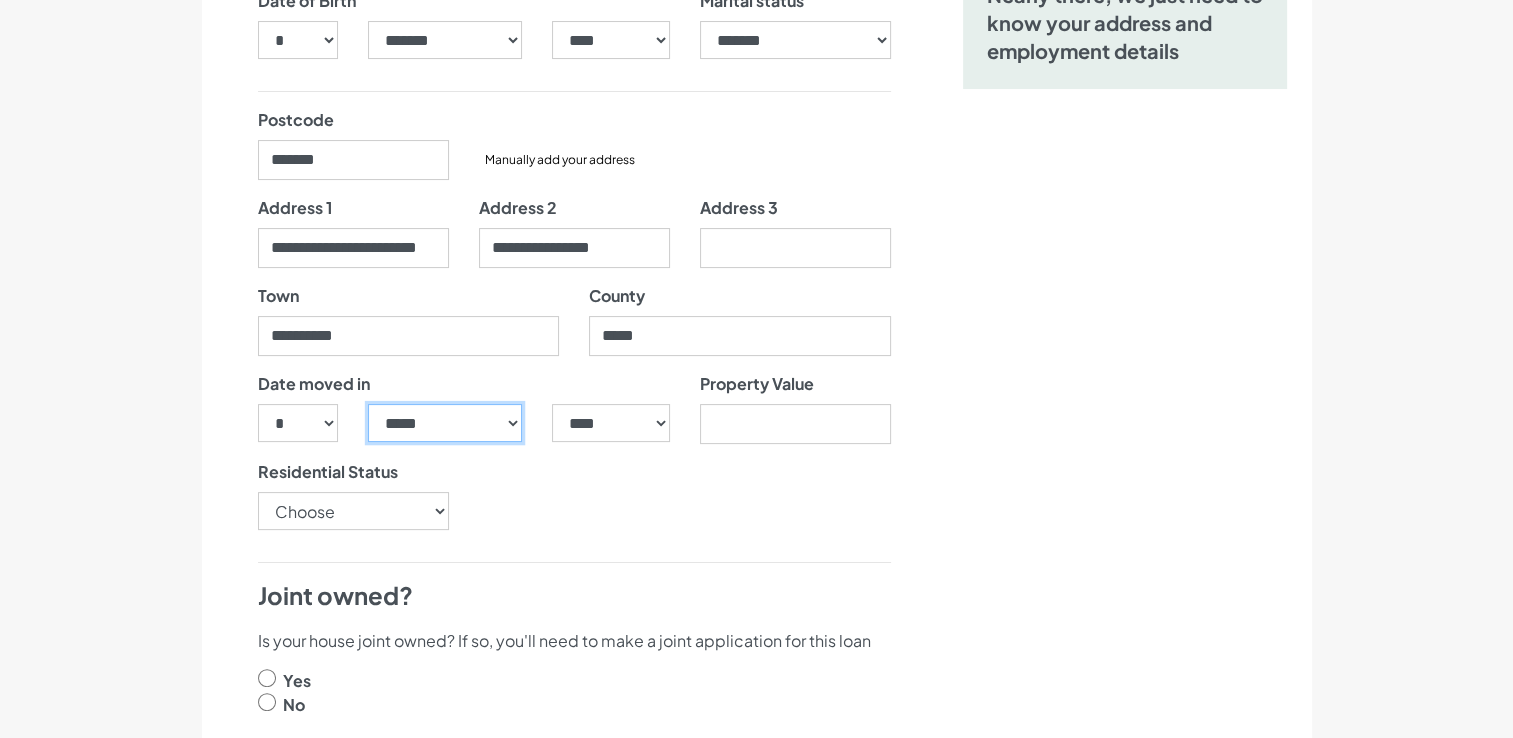 click on "*****
*******
********
*****
*****
***
****
****
******
*********
*******
********
********" at bounding box center (445, 423) 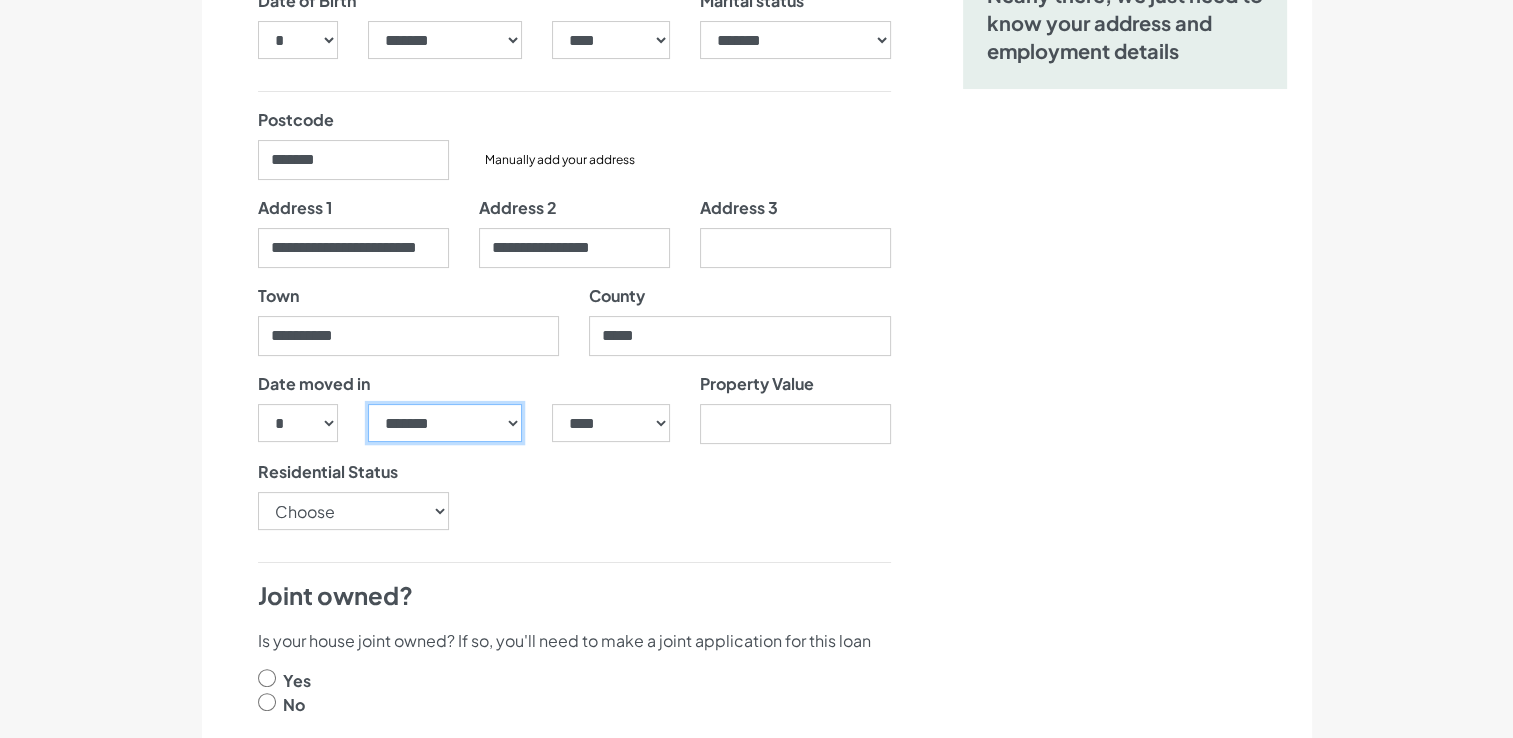 click on "*****
*******
********
*****
*****
***
****
****
******
*********
*******
********
********" at bounding box center (445, 423) 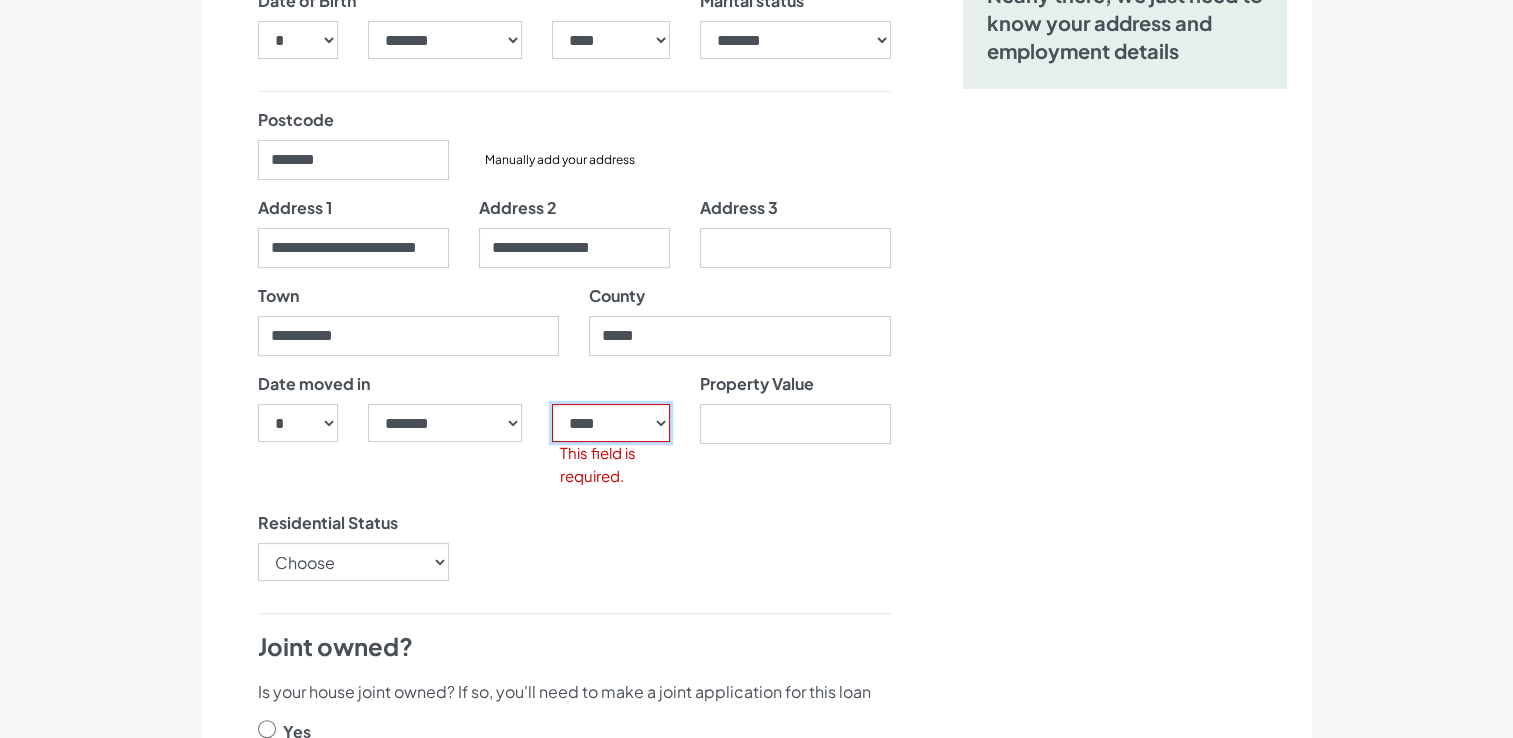select on "****" 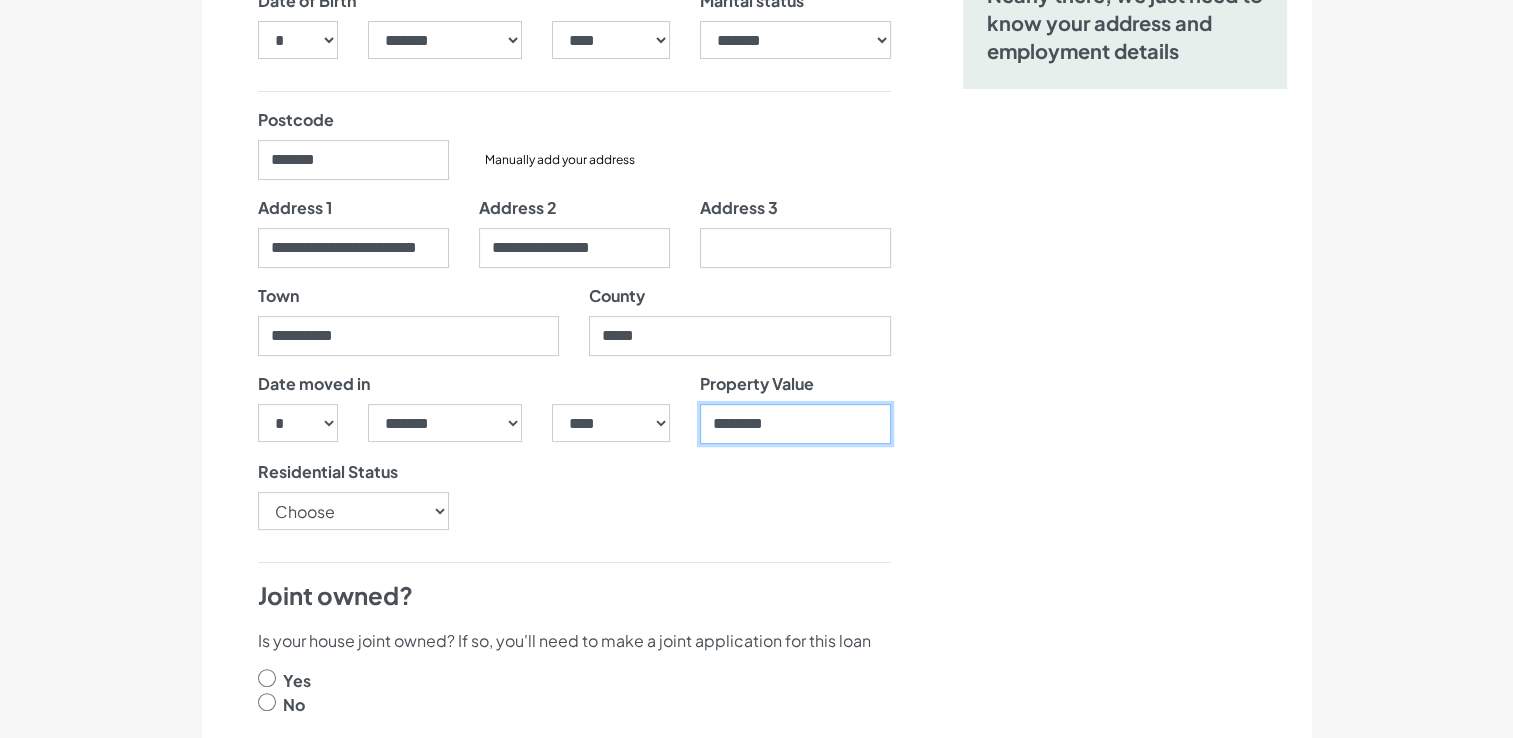 type on "********" 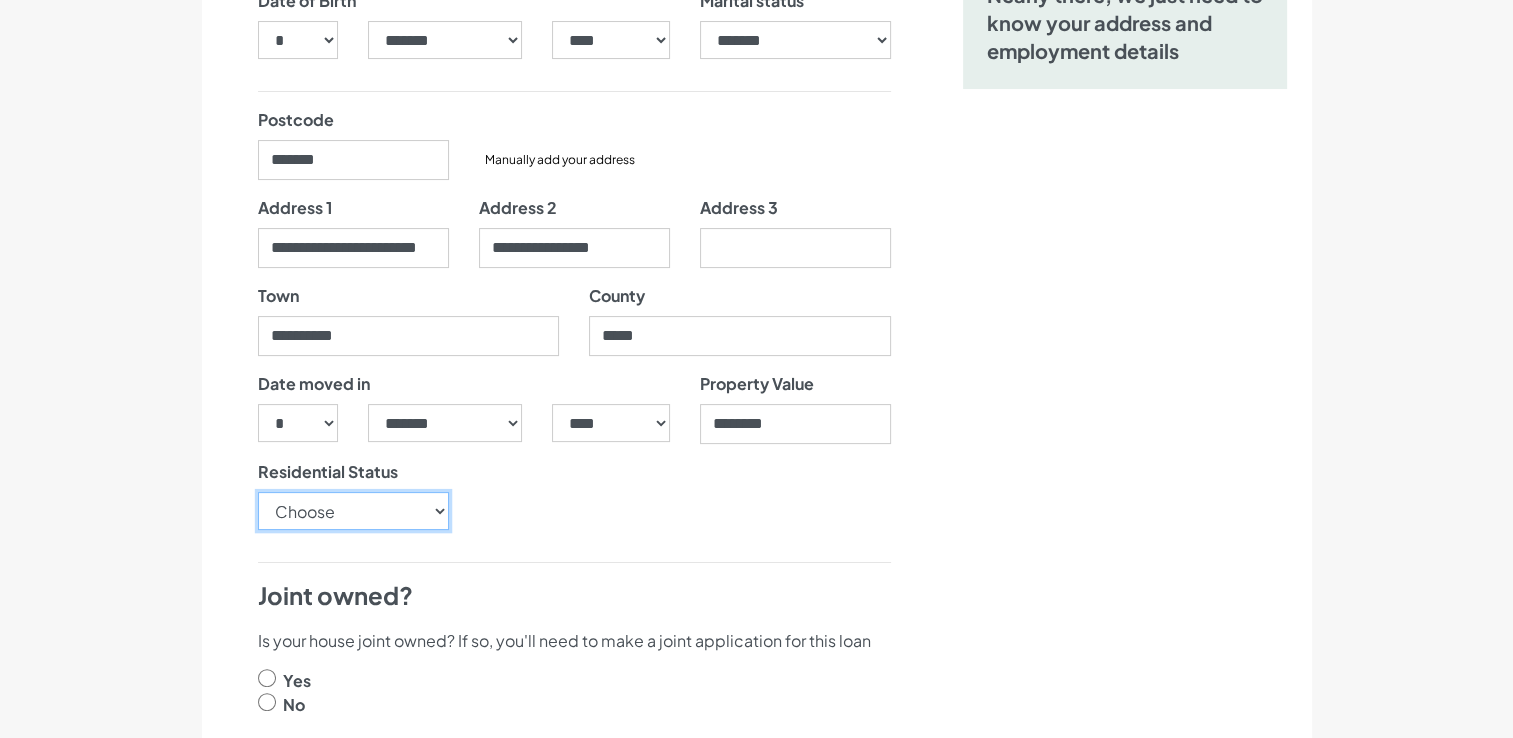 click on "Choose
Owner Occupier
Owner Non Occupier
Living With Parents
Property Owned By Partner
Tenant - Council
Tenant - Housing Association
Tenant - Lodger
Tenant - Private
Living with Friends
Military Accommodation
Works Accommodation" at bounding box center (353, 511) 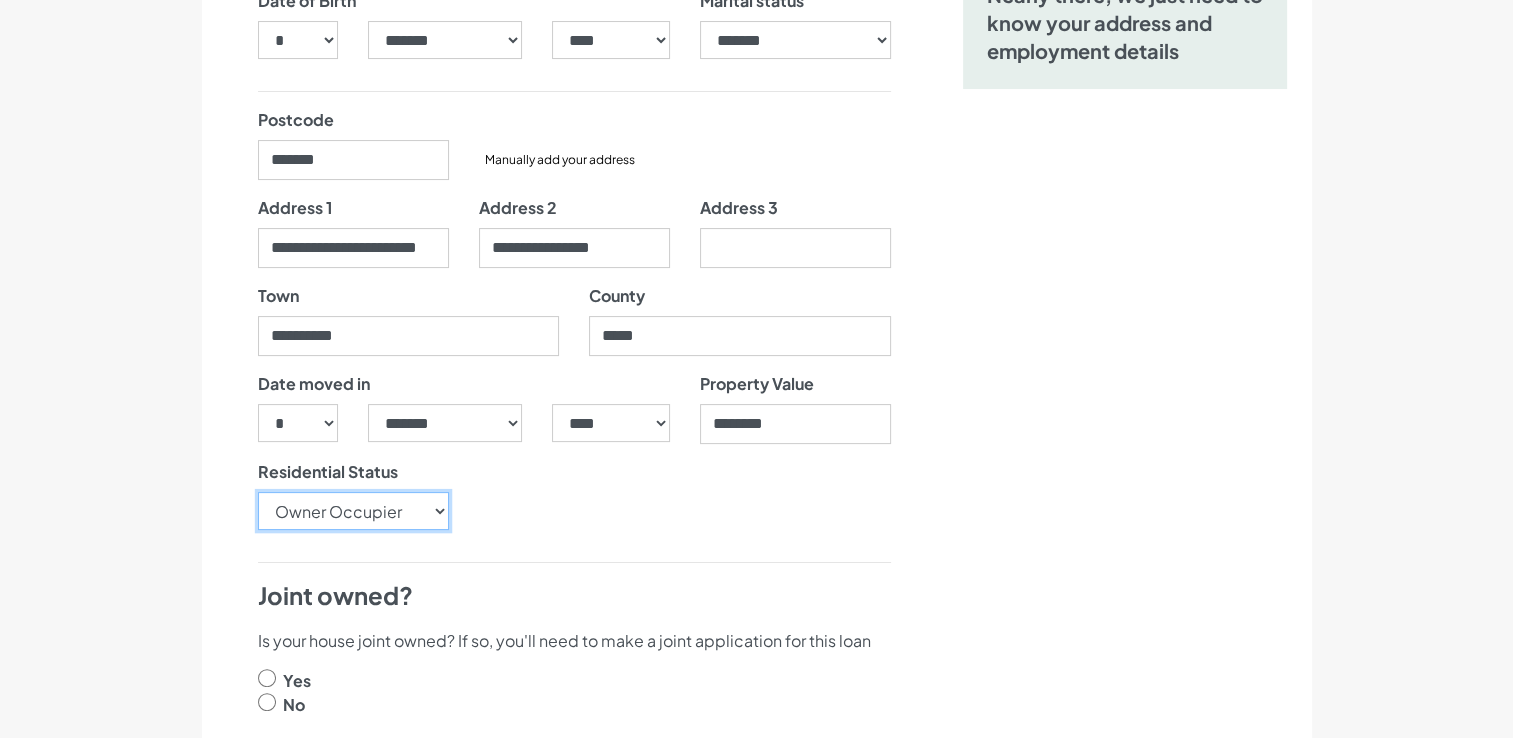 click on "Choose
Owner Occupier
Owner Non Occupier
Living With Parents
Property Owned By Partner
Tenant - Council
Tenant - Housing Association
Tenant - Lodger
Tenant - Private
Living with Friends
Military Accommodation
Works Accommodation" at bounding box center (353, 511) 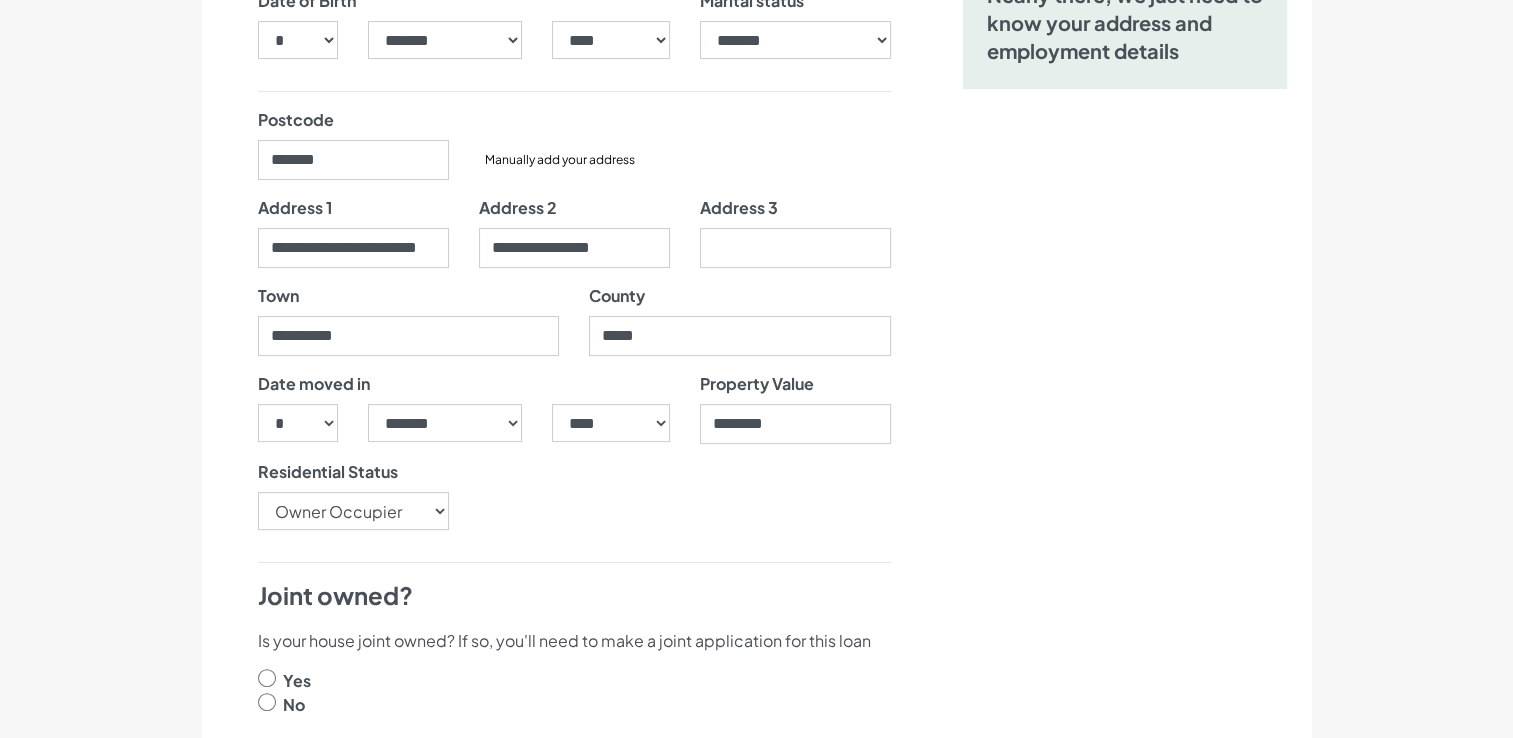 click on "About you
Employment
APPLY
Let's get your application started
Title
******
**
***
****
**
** **** First name ." at bounding box center [756, 1003] 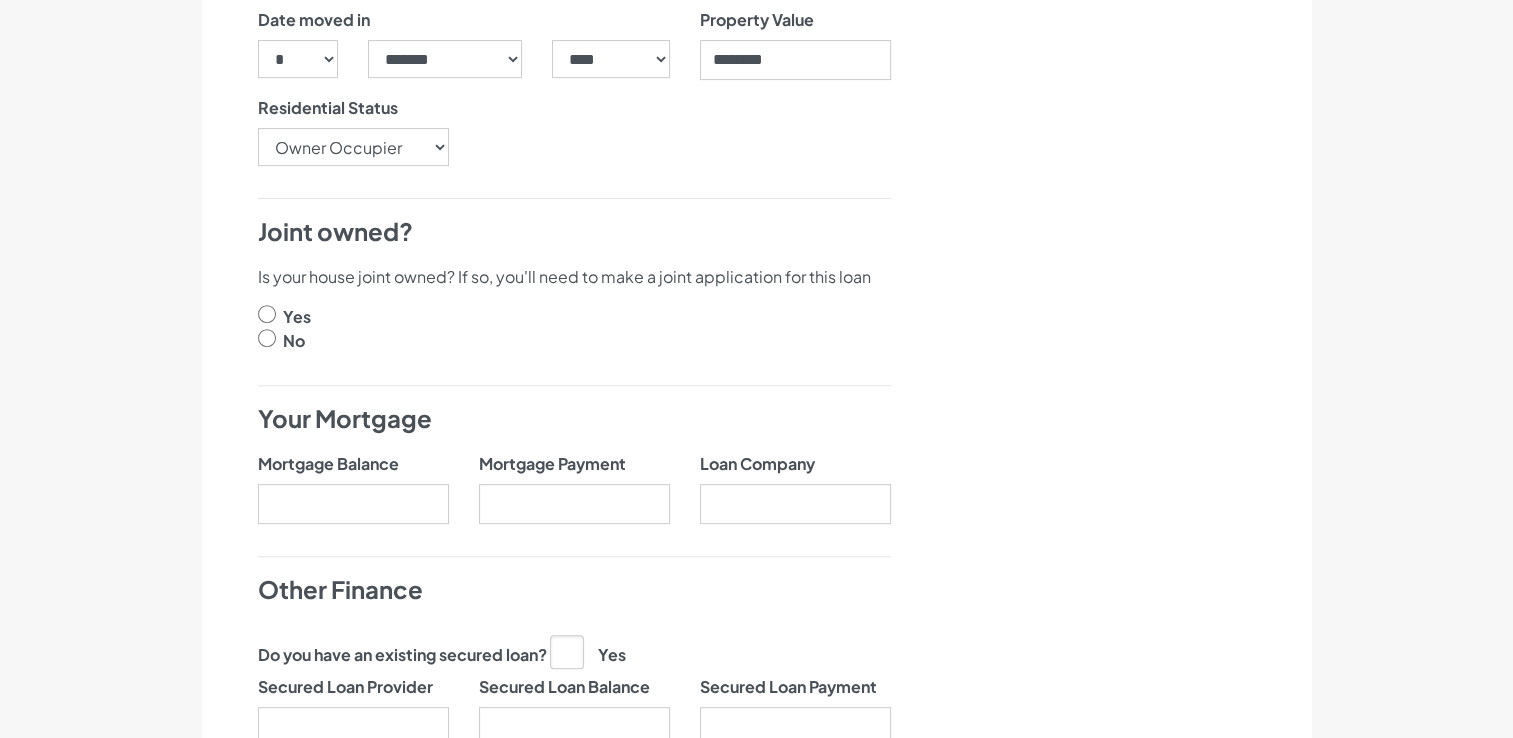 scroll, scrollTop: 800, scrollLeft: 0, axis: vertical 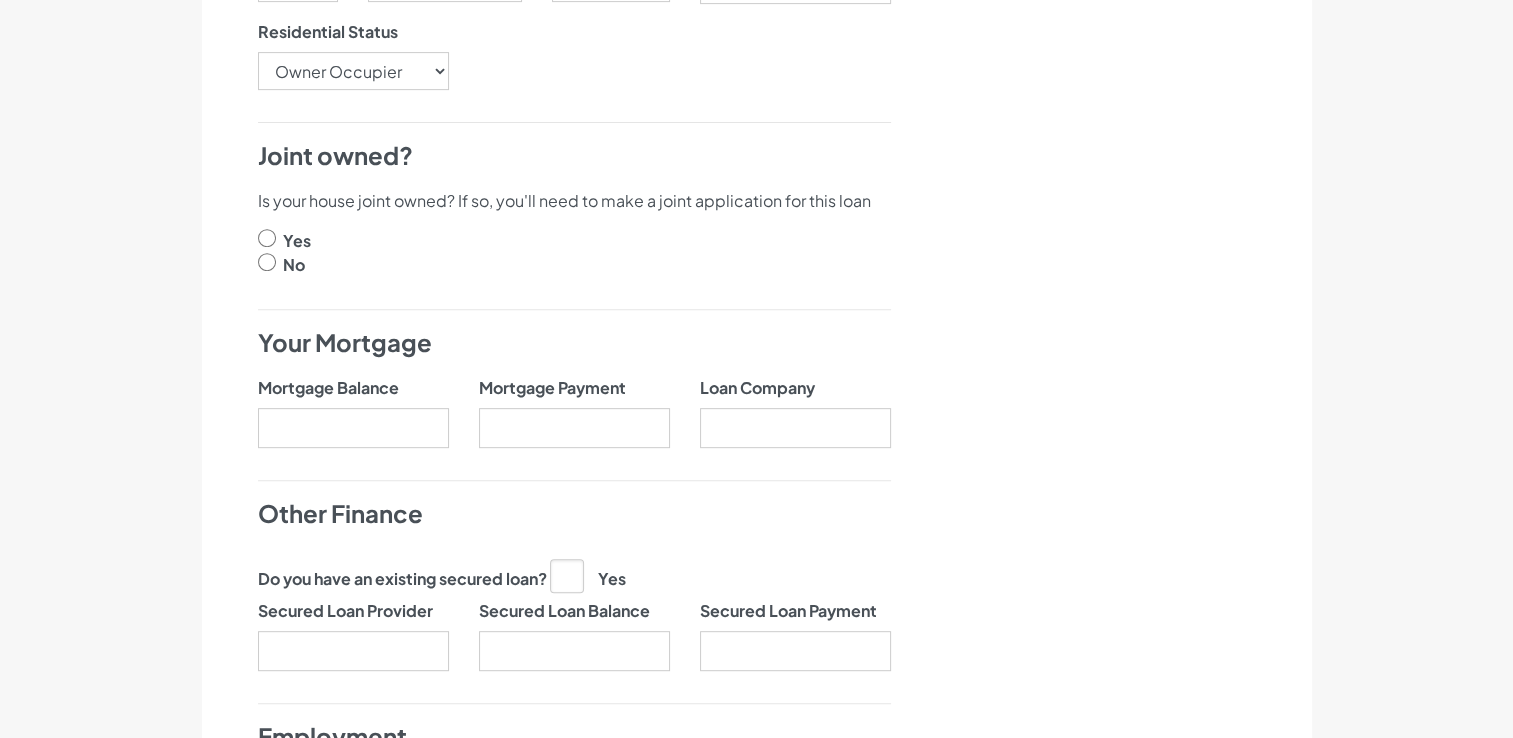 click on "Yes" at bounding box center [297, 241] 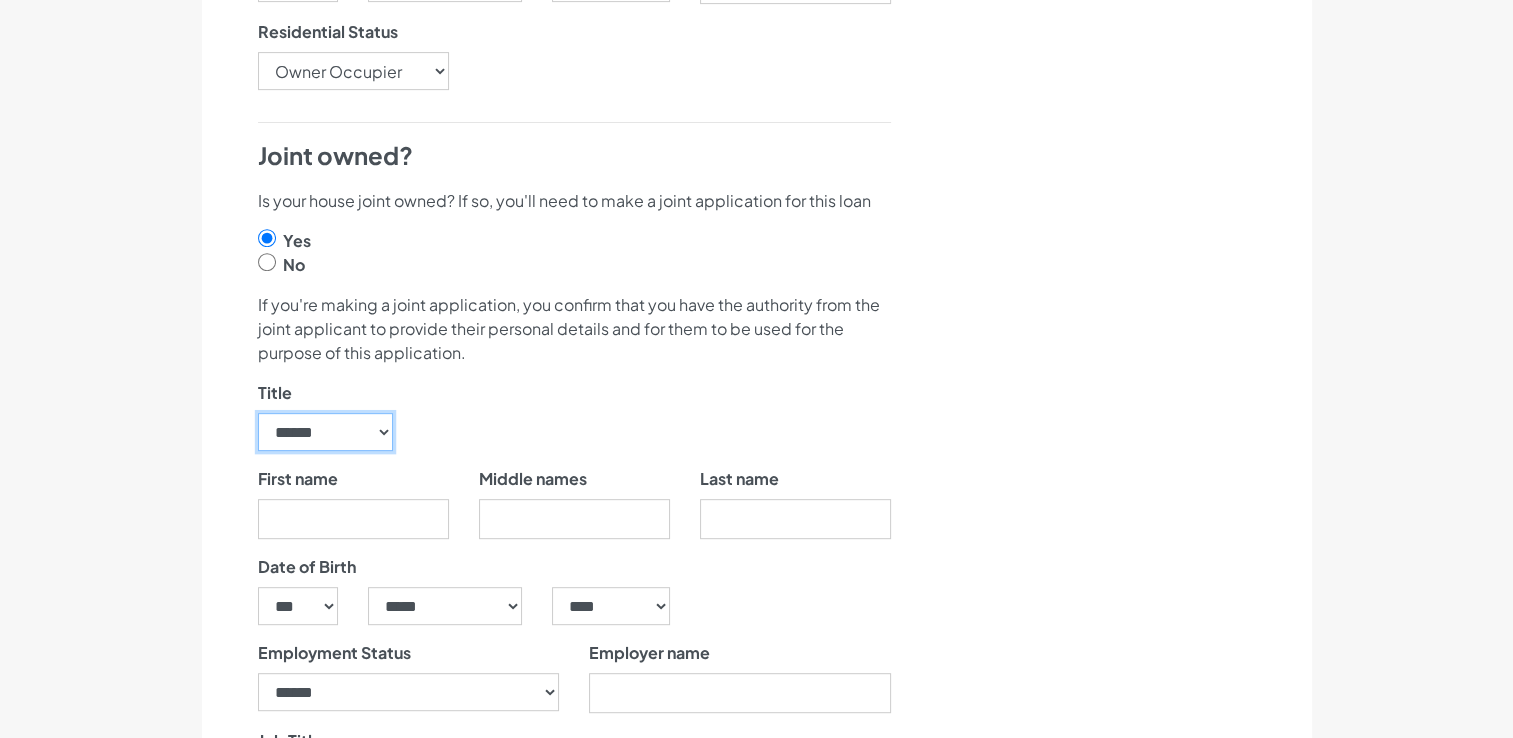 click on "******
**
***
****
**
**
****" at bounding box center [326, 432] 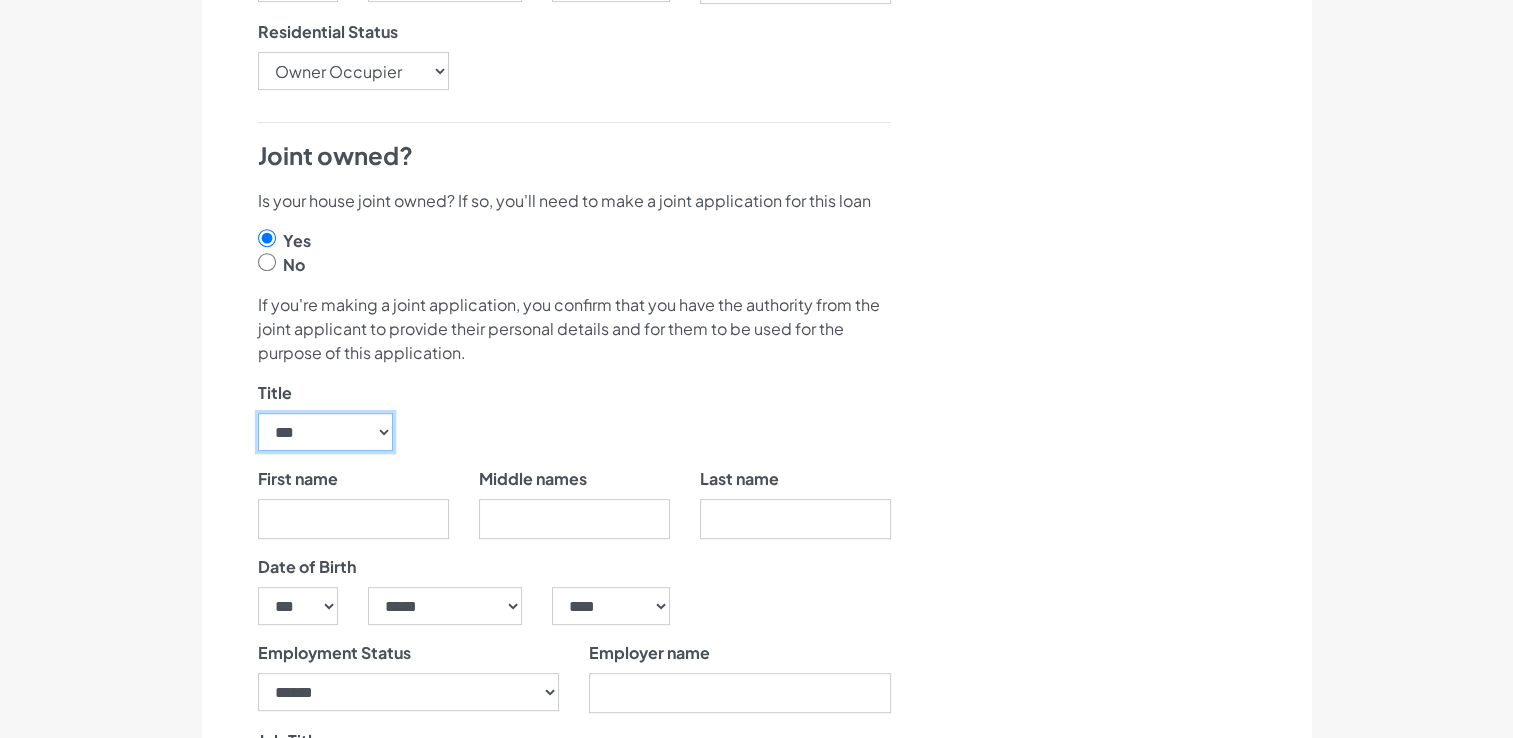 click on "******
**
***
****
**
**
****" at bounding box center (326, 432) 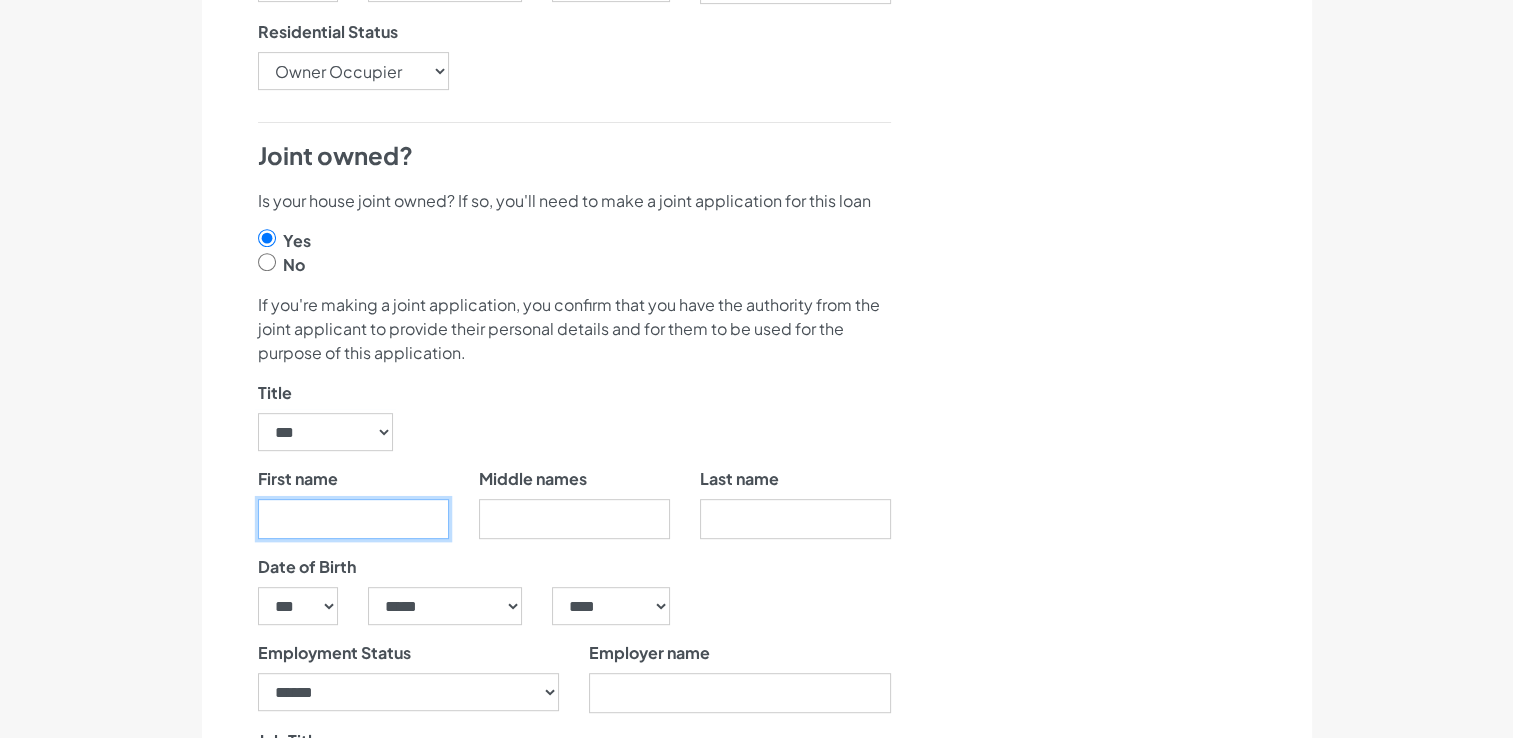 click on "First name" at bounding box center (353, 519) 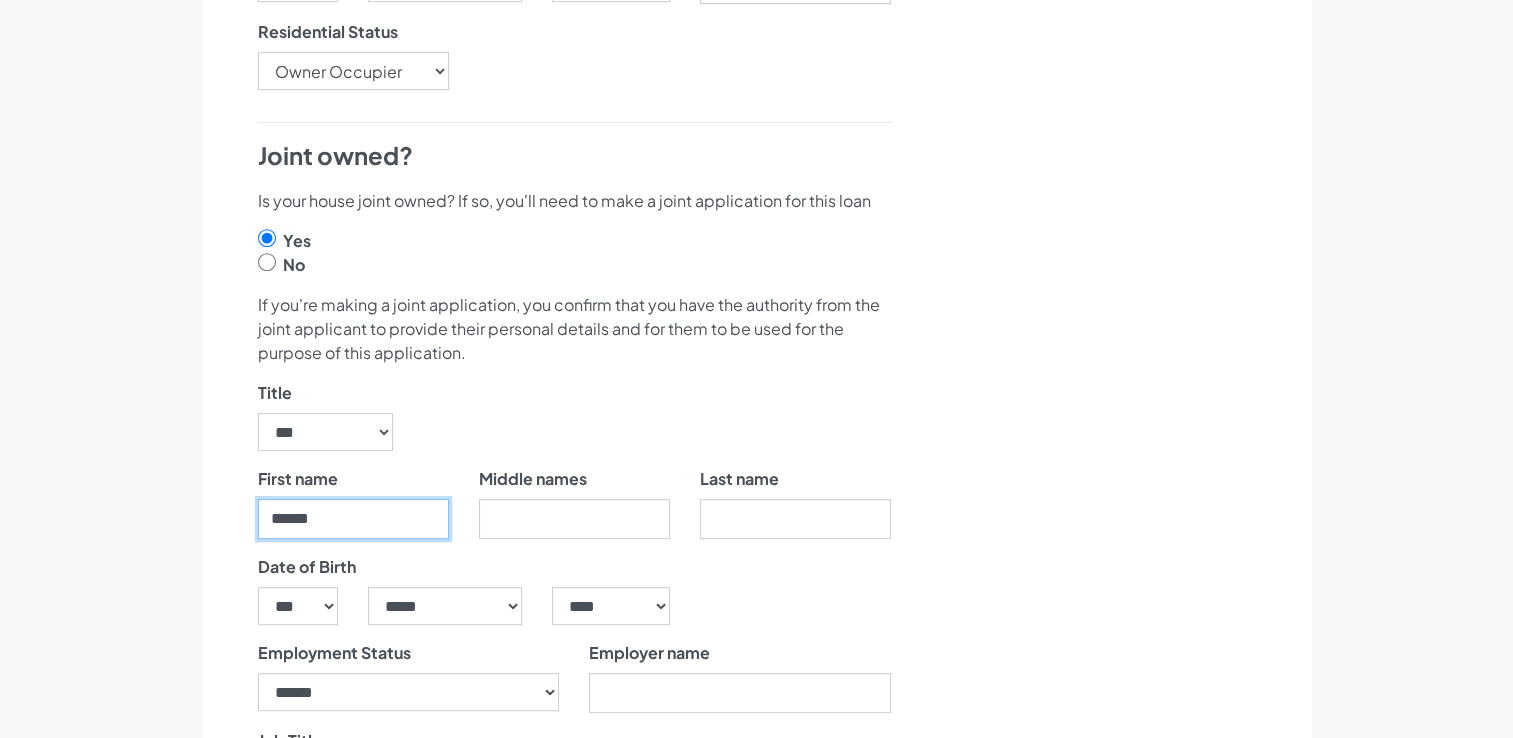 type on "******" 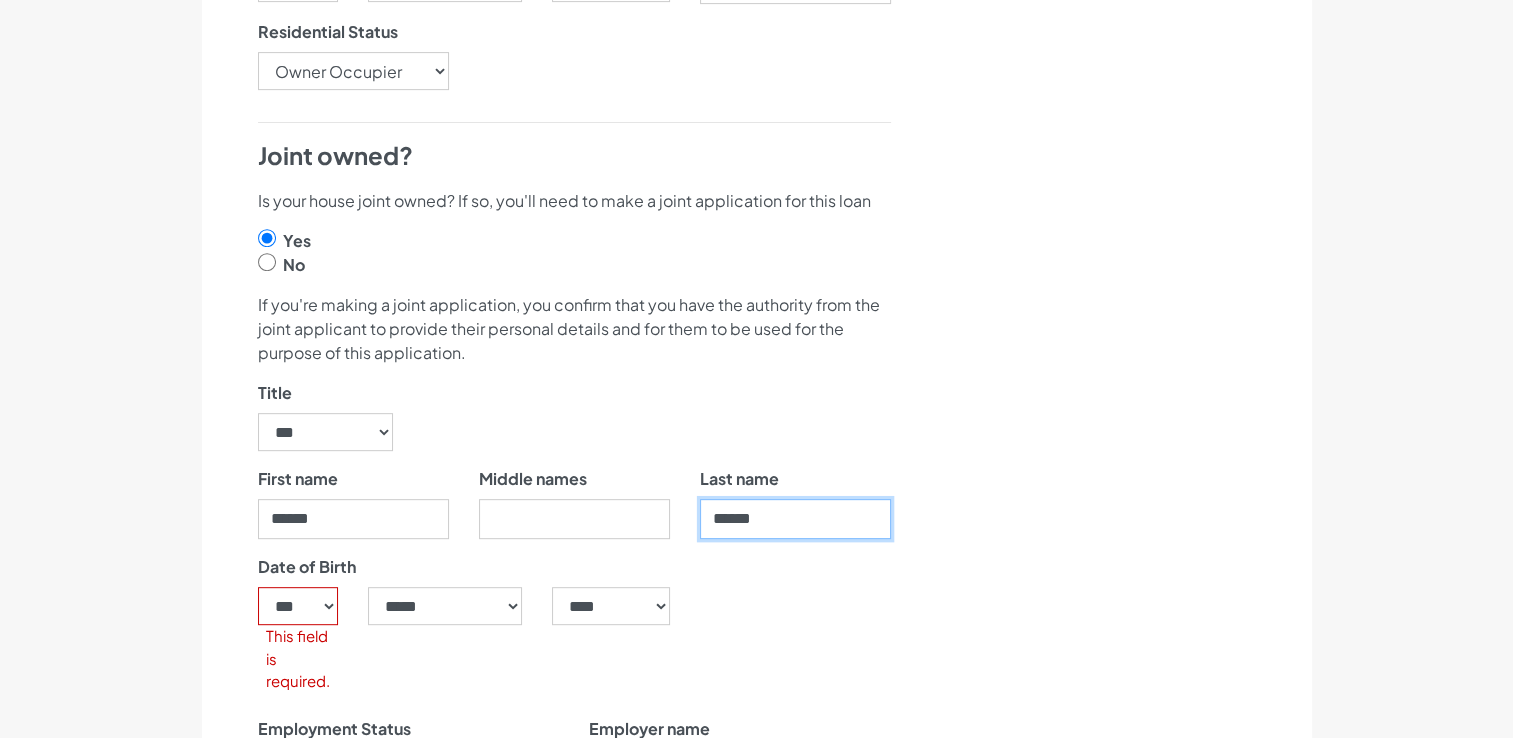 type on "******" 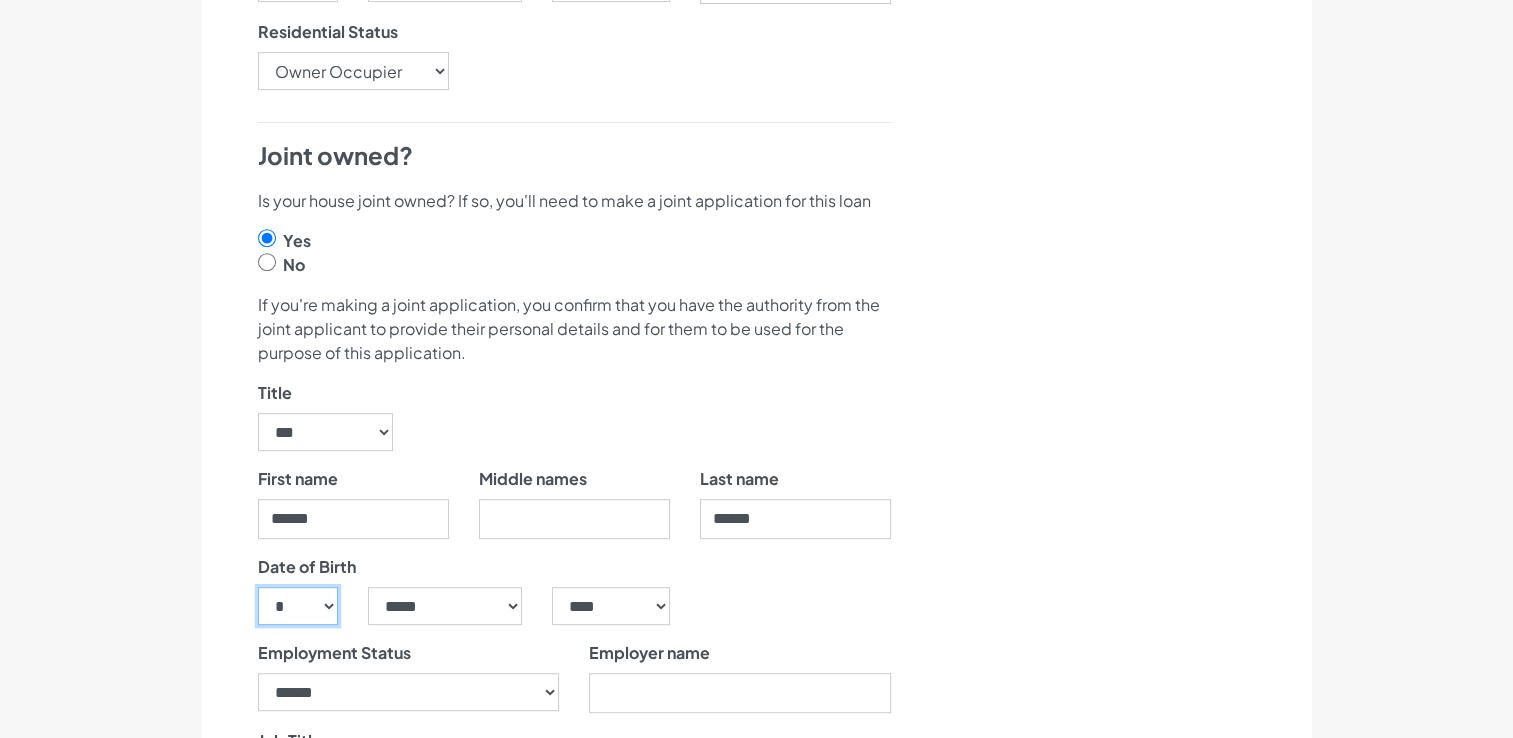 select on "**" 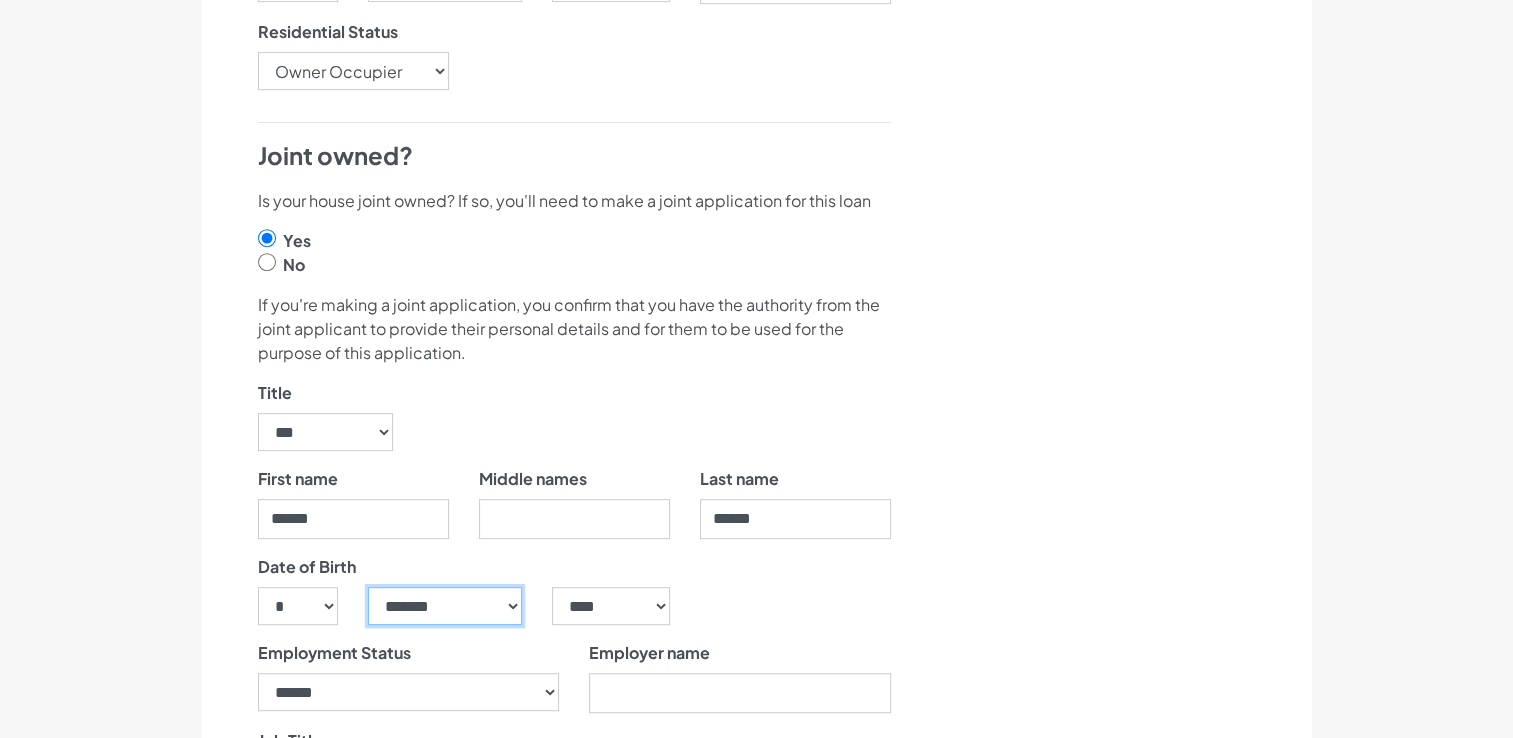 select on "**" 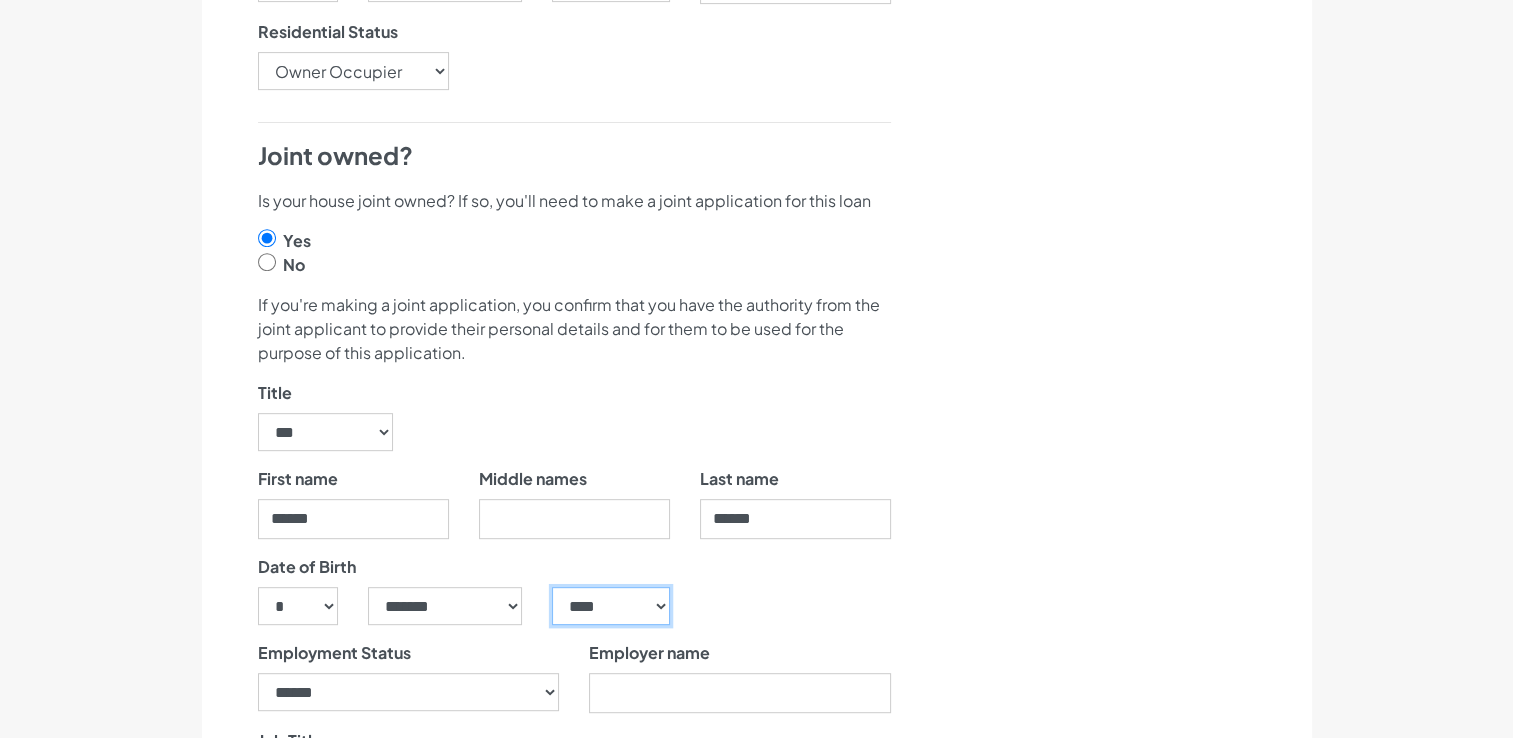 select on "****" 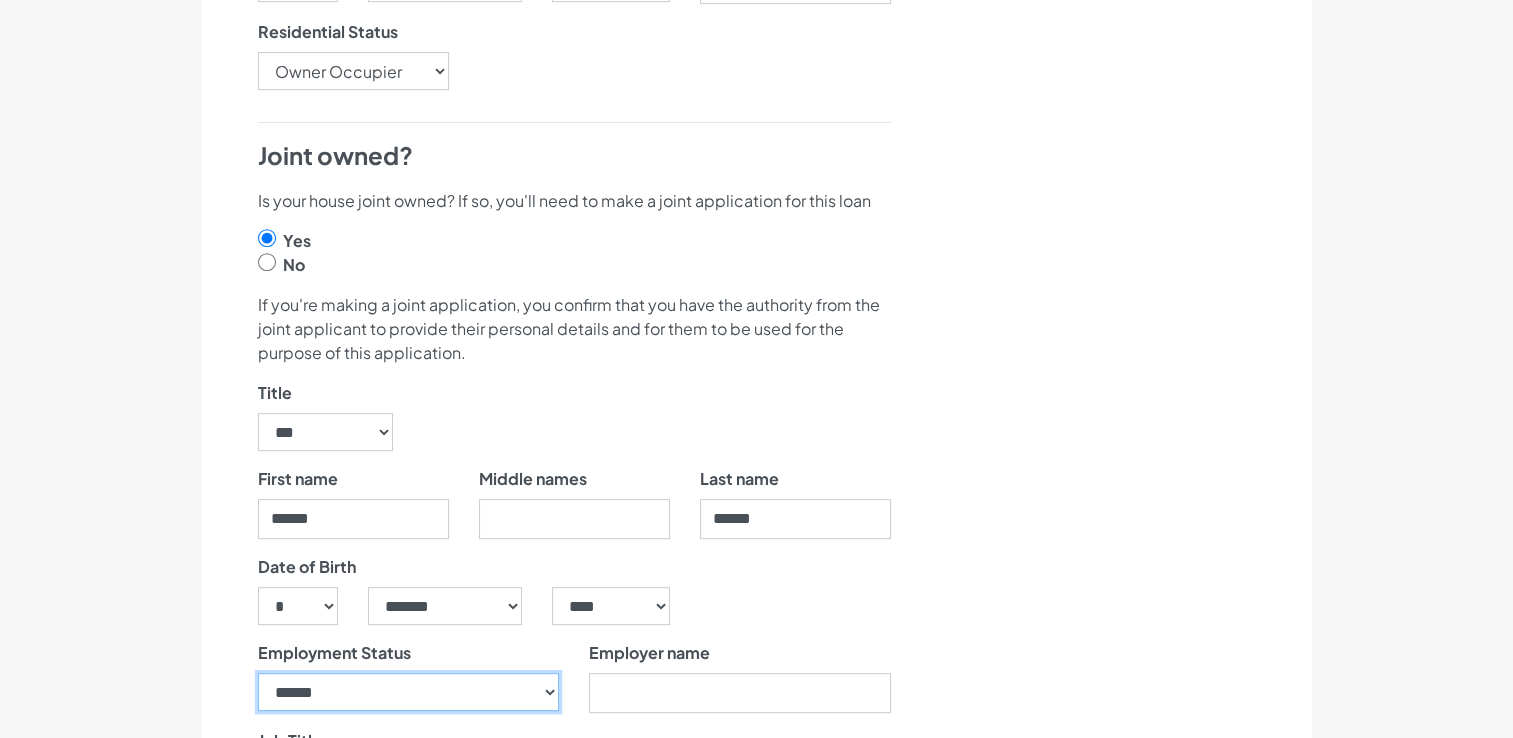 click on "**********" at bounding box center (409, 692) 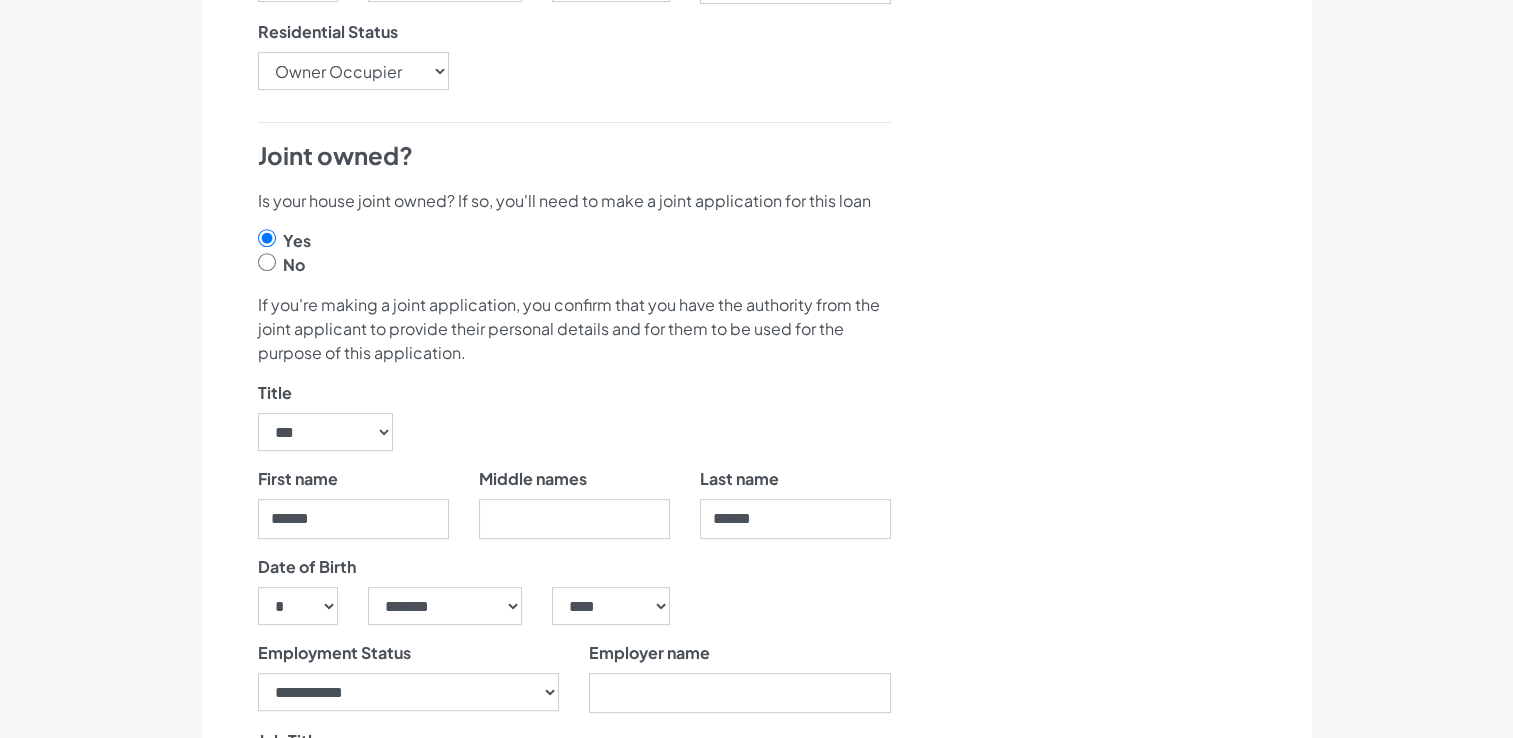 click on "About you
Employment
APPLY
Let's get your application started
Title
******
**
***
****
**
** **** First name ." at bounding box center (756, 856) 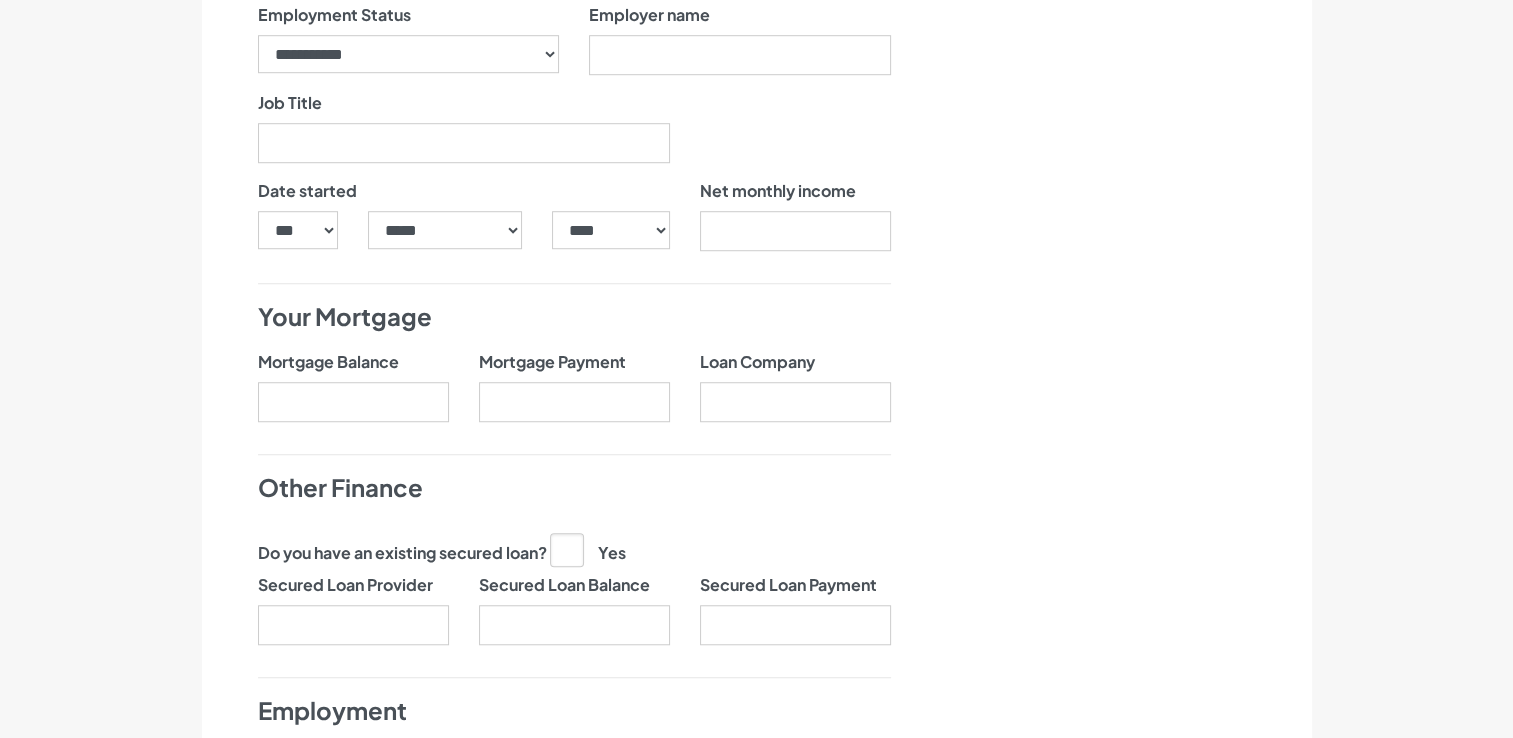 scroll, scrollTop: 1440, scrollLeft: 0, axis: vertical 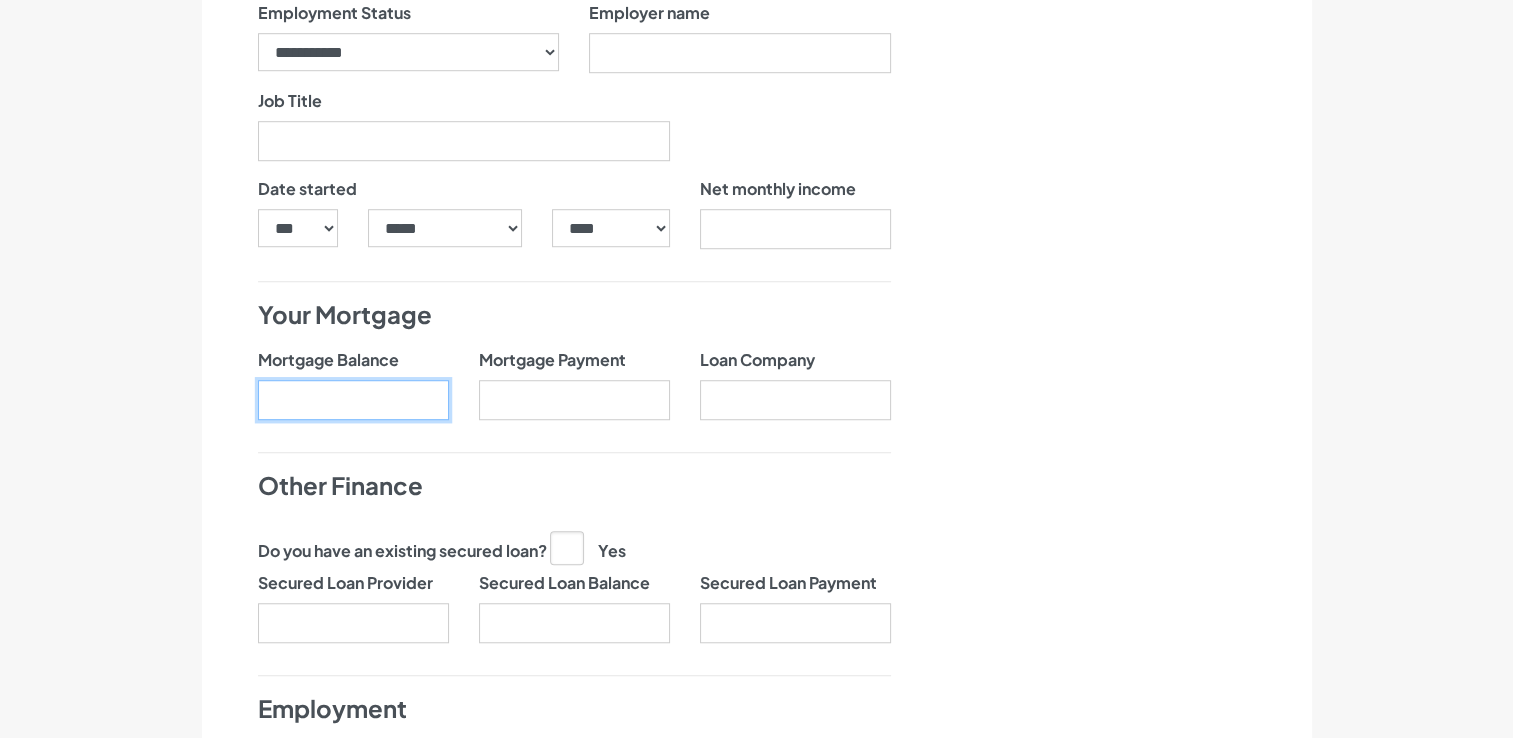 click on "Mortgage Balance" at bounding box center (353, 400) 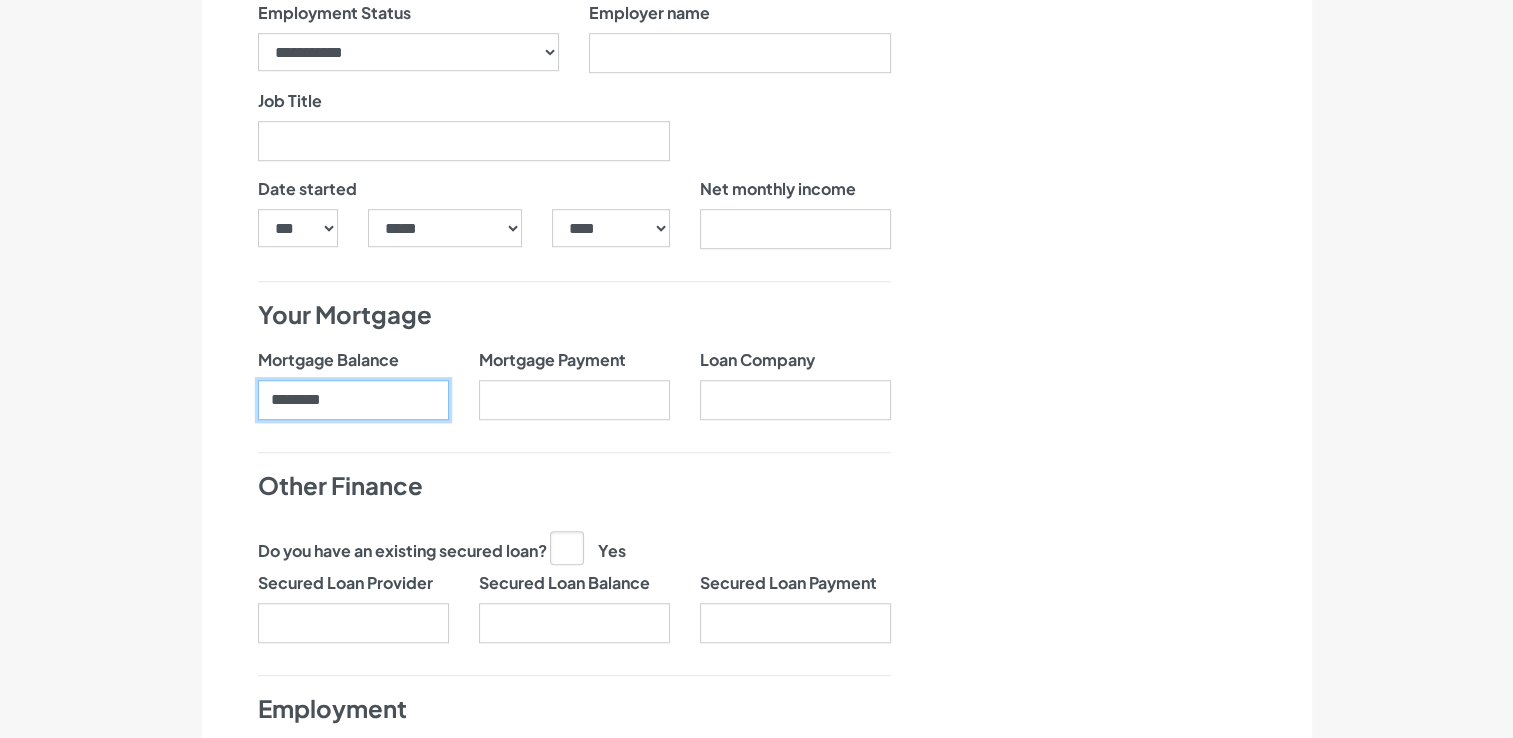 type on "********" 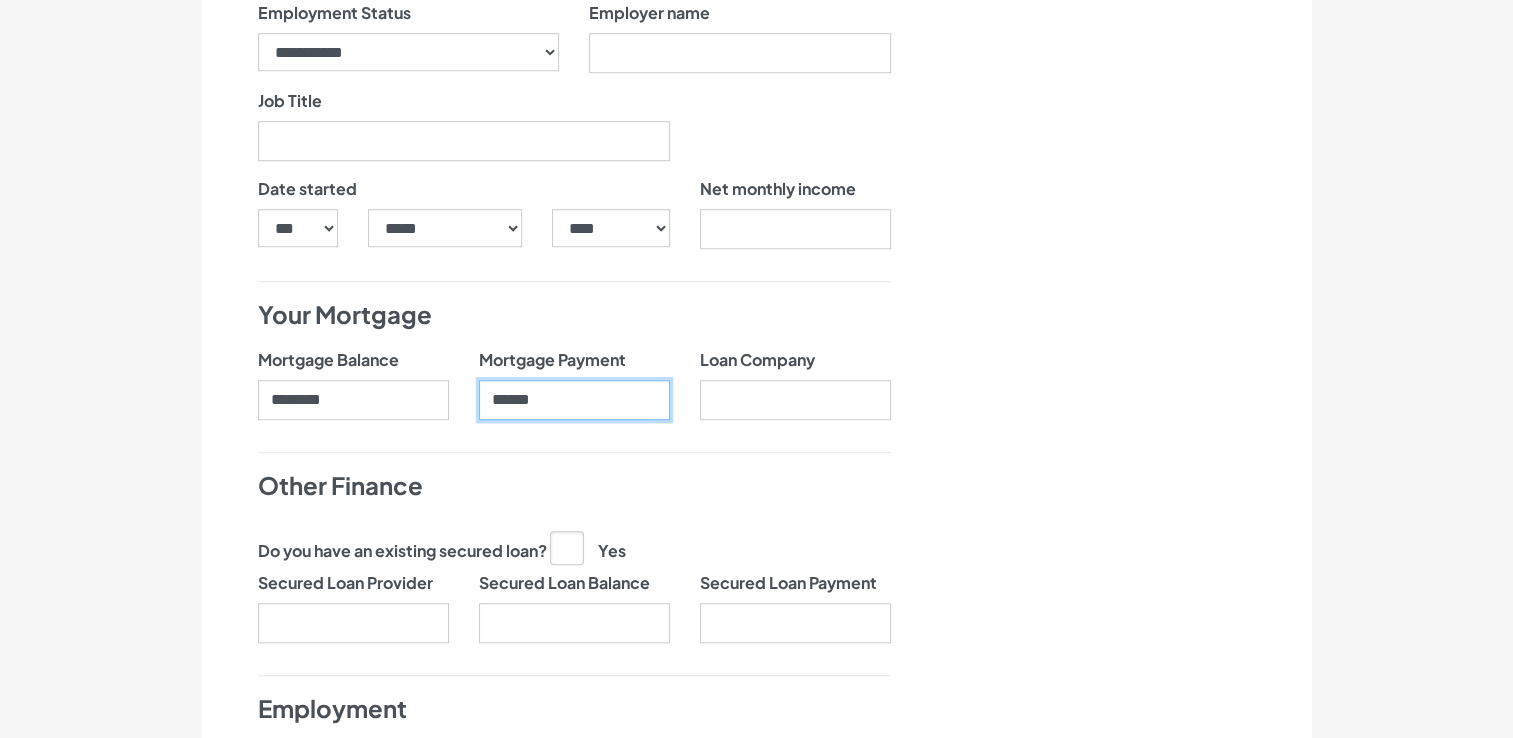 type on "******" 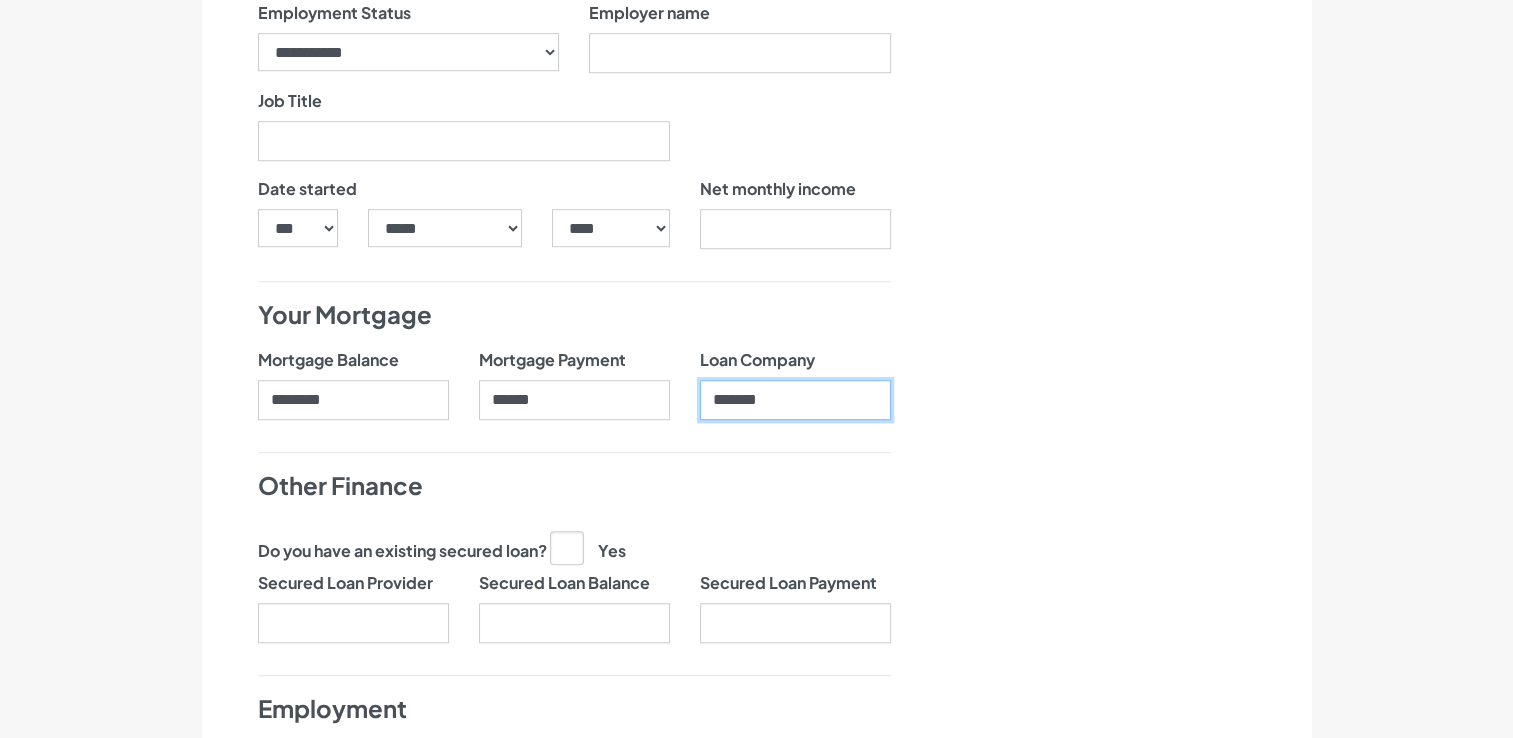 type on "*******" 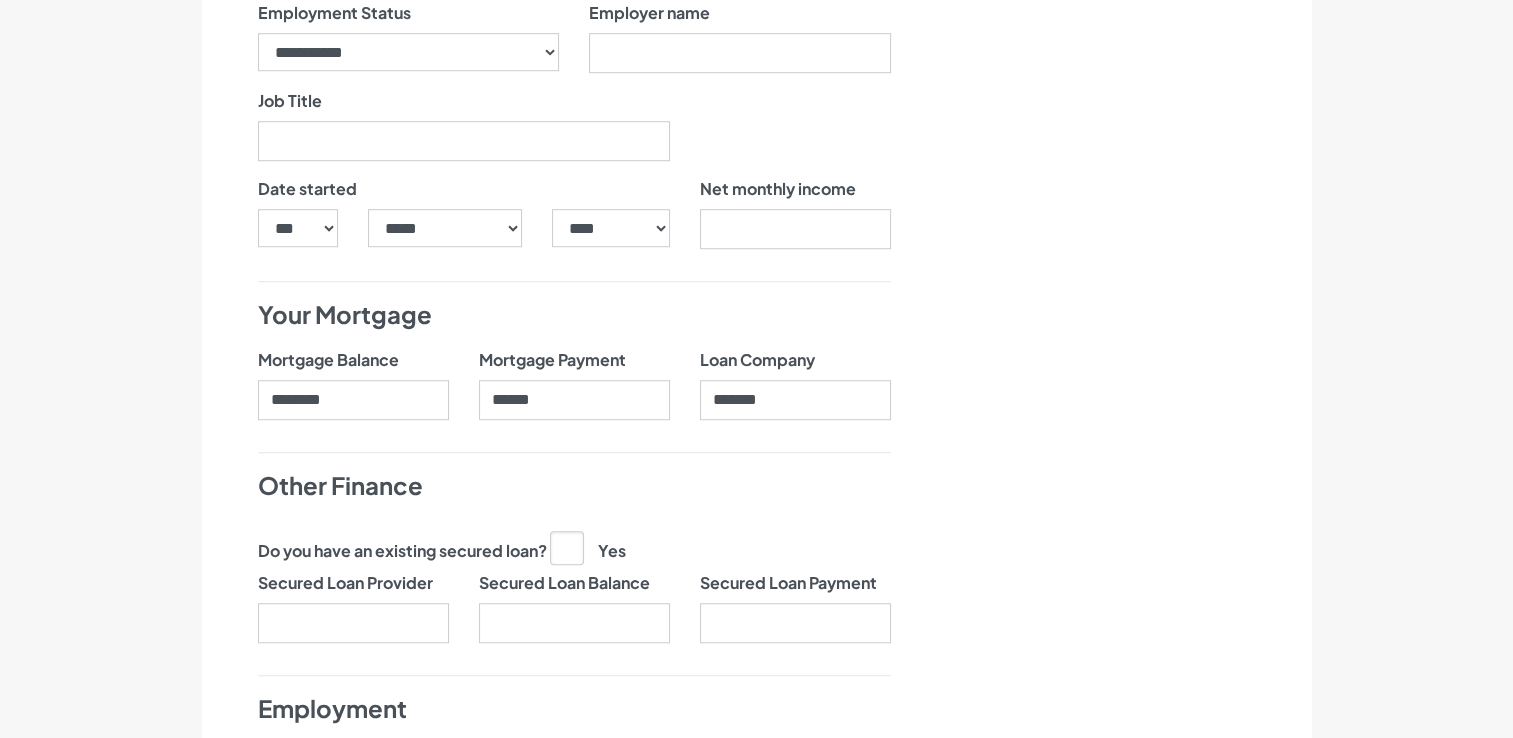 click on "Date of Birth
***
* * * * * * * * * ** ** ** ** ** ** ** ** ** ** ** ** ** ** ** ** ** ** ** ** ** **
*****
*******
********
*****
*****
***
****
****
******
********* *" at bounding box center (574, 183) 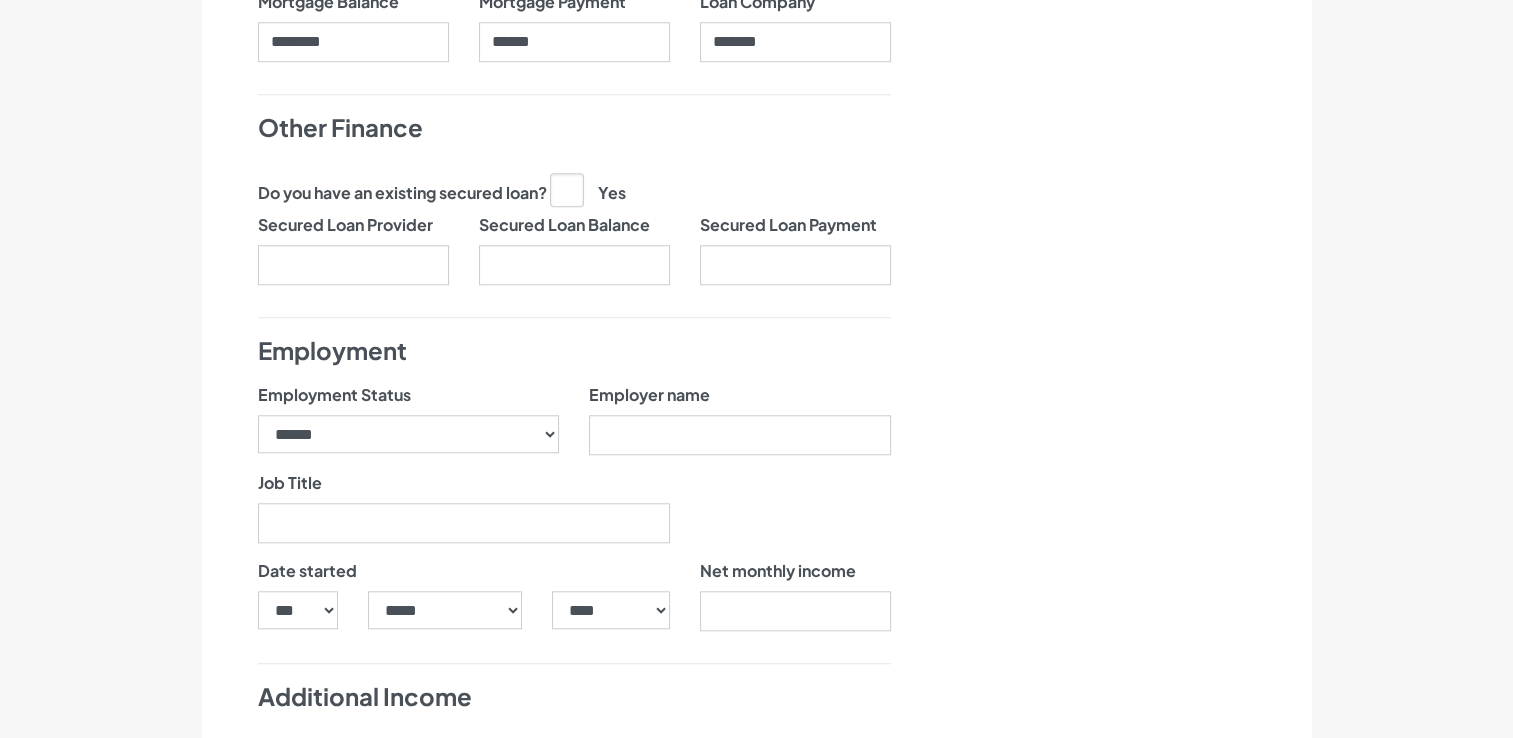 scroll, scrollTop: 1800, scrollLeft: 0, axis: vertical 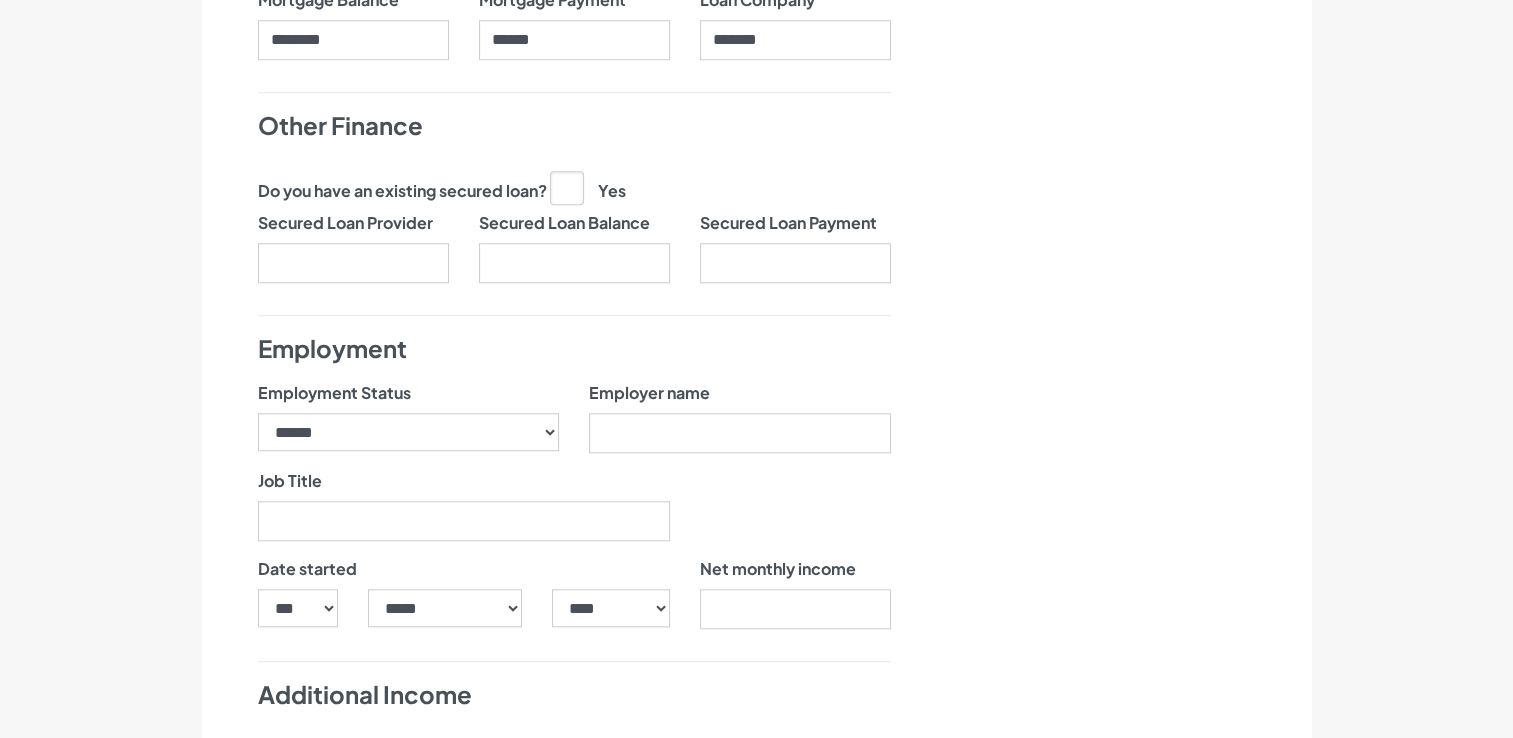 click on "Yes" at bounding box center [588, 187] 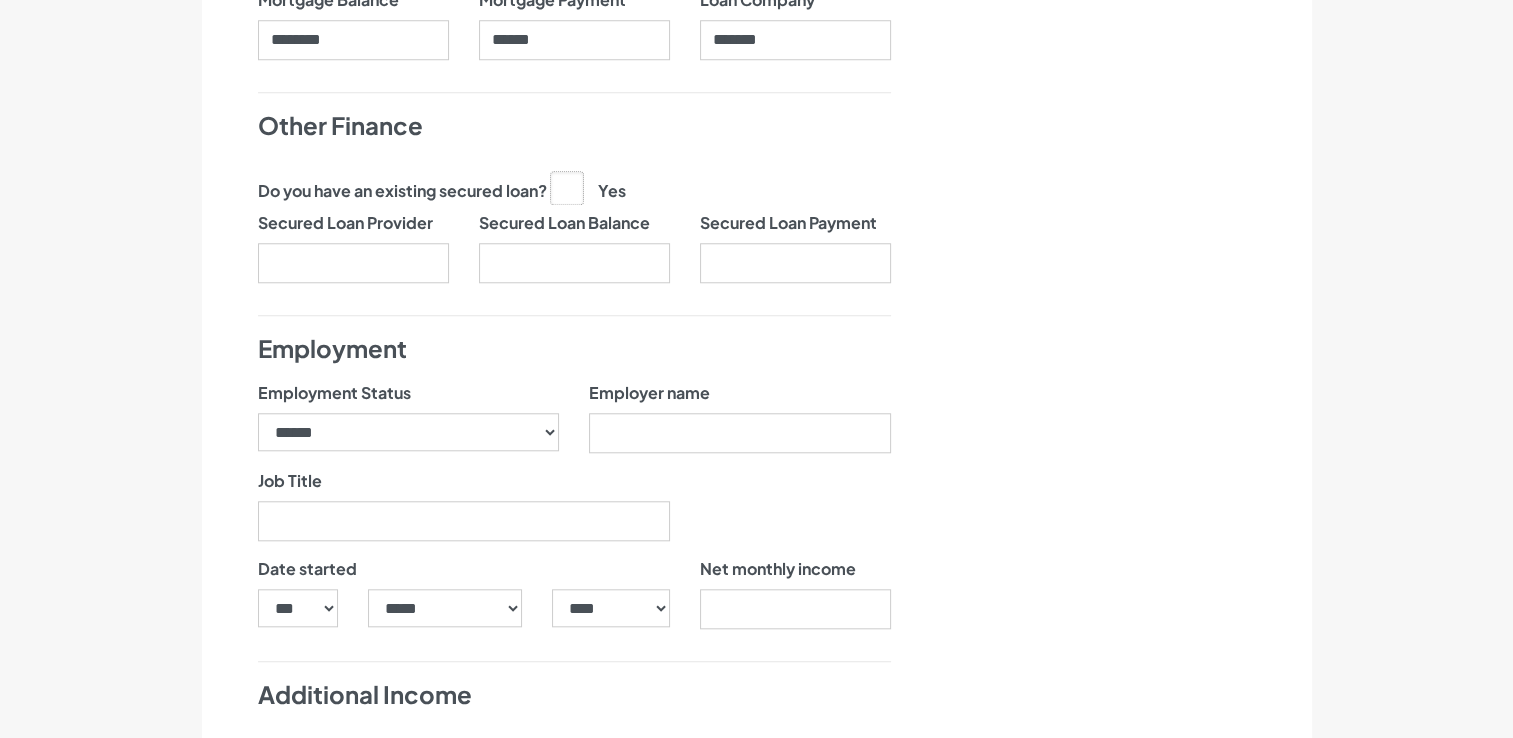 click on "Yes" at bounding box center [-9443, 186] 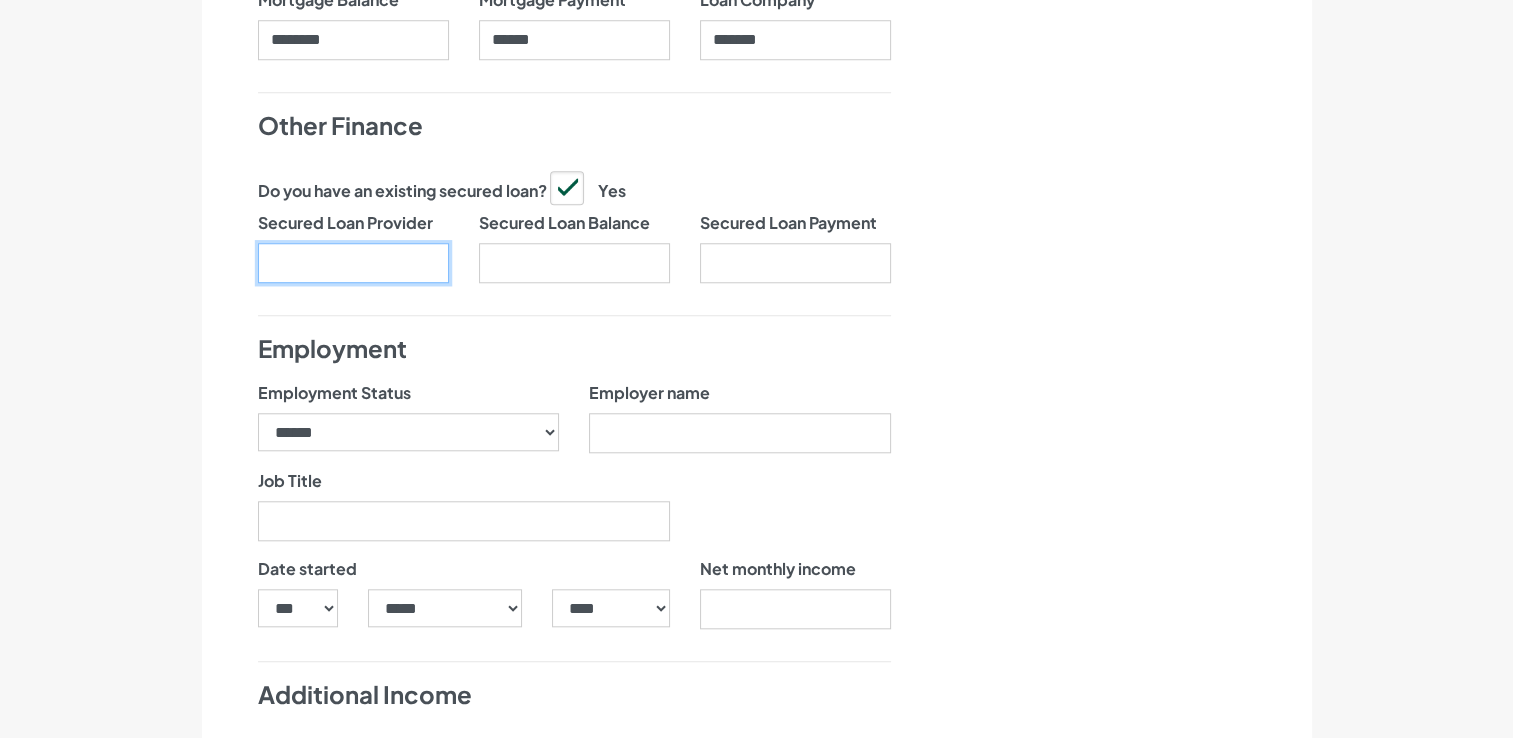 click on "Secured Loan Provider" at bounding box center (353, 263) 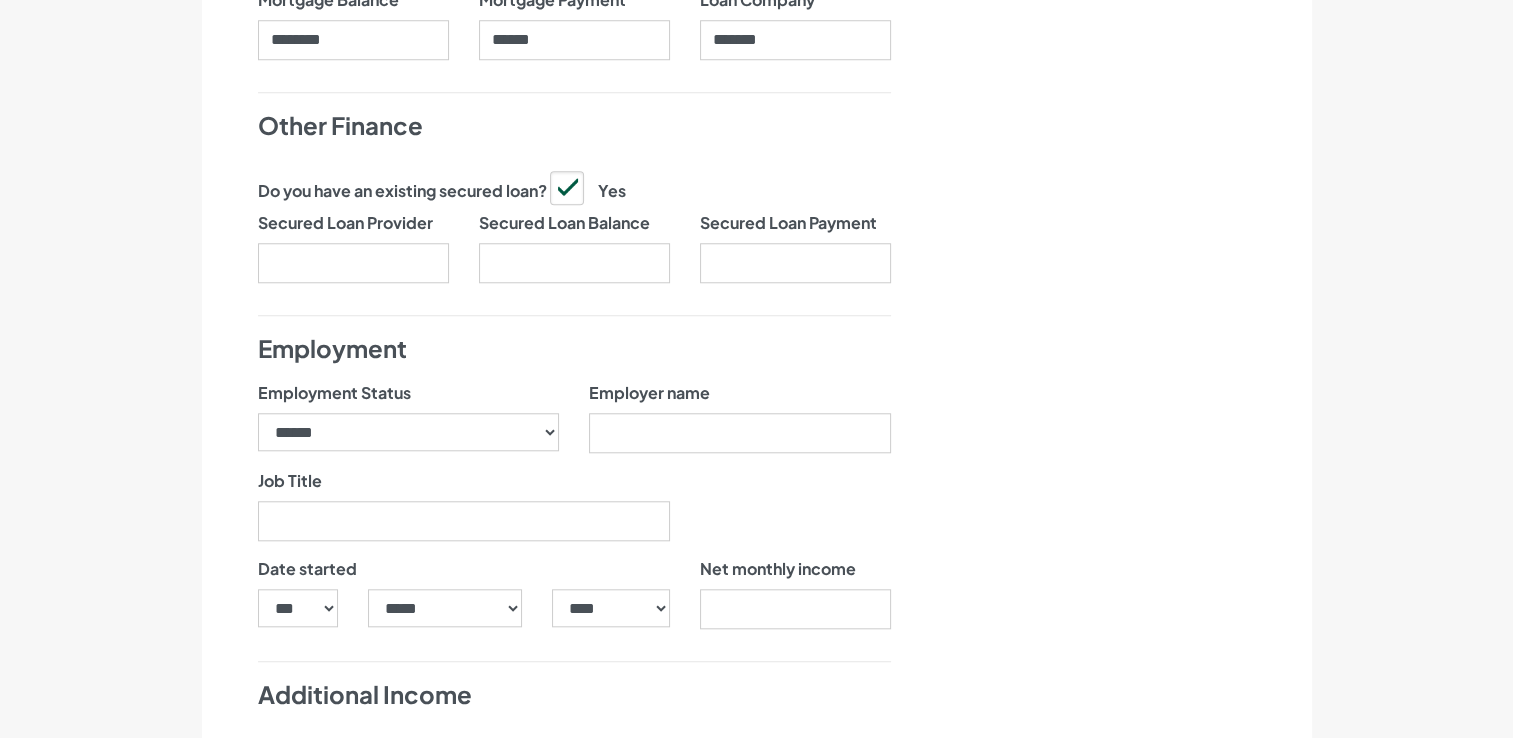click on "Yes" at bounding box center (588, 187) 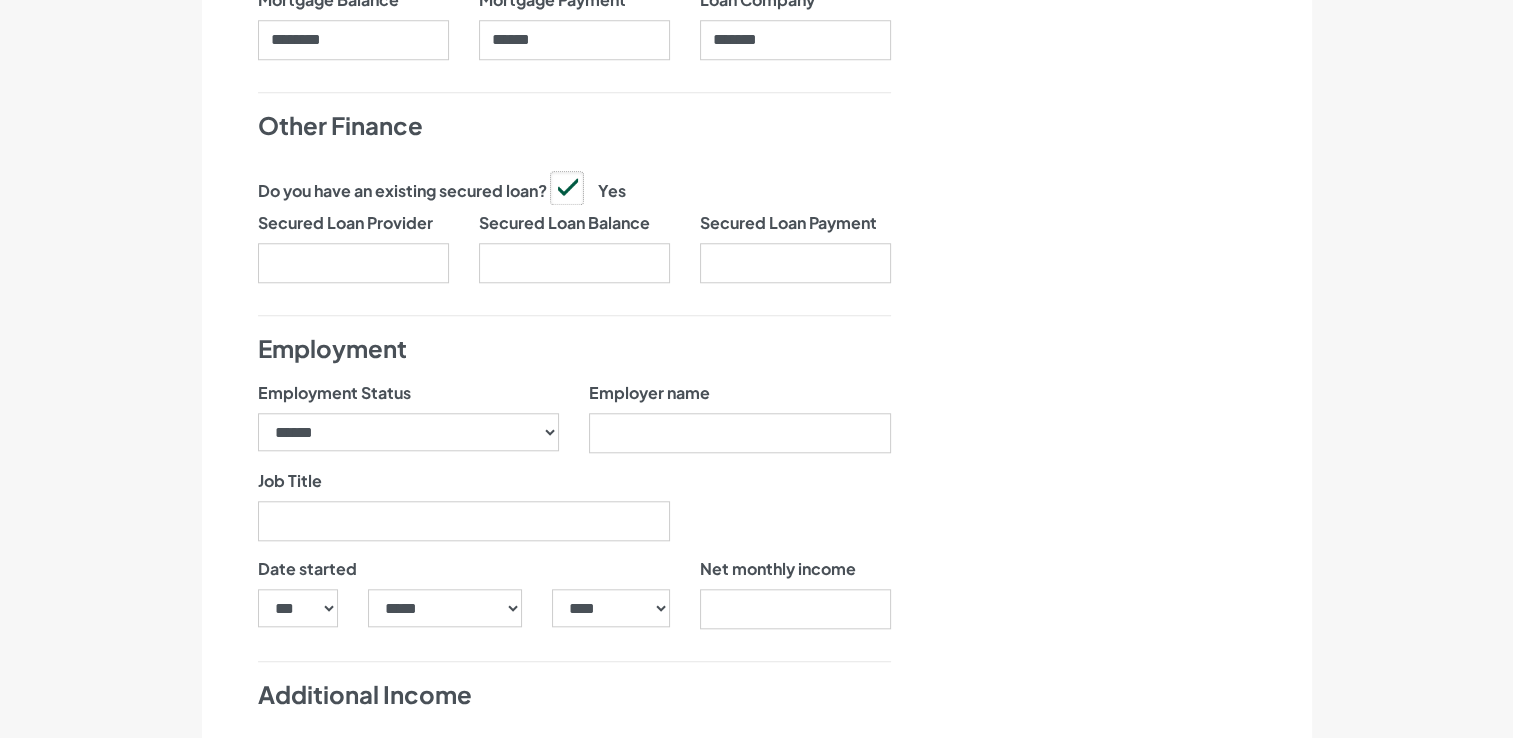 click on "Yes" at bounding box center (-9443, 186) 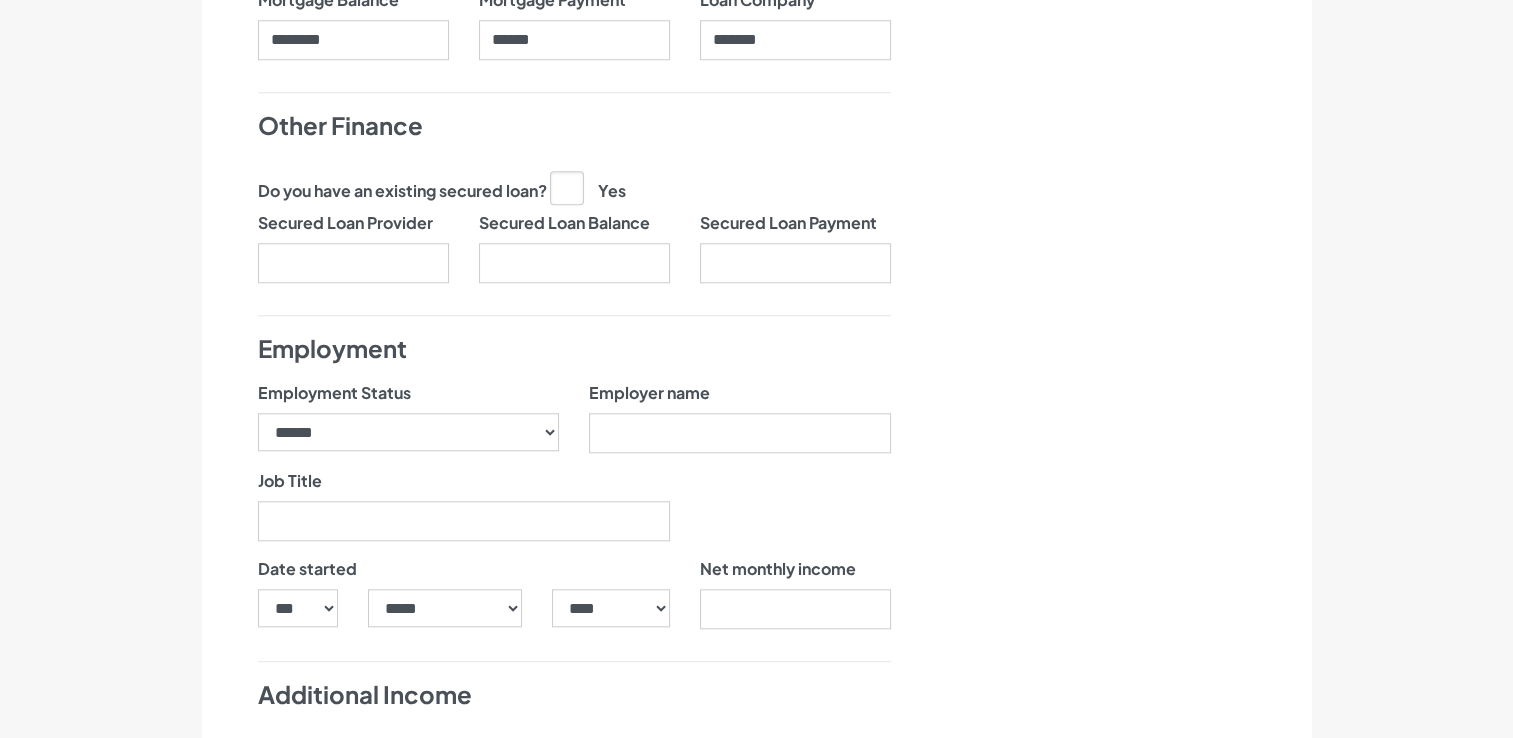 click on "Personal details
Date of Birth
***
* * * * * * * * * ** ** ** ** ** ** ** ** ** ** ** ** ** ** ** ** ** ** ** ** ** **
*****
*******
********
*****
*****
***
****
**** *" at bounding box center (757, -97) 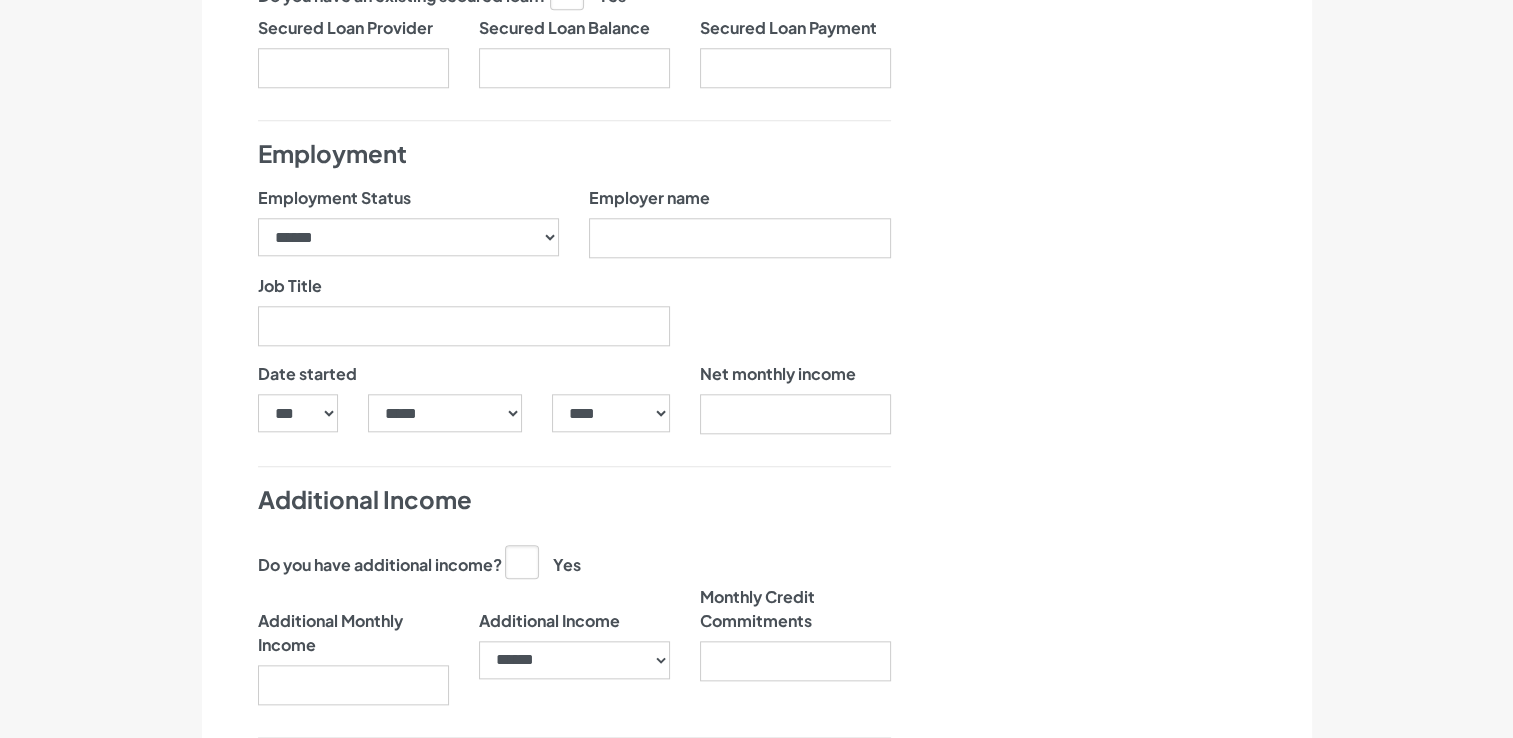 scroll, scrollTop: 2000, scrollLeft: 0, axis: vertical 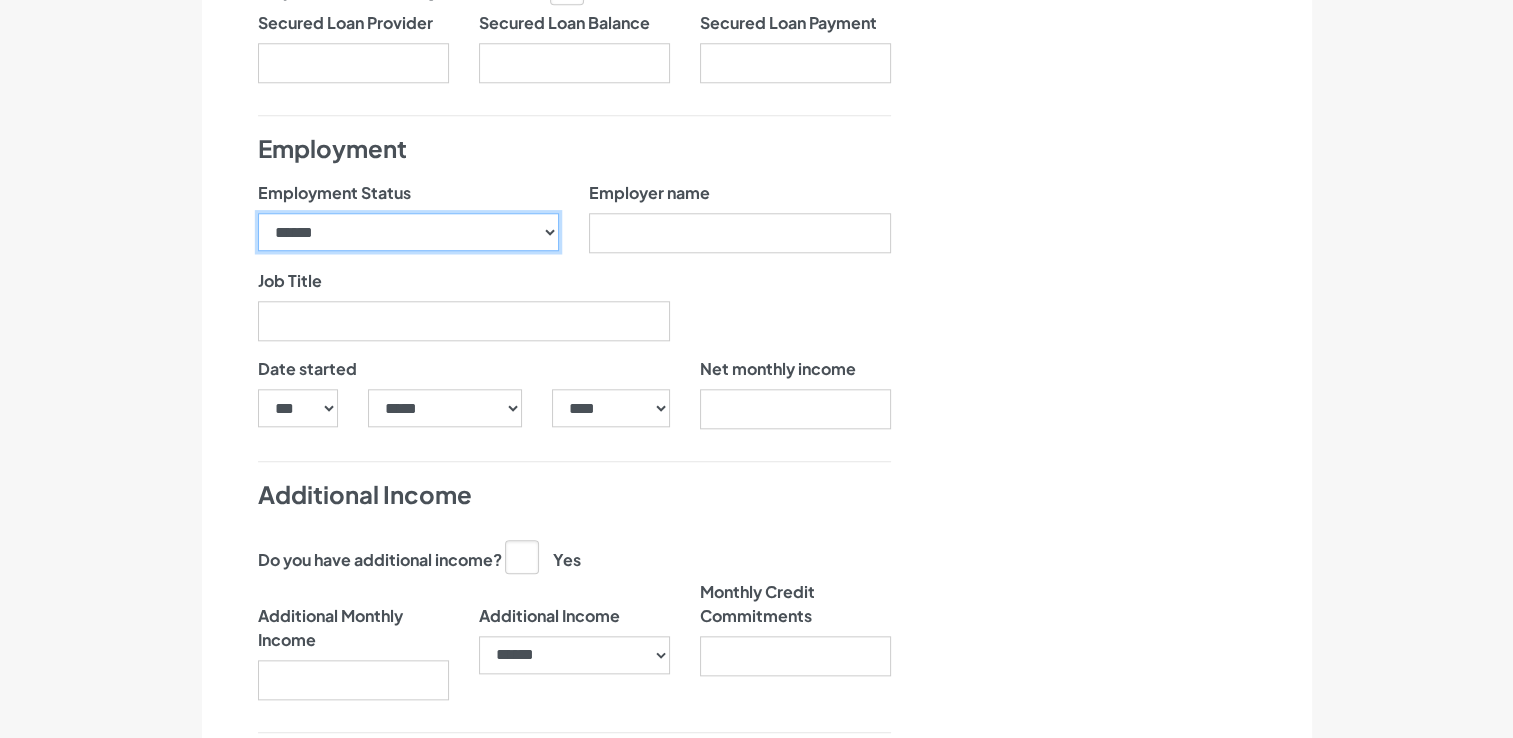 click on "**********" at bounding box center (409, 232) 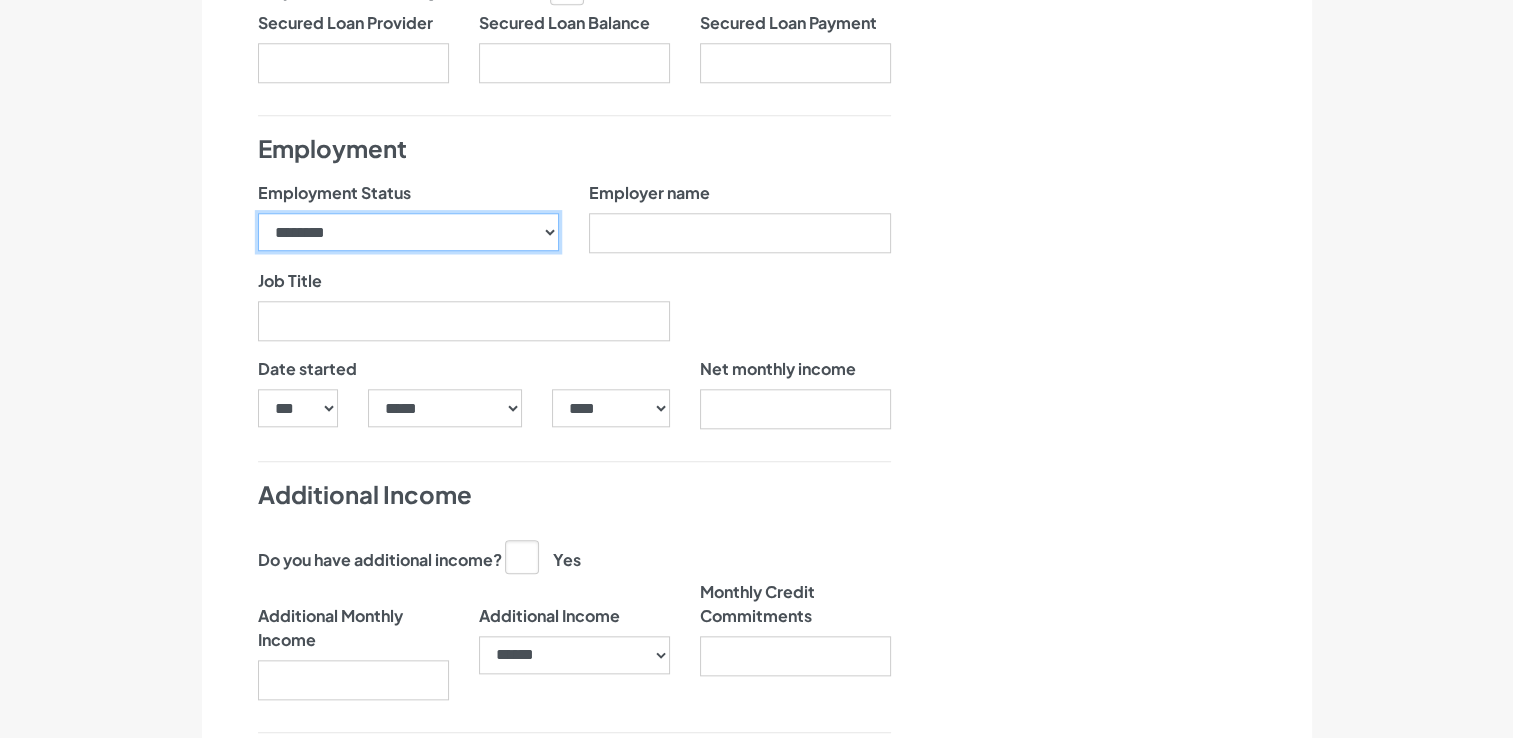 click on "**********" at bounding box center [409, 232] 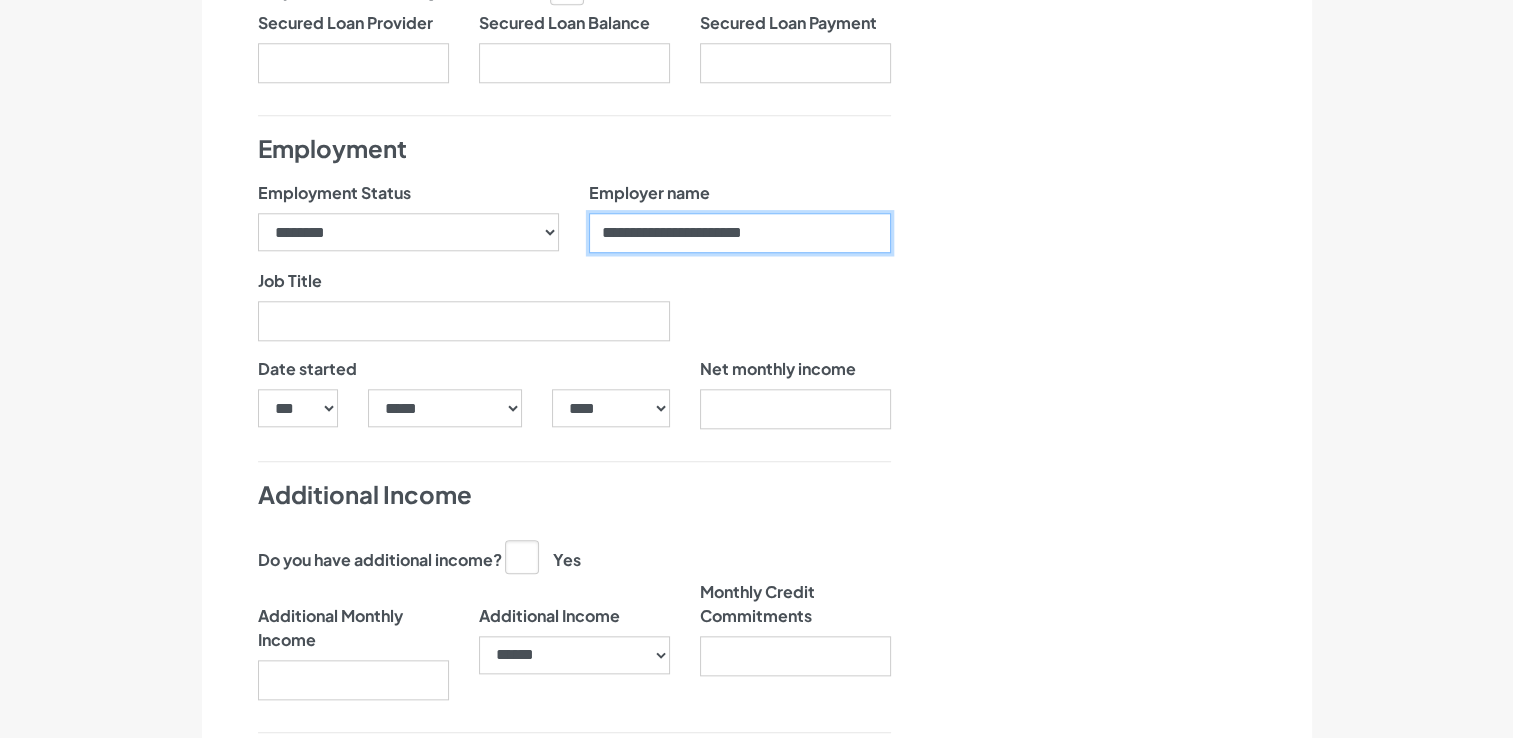 type on "**********" 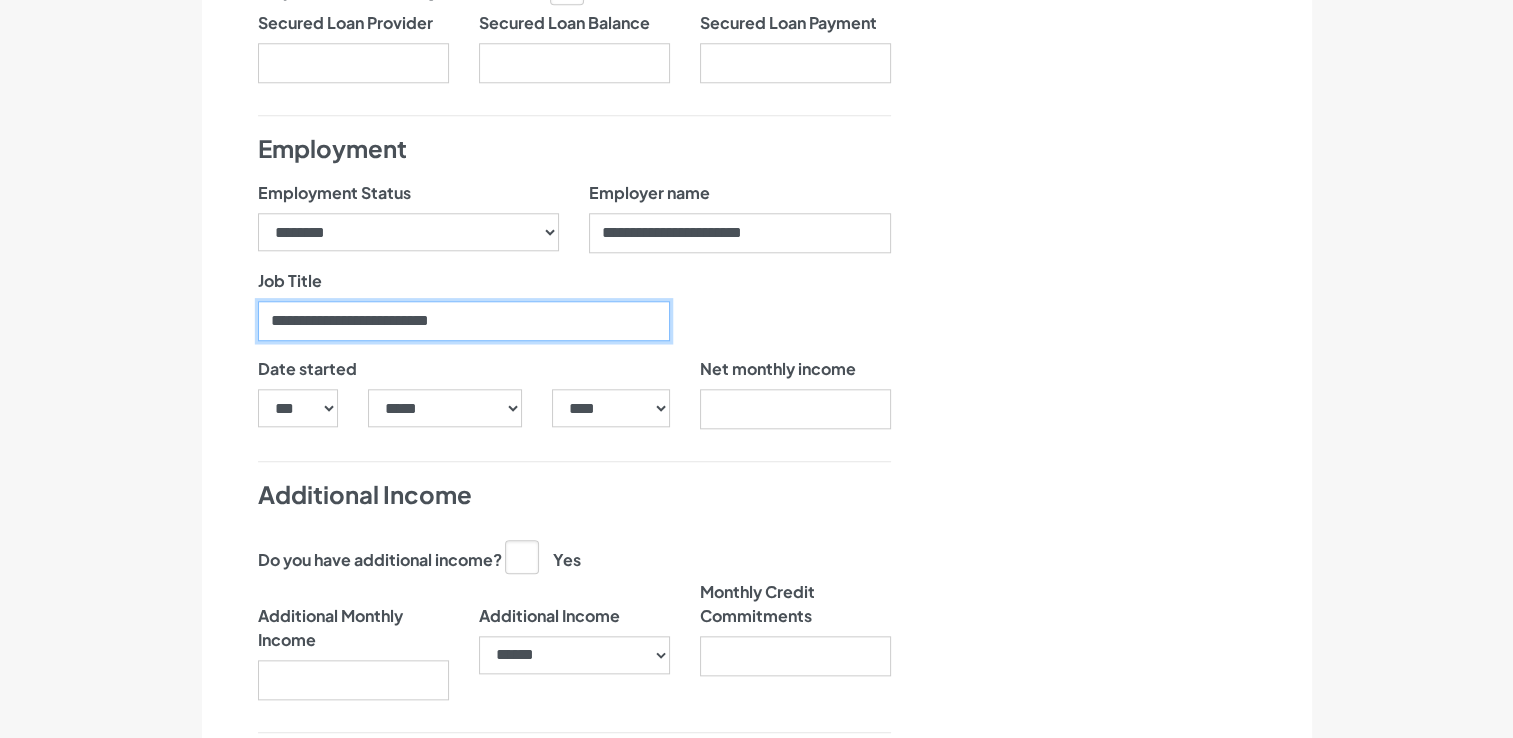 type on "**********" 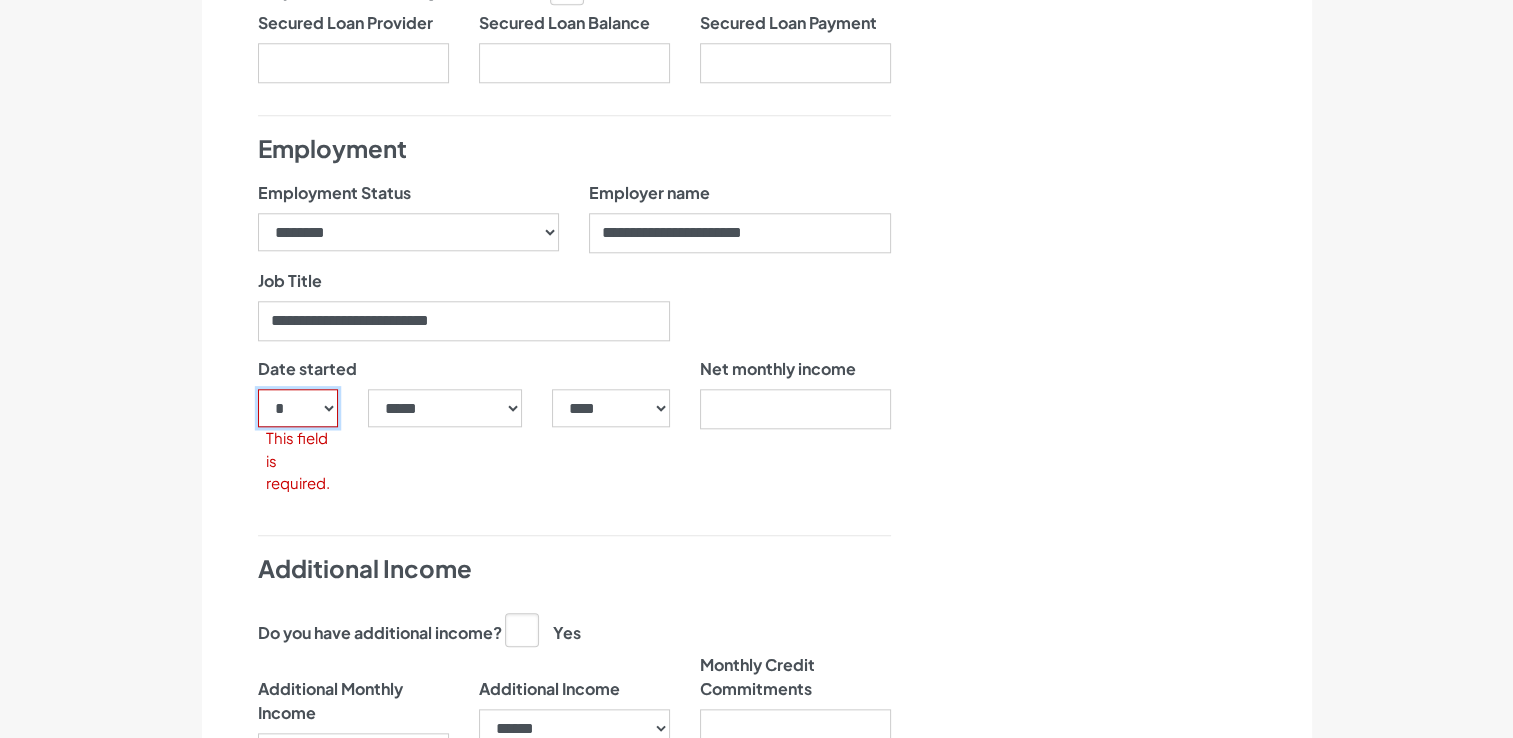select on "**" 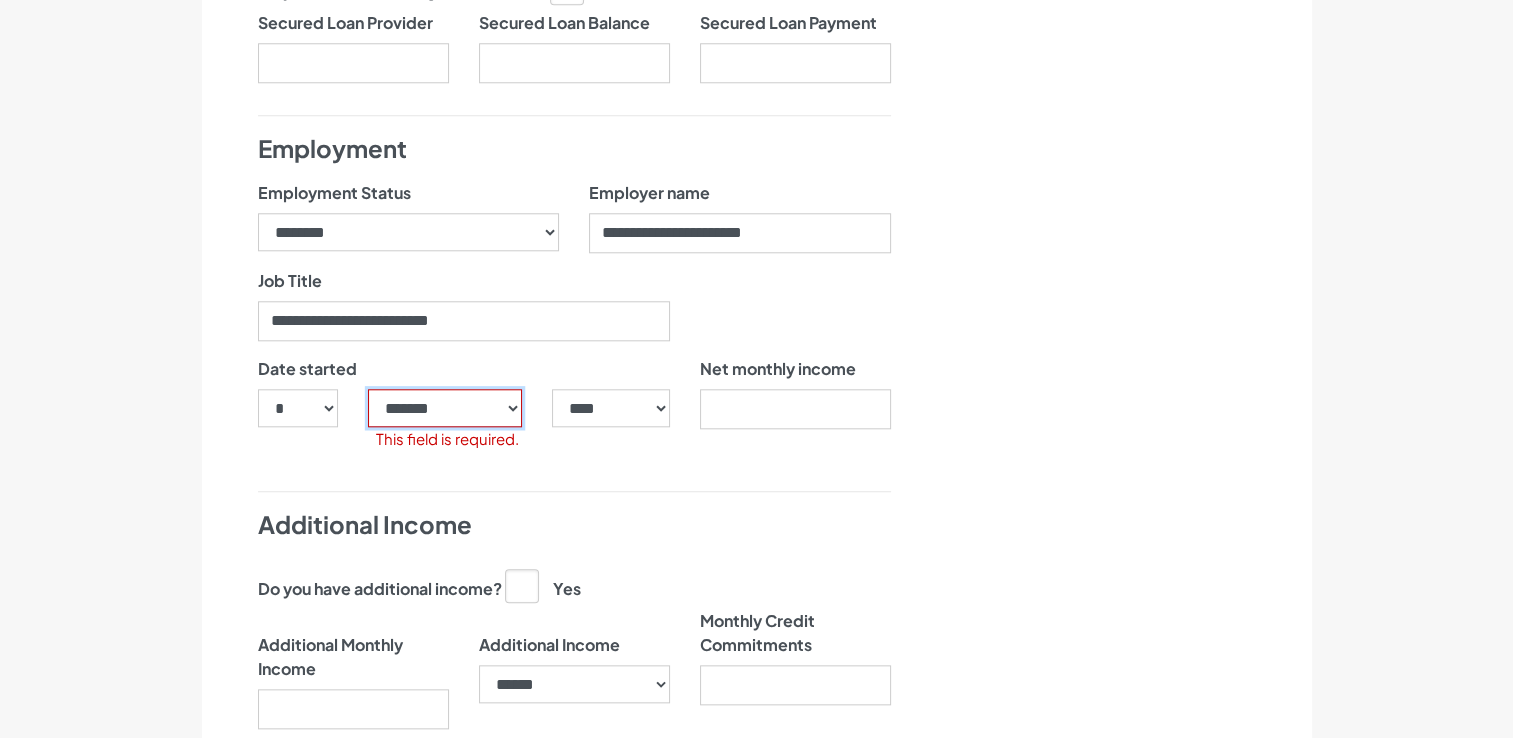 select on "**" 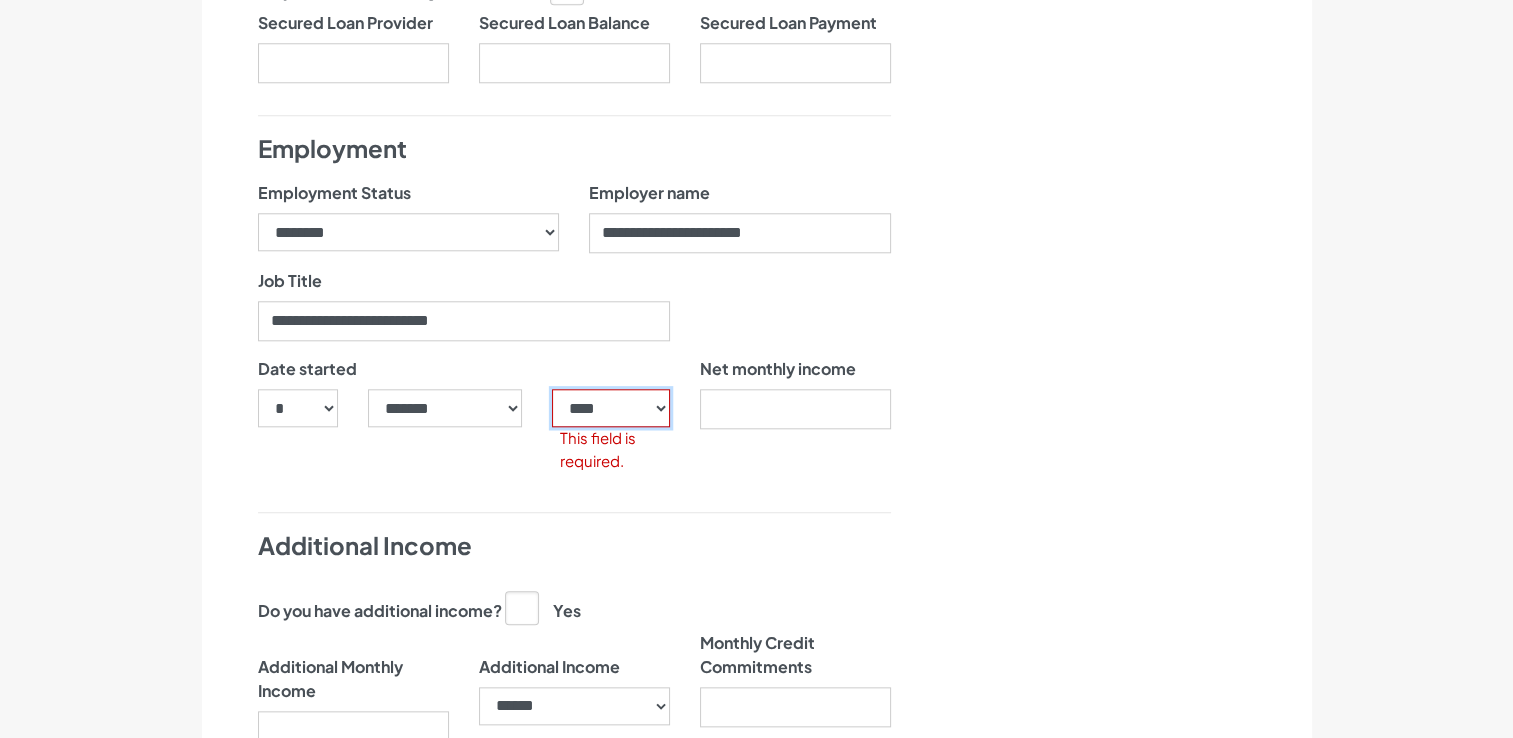 select on "****" 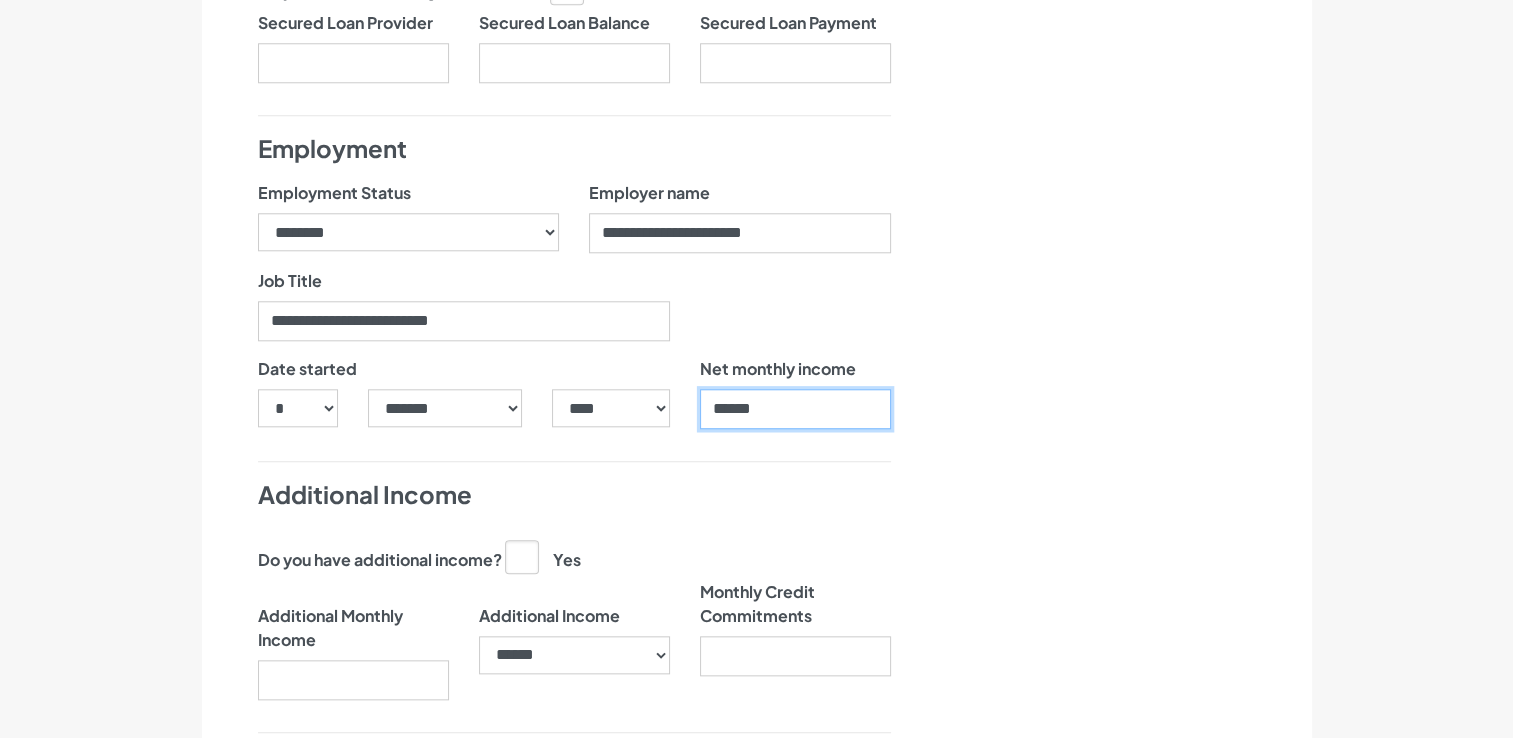 type on "******" 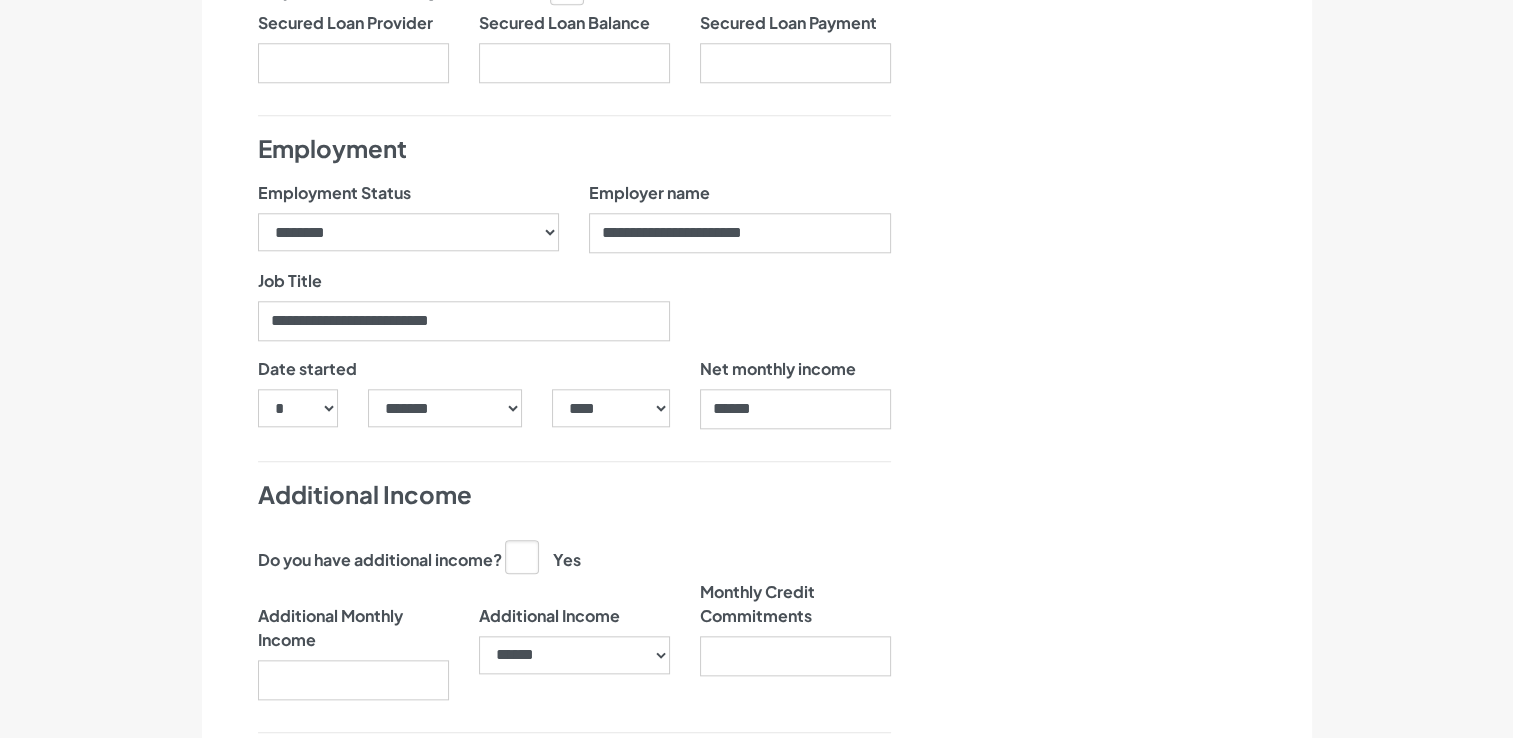 click on "Date of Birth
***
* * * * * * * * * ** ** ** ** ** ** ** ** ** ** ** ** ** ** ** ** ** ** ** ** ** **
*****
*******
********
*****
*****
***
****
****
******
********* *" at bounding box center [574, -377] 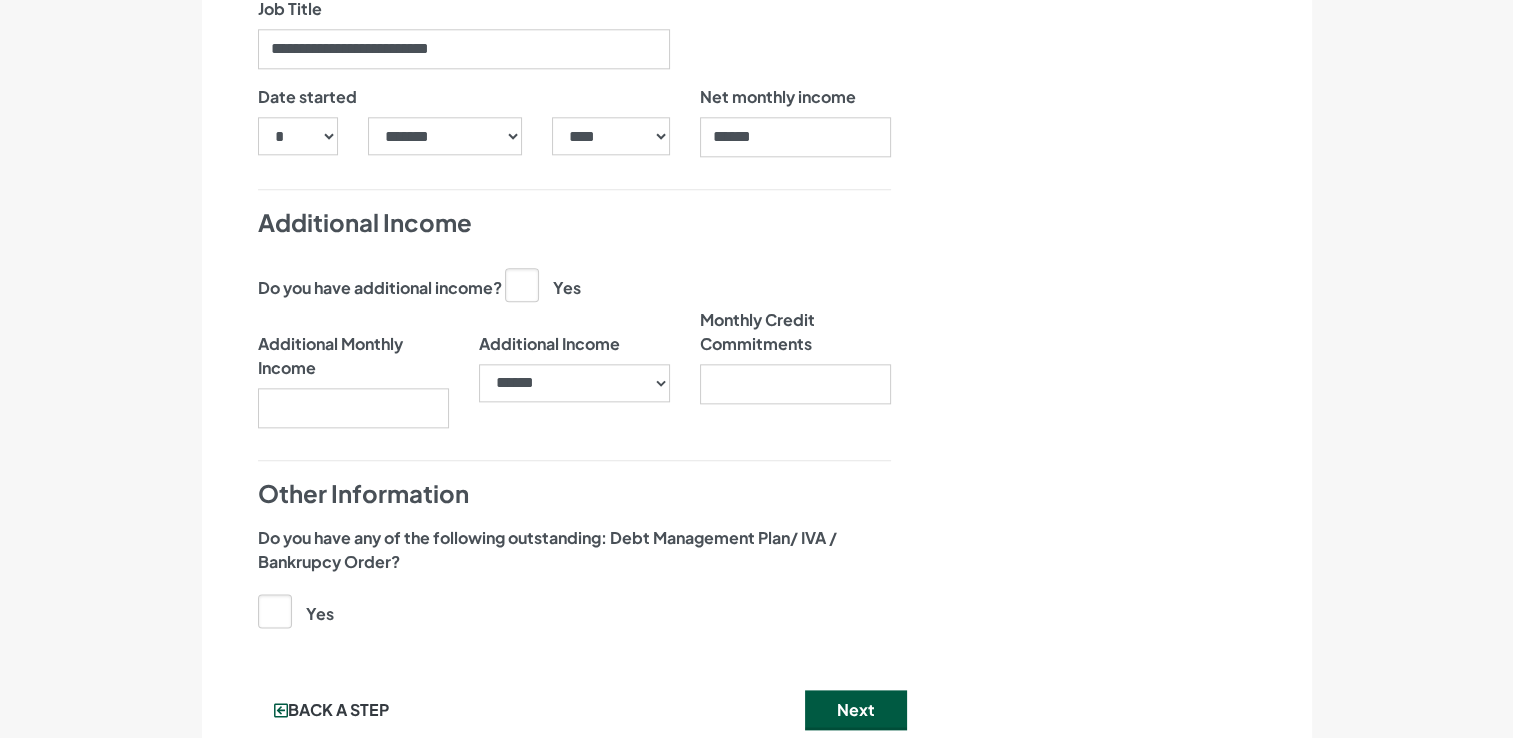 scroll, scrollTop: 2280, scrollLeft: 0, axis: vertical 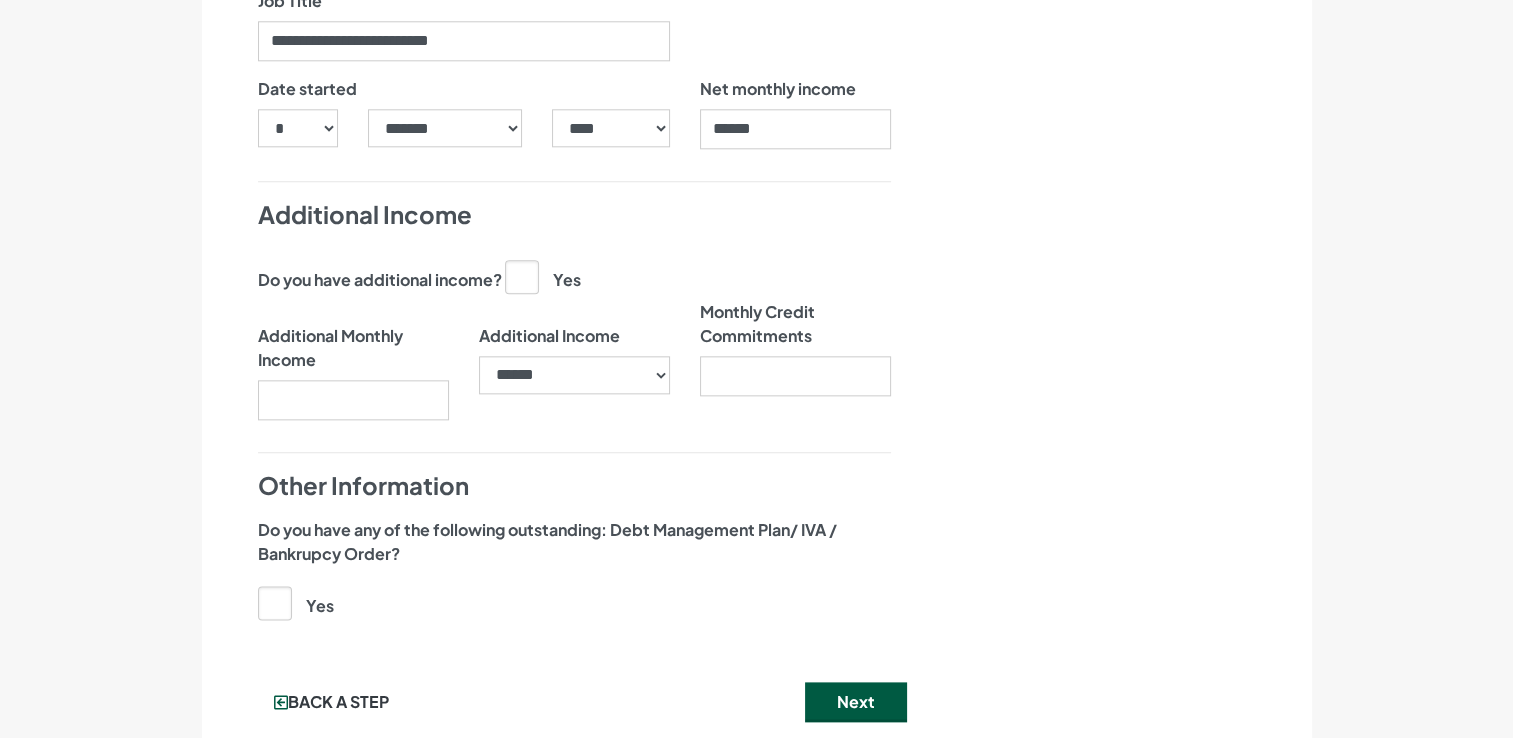 click on "Yes" at bounding box center [543, 276] 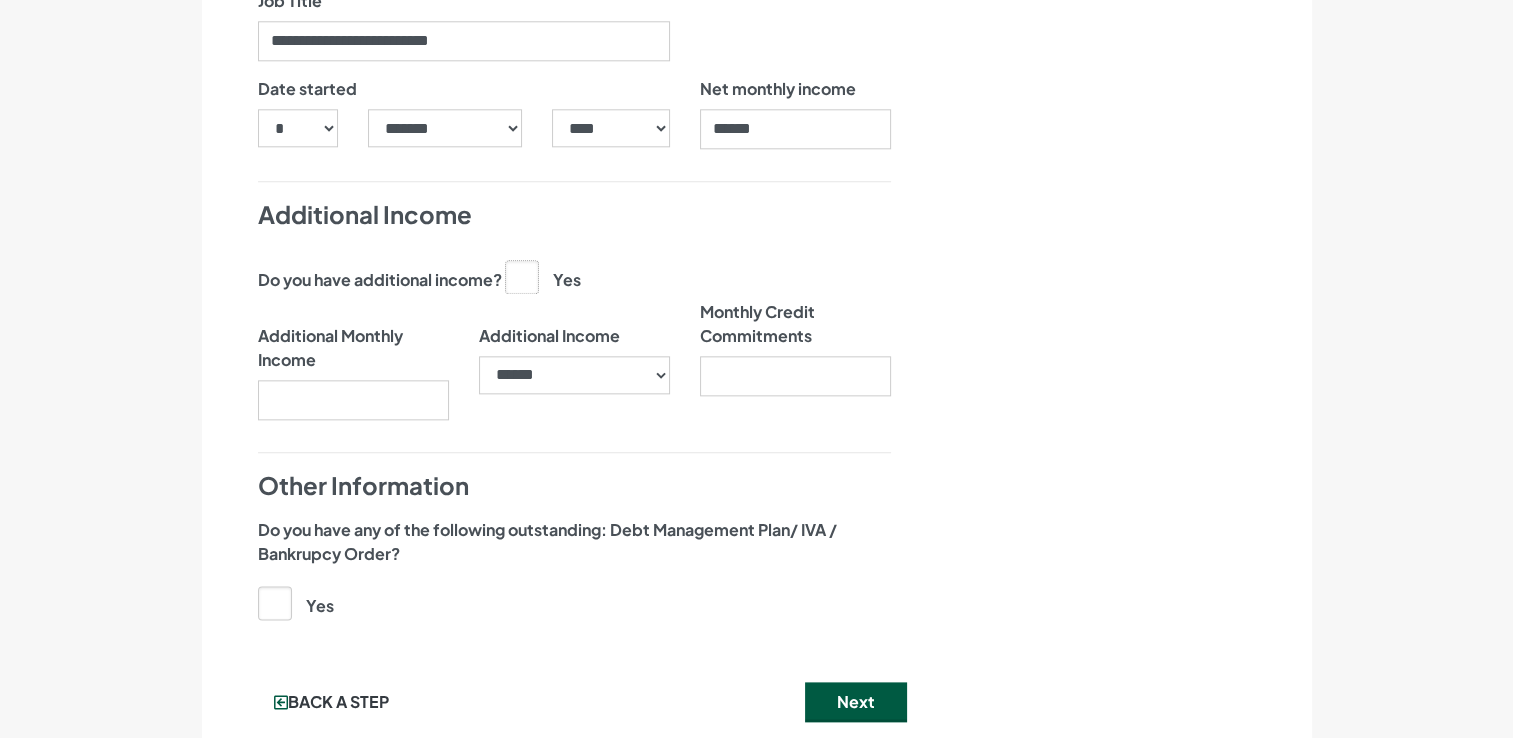 click on "Yes" at bounding box center [-9488, 275] 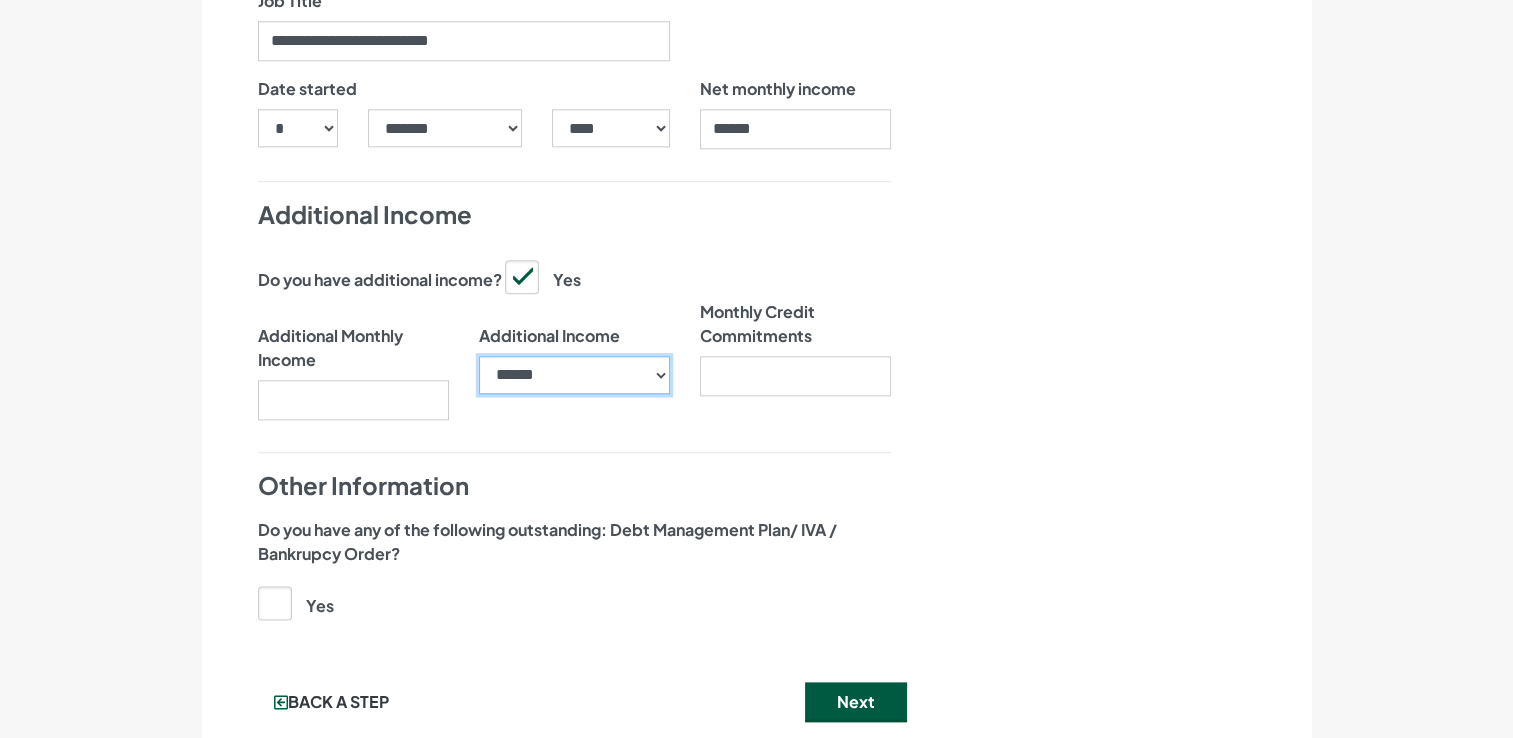 click on "**********" at bounding box center [574, 375] 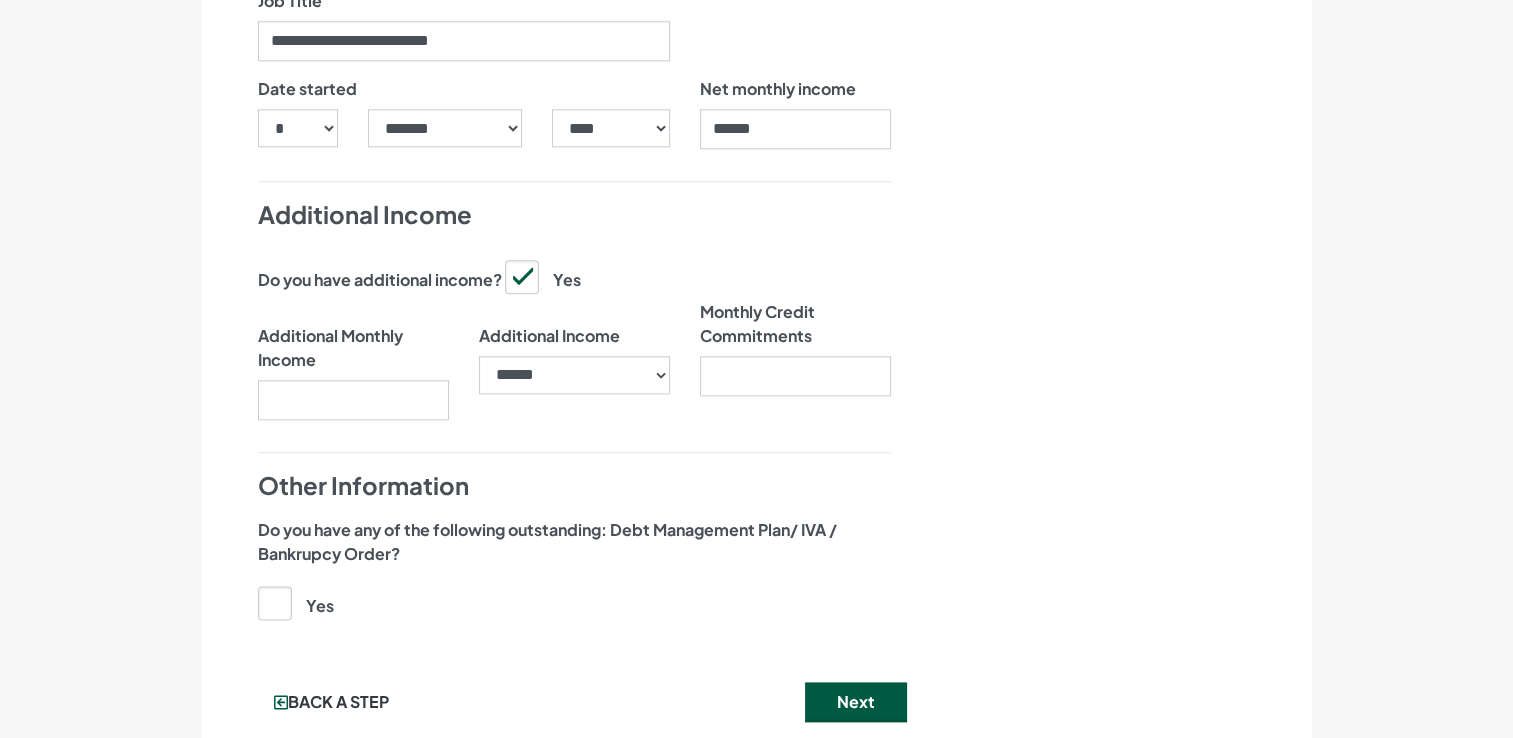 click on "Yes" at bounding box center [543, 276] 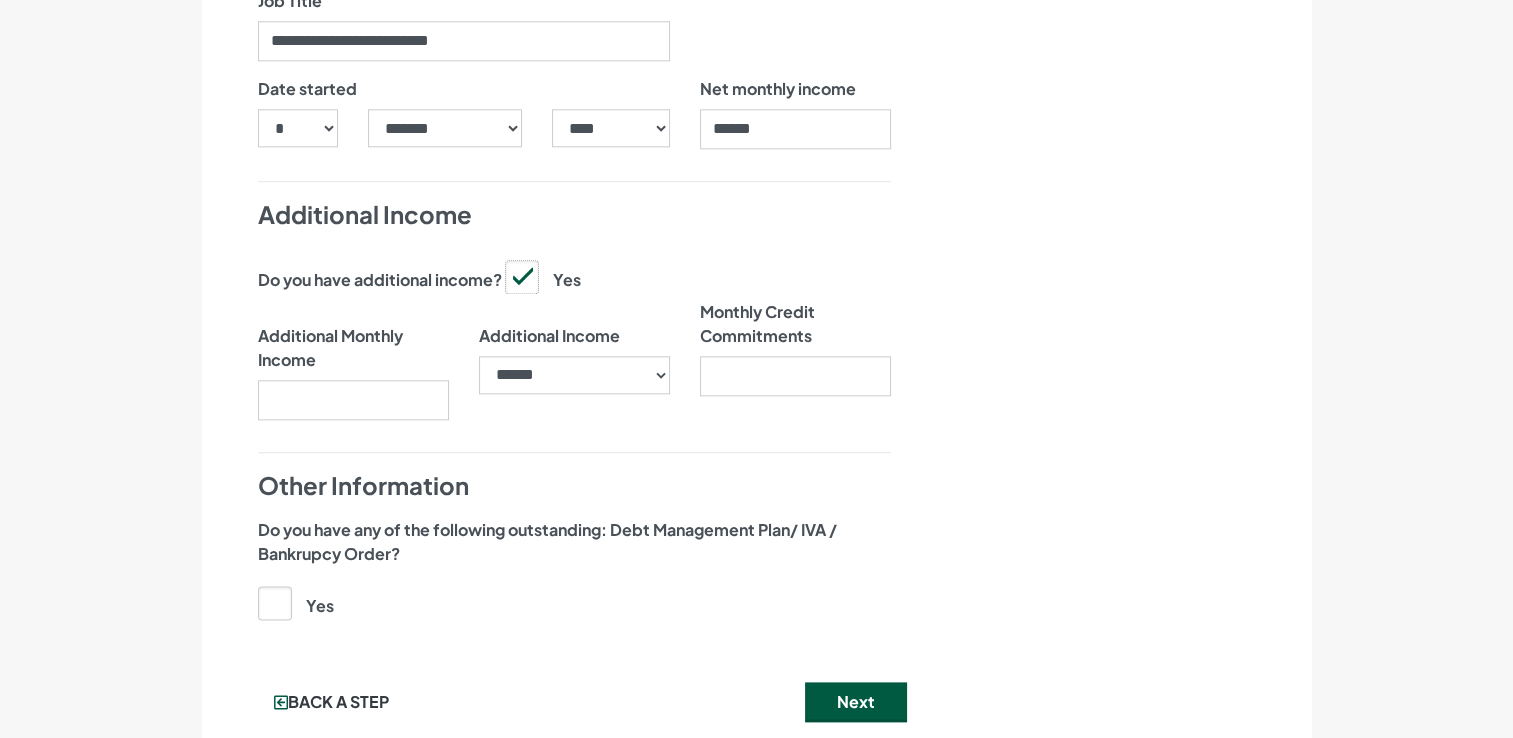 click on "Yes" at bounding box center (-9488, 275) 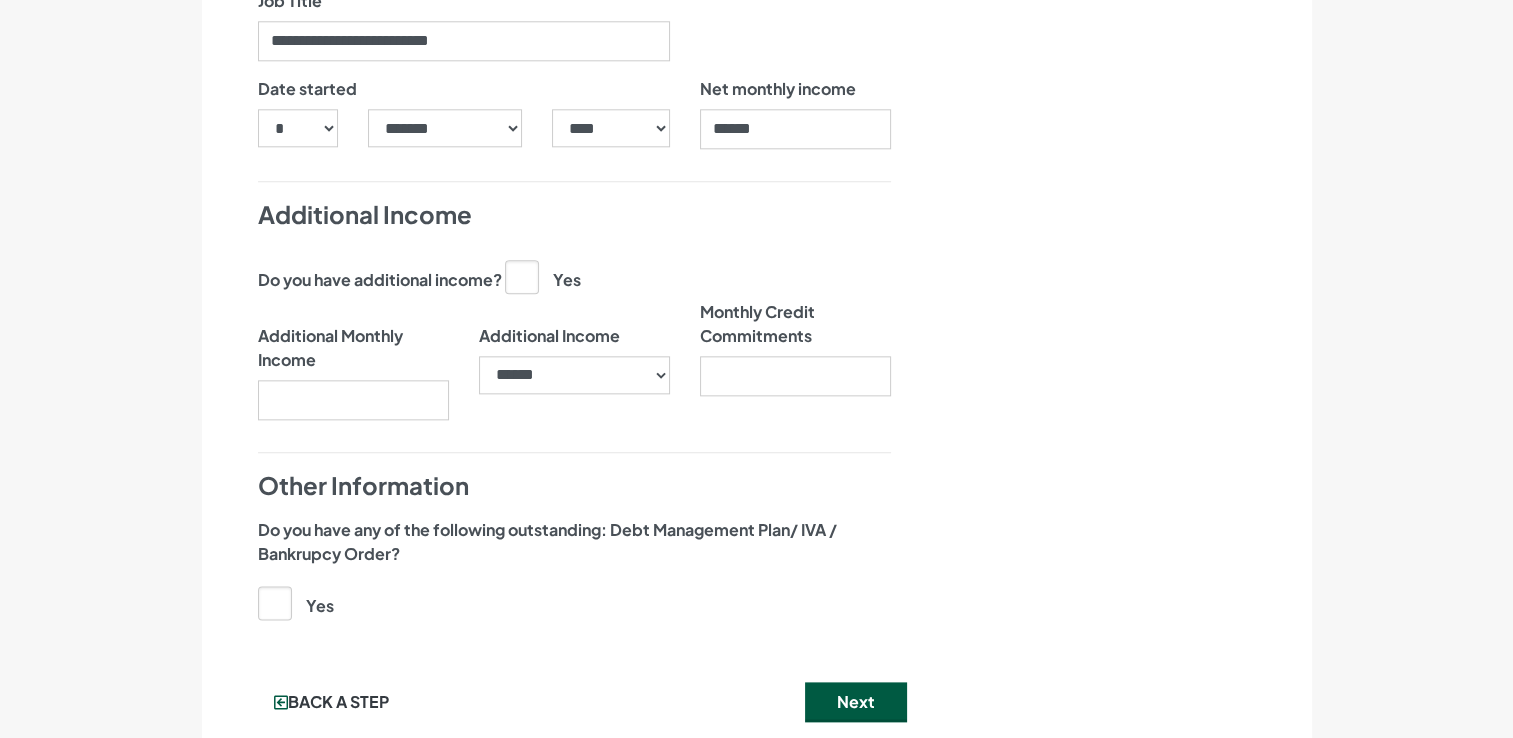 click on "About you
Employment
APPLY
Let's get your application started
Title
******
**
***
****
**
** **** First name ." at bounding box center [756, -624] 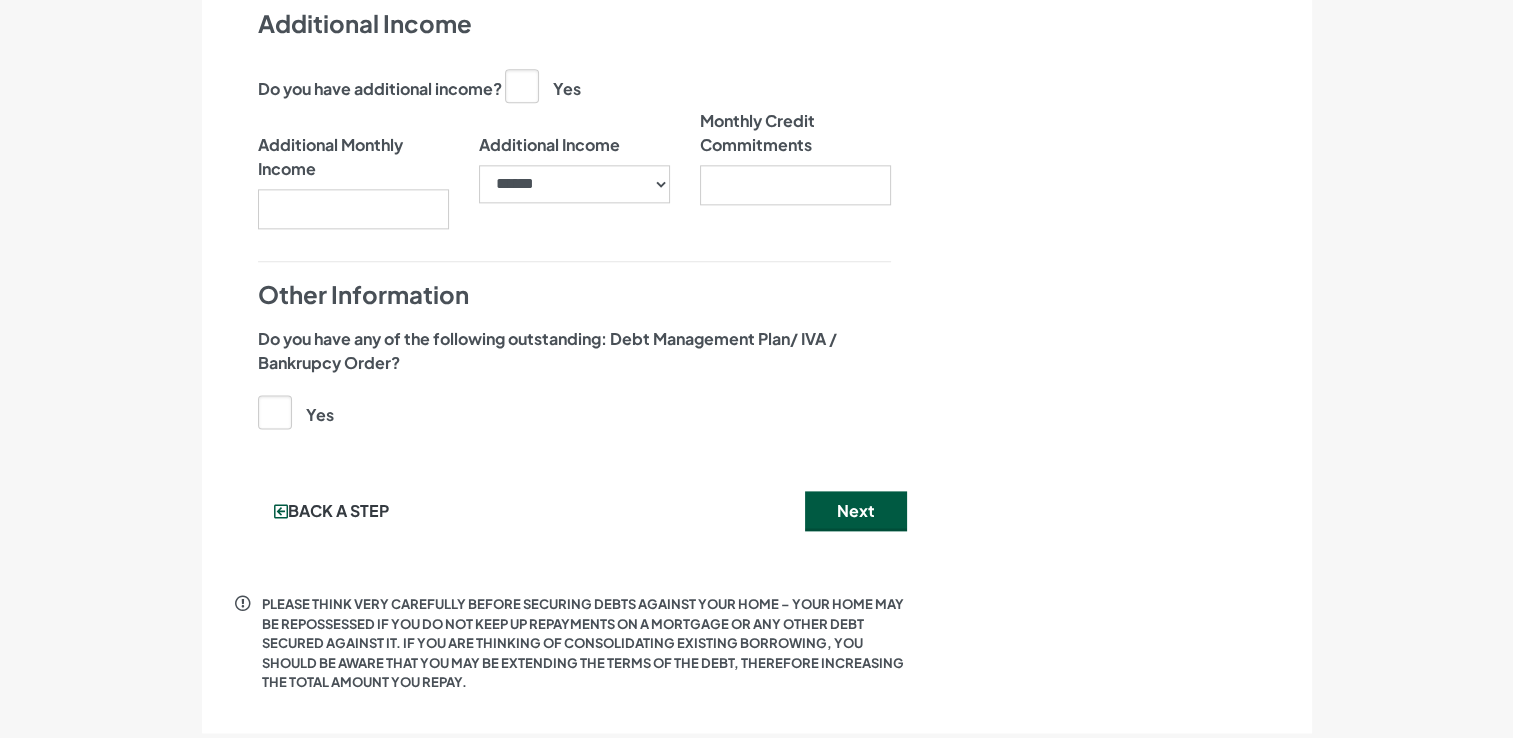 scroll, scrollTop: 2520, scrollLeft: 0, axis: vertical 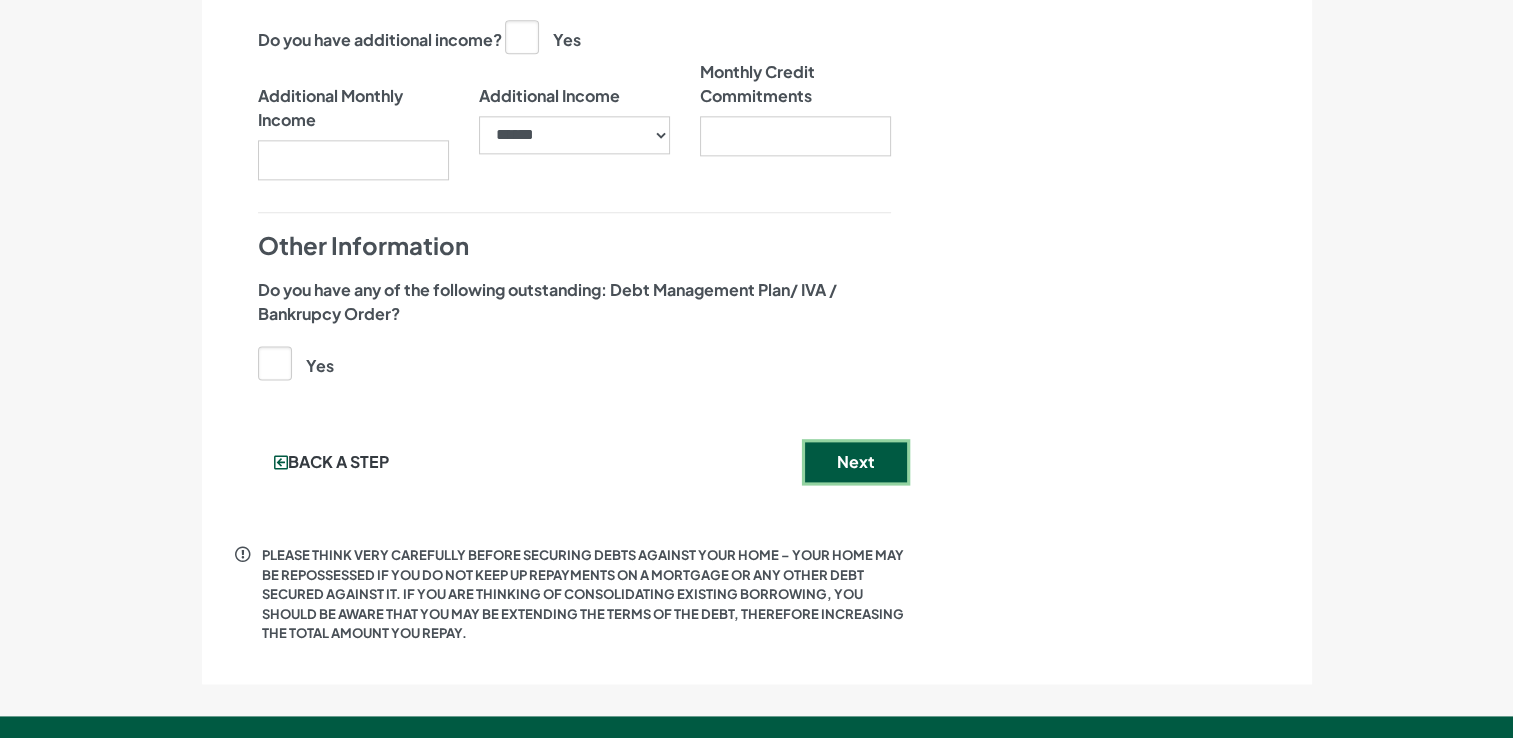 click on "Next" at bounding box center (856, 462) 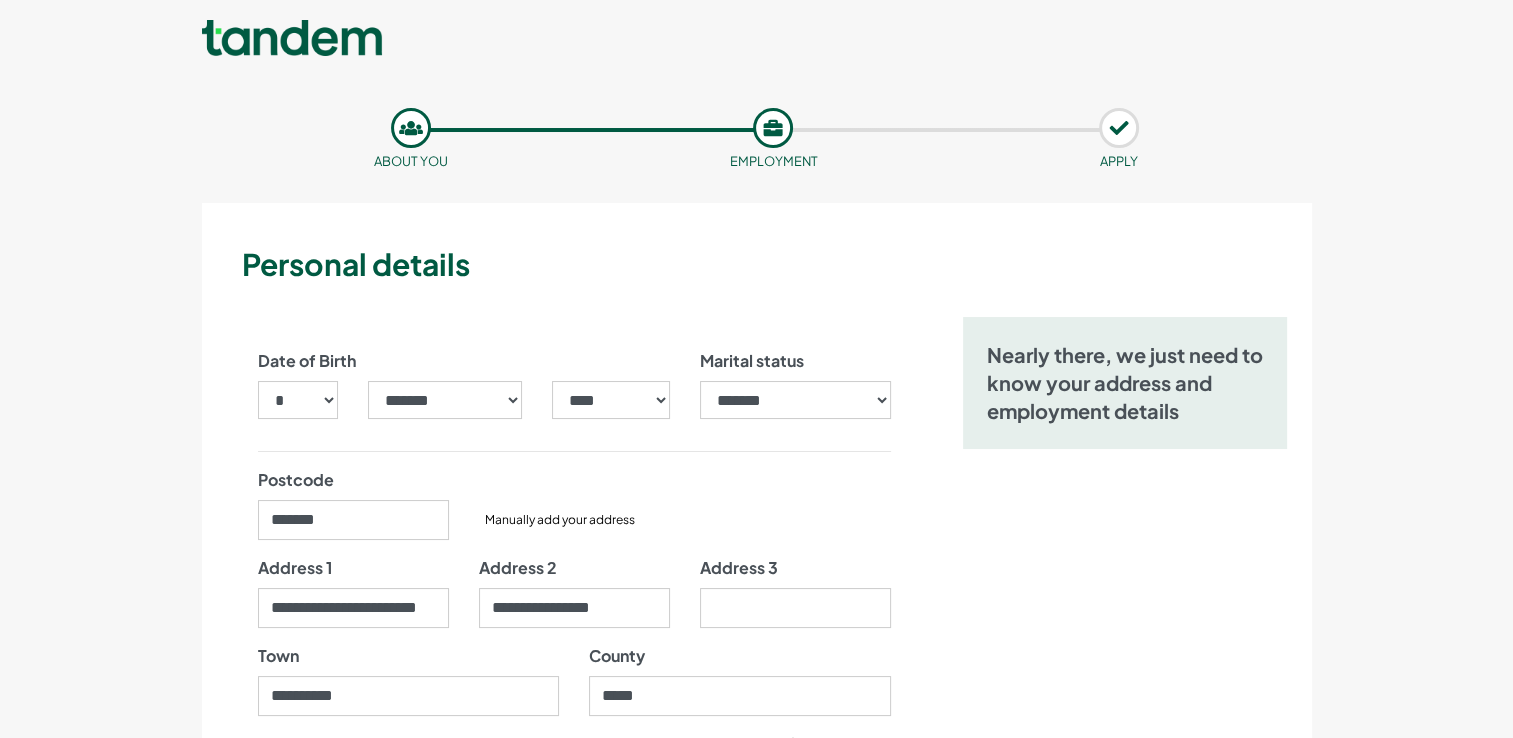 type 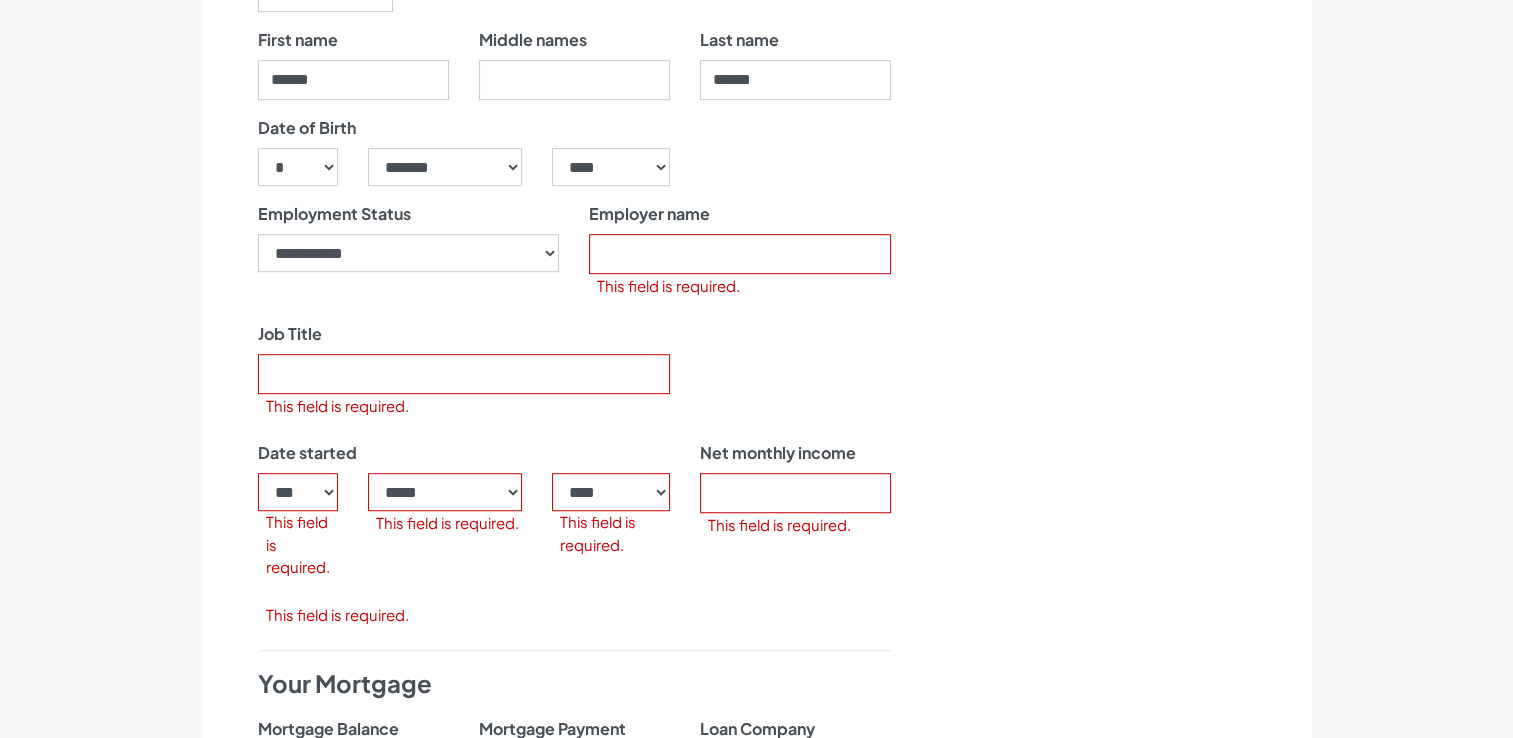 scroll, scrollTop: 1240, scrollLeft: 0, axis: vertical 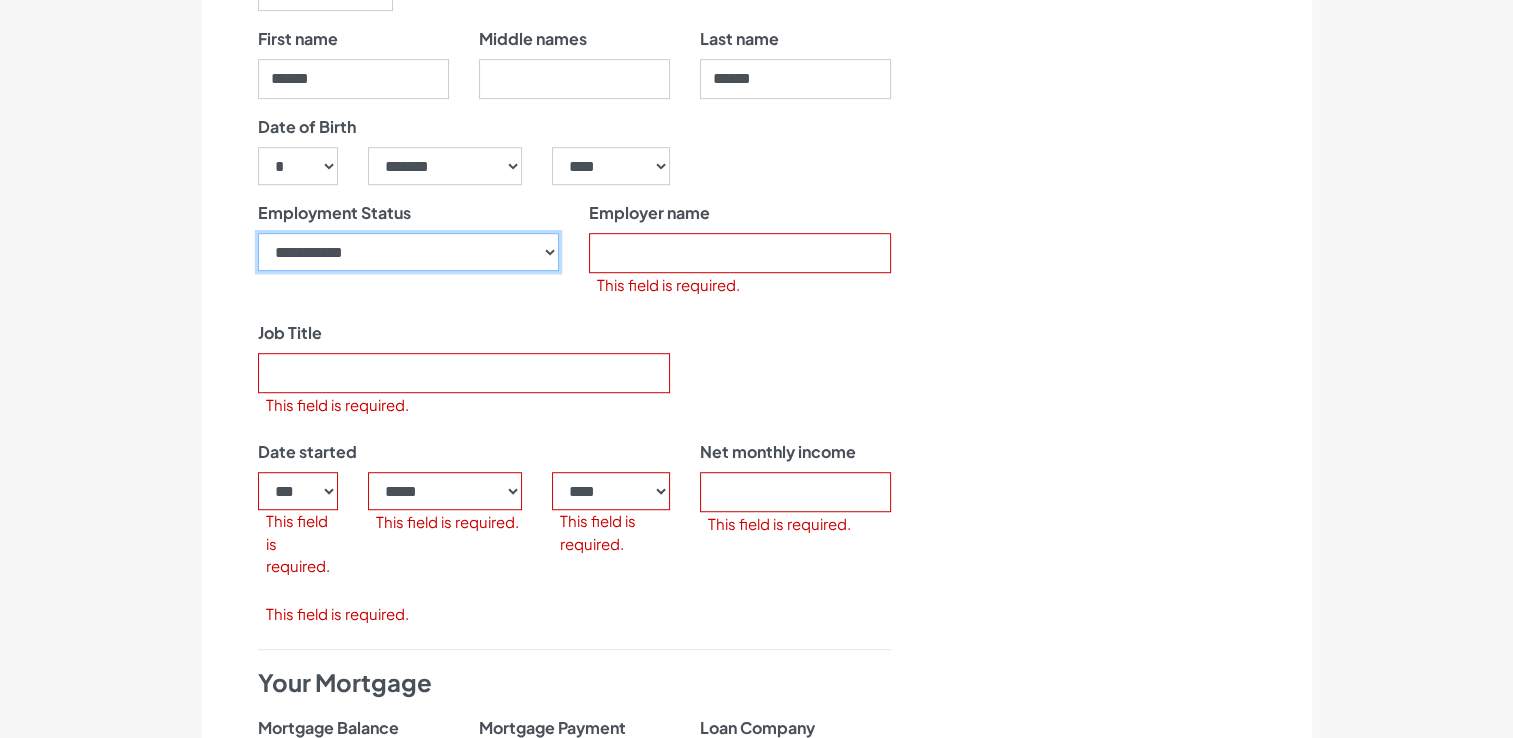 click on "**********" at bounding box center [409, 252] 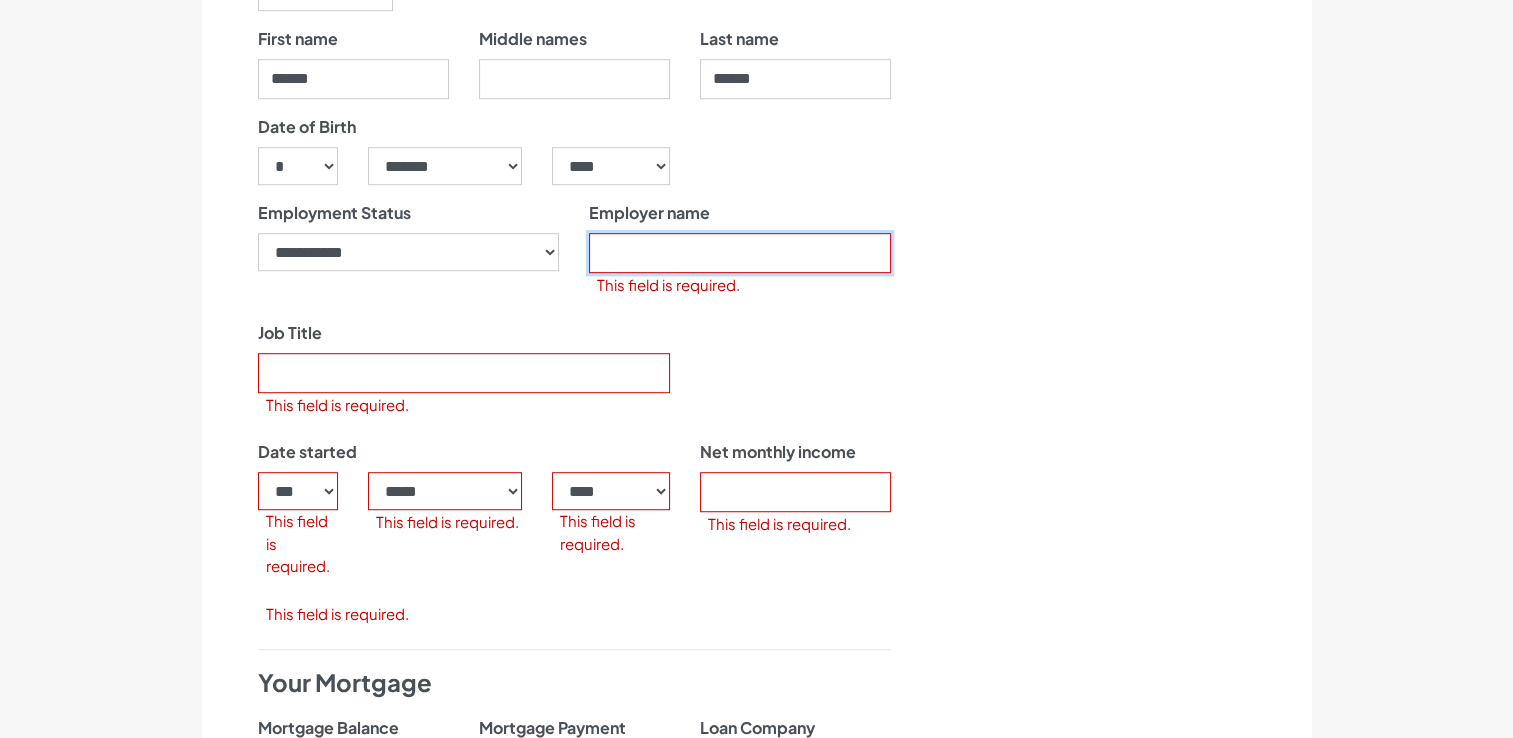 click on "Employer name" at bounding box center (740, 253) 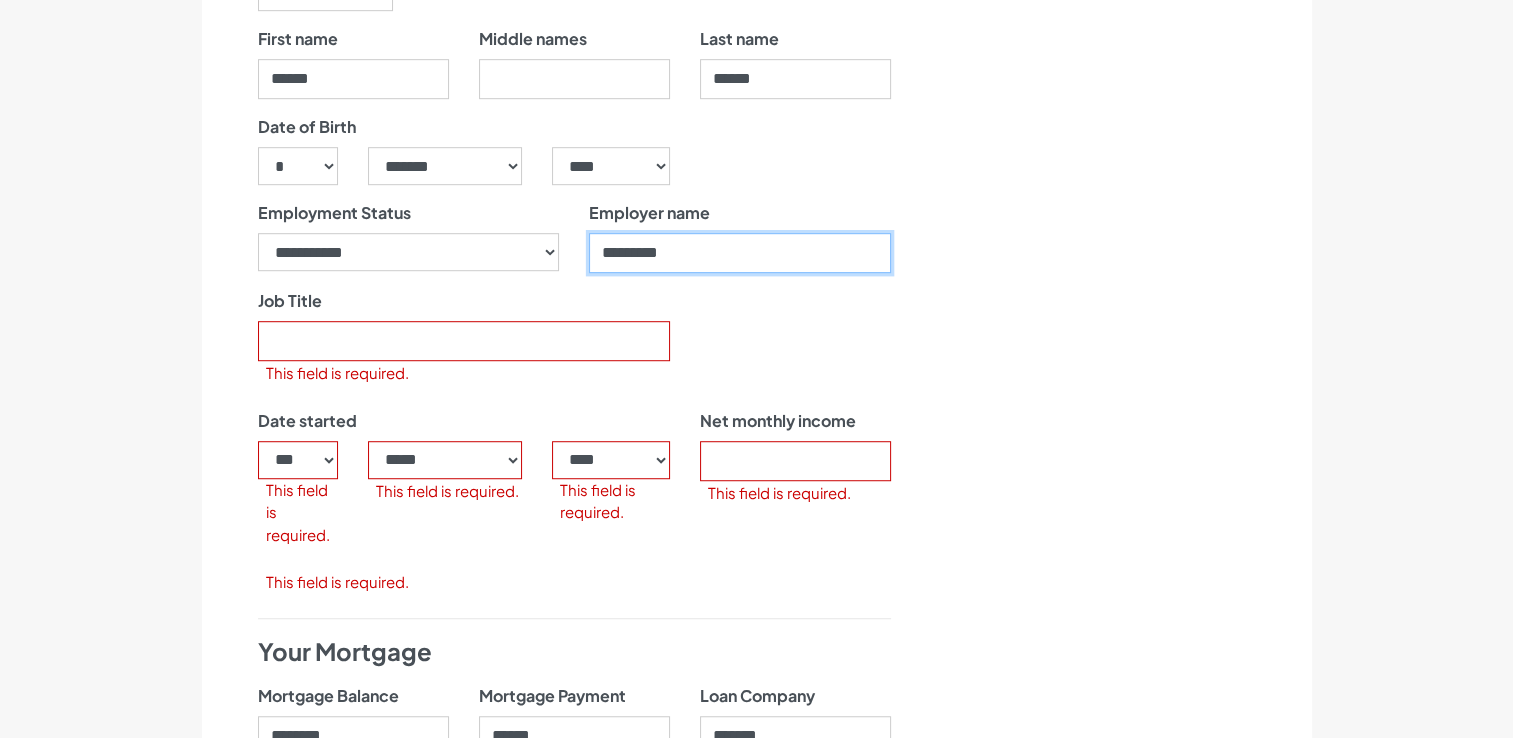 type on "*********" 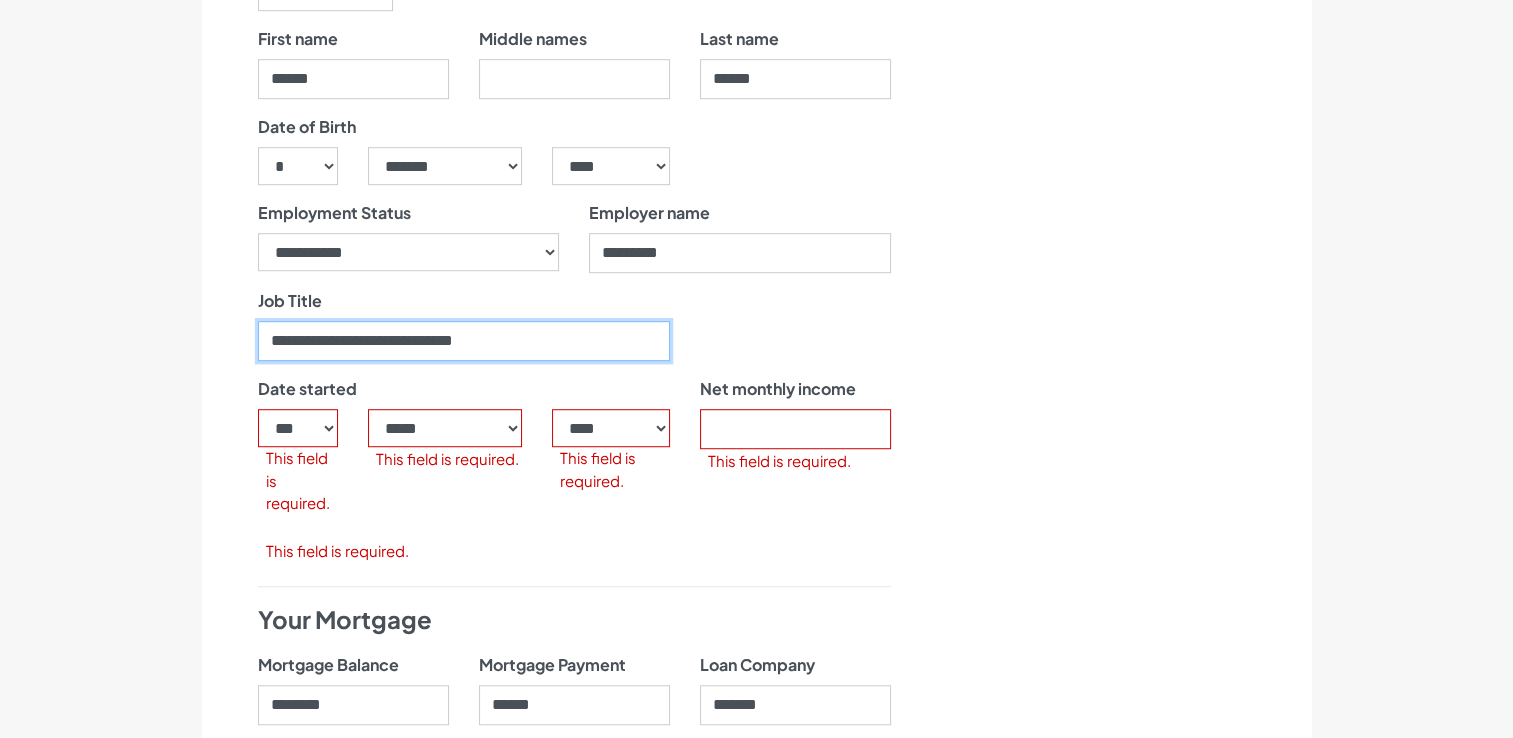 type on "**********" 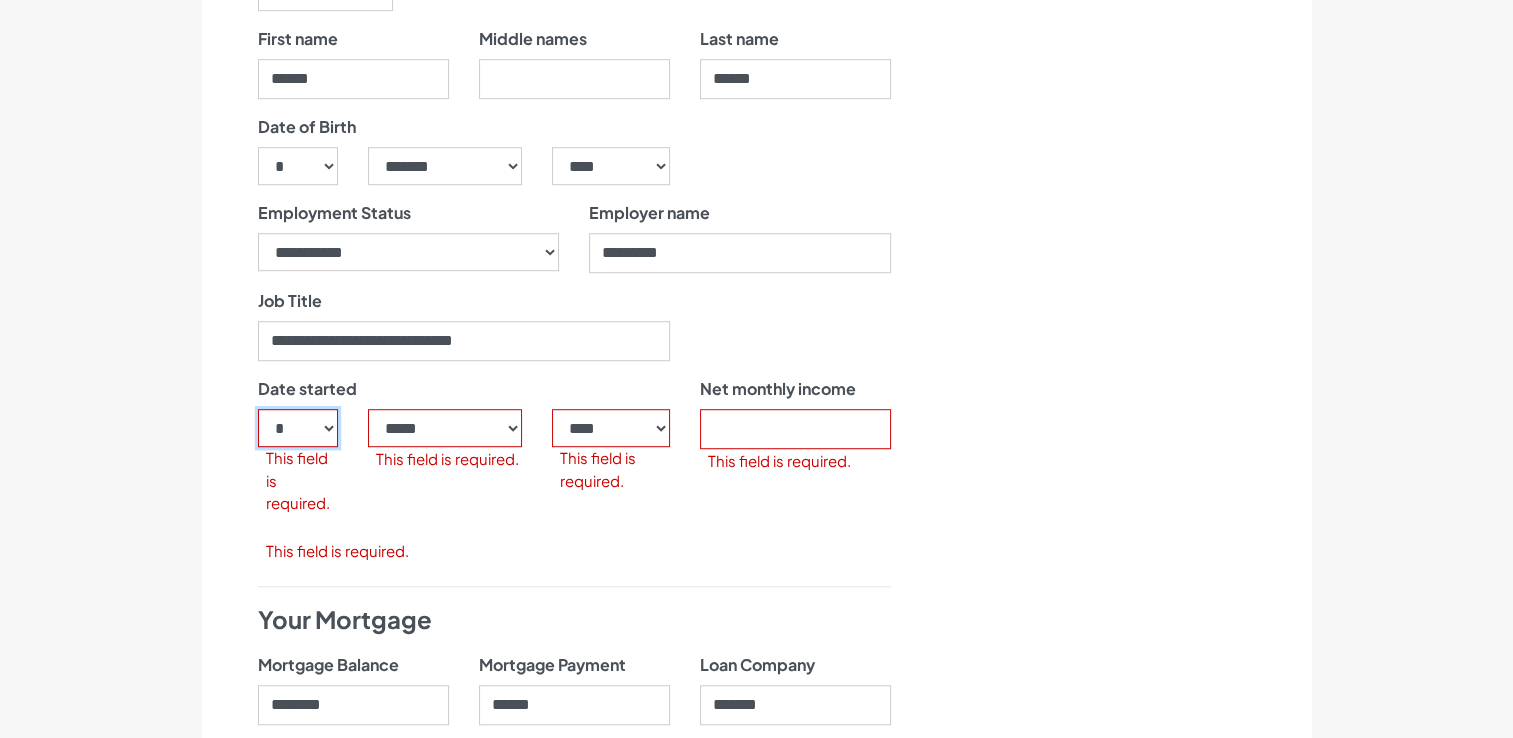 select on "**" 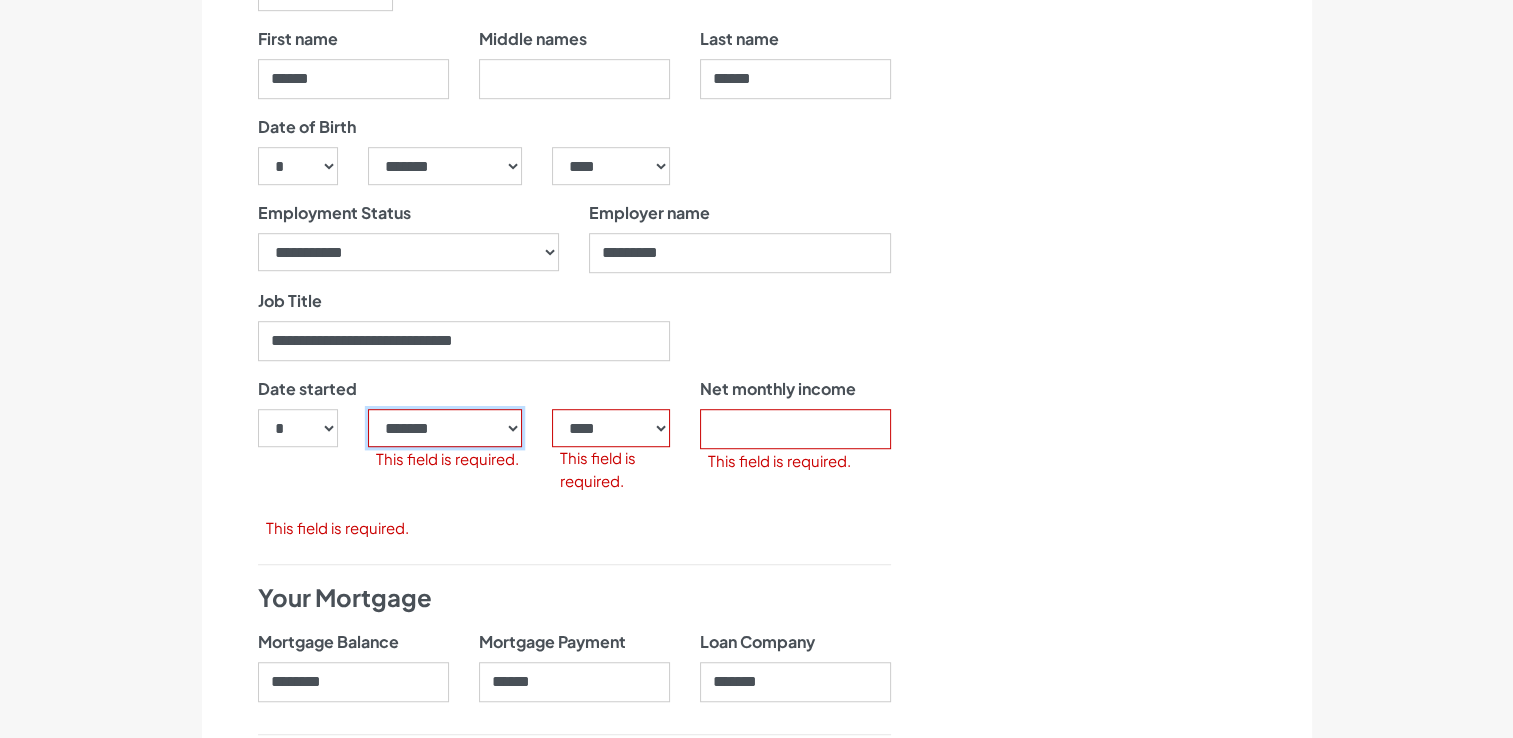 select on "**" 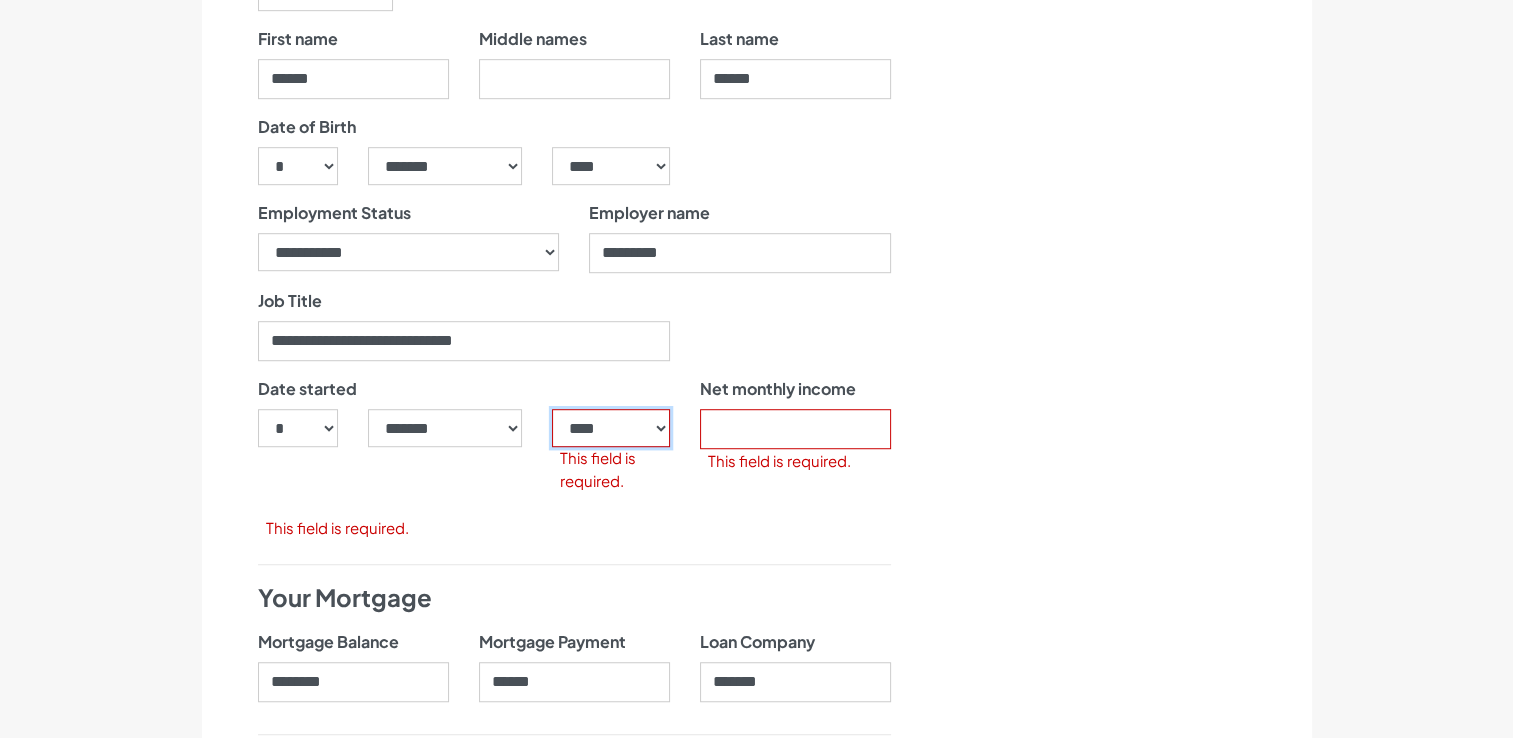 select on "****" 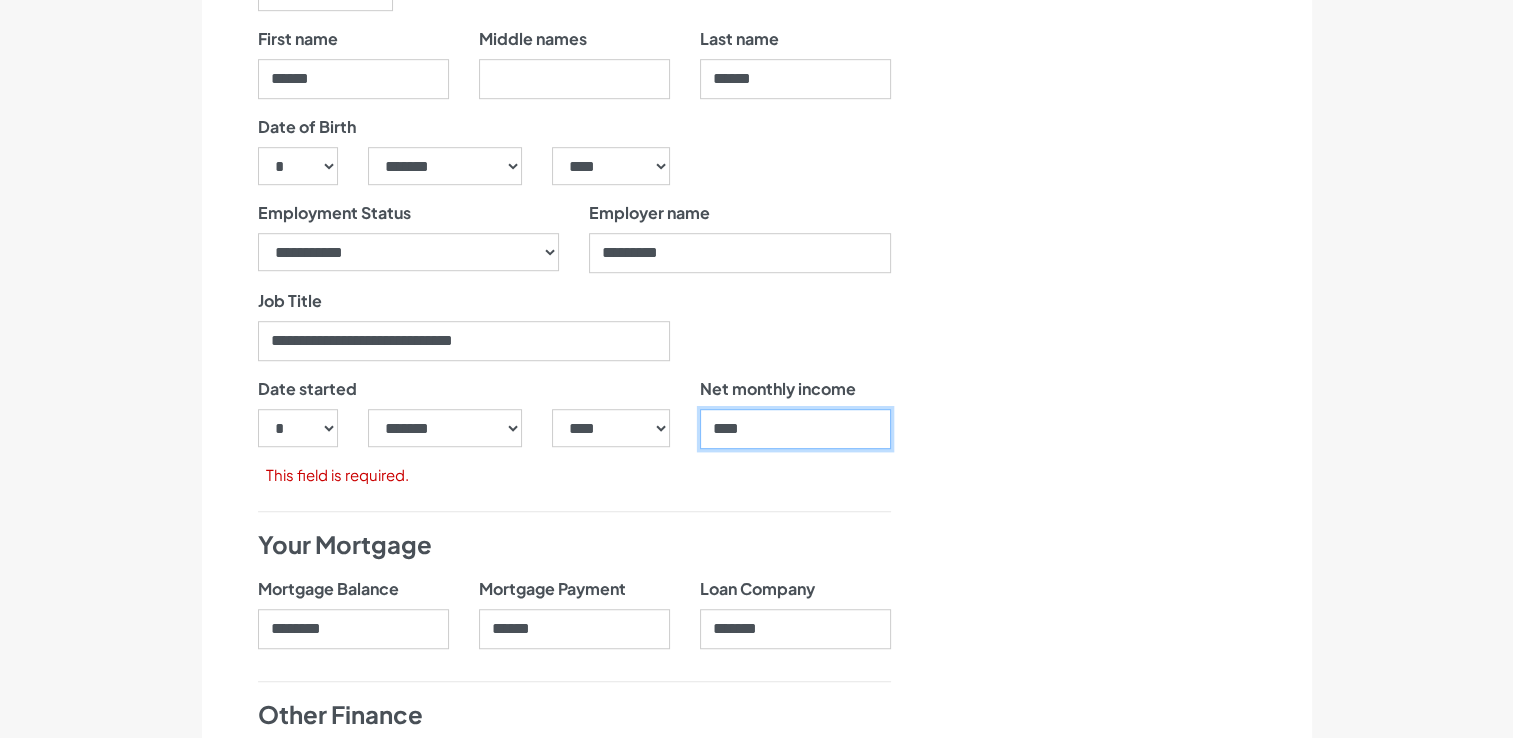 type on "****" 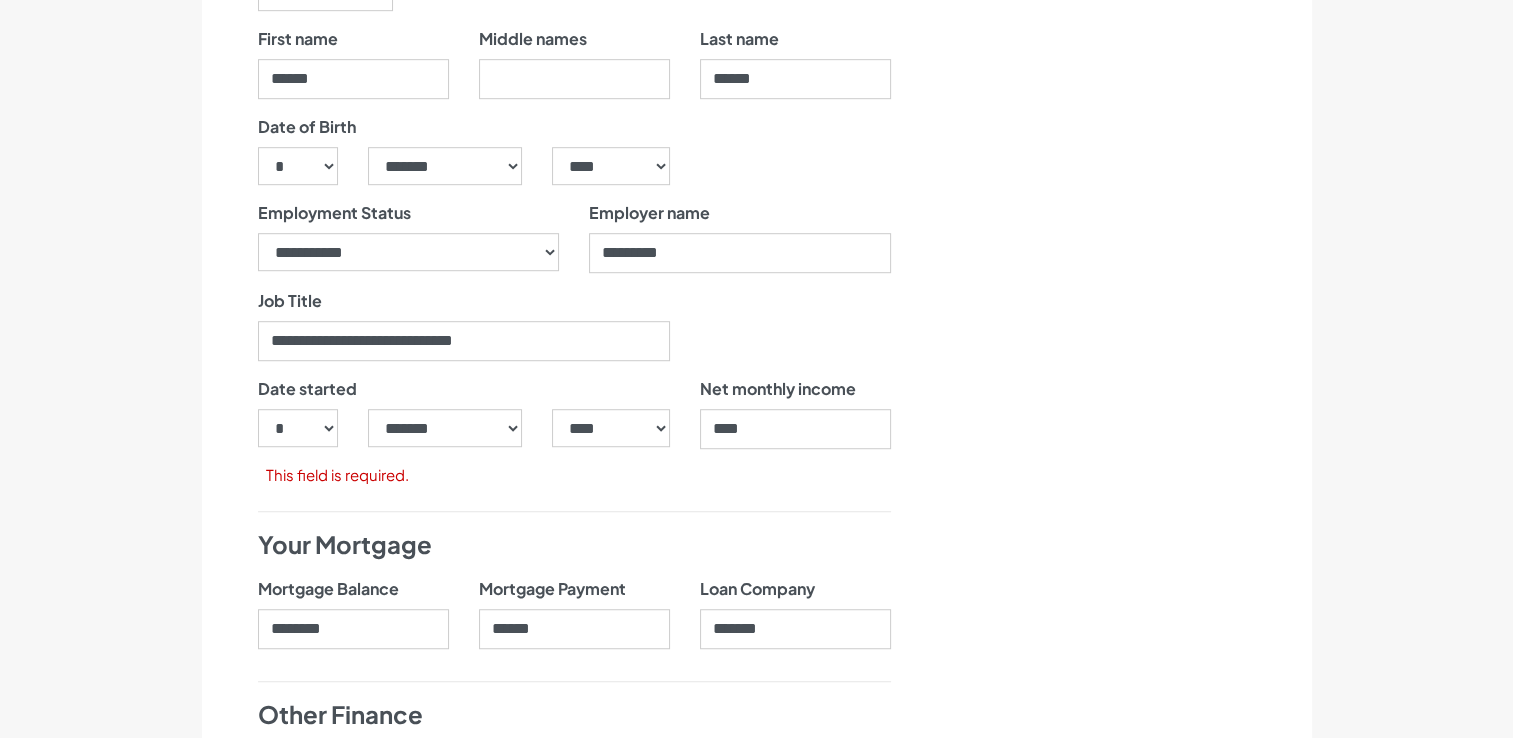click on "Net monthly income
****" at bounding box center (795, 436) 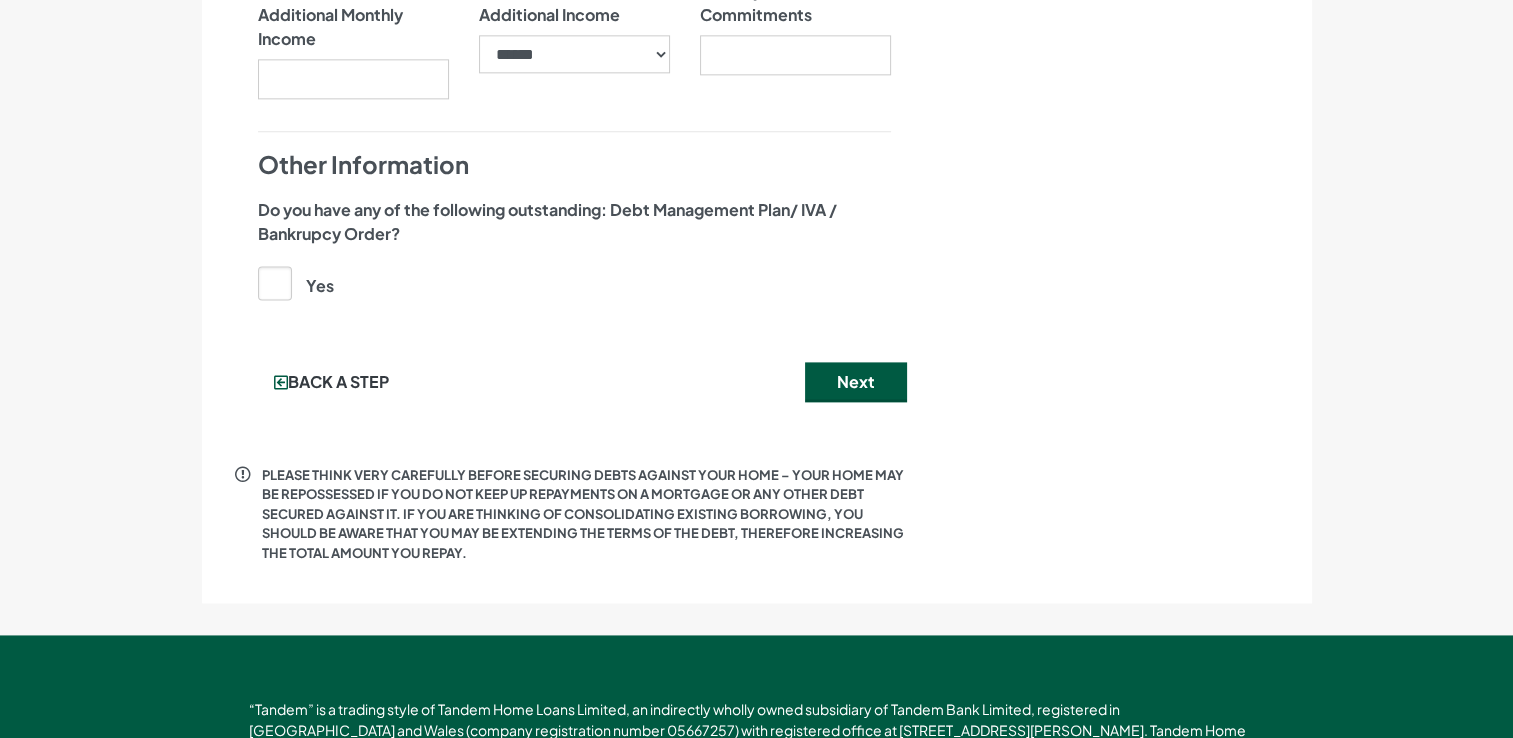 scroll, scrollTop: 2680, scrollLeft: 0, axis: vertical 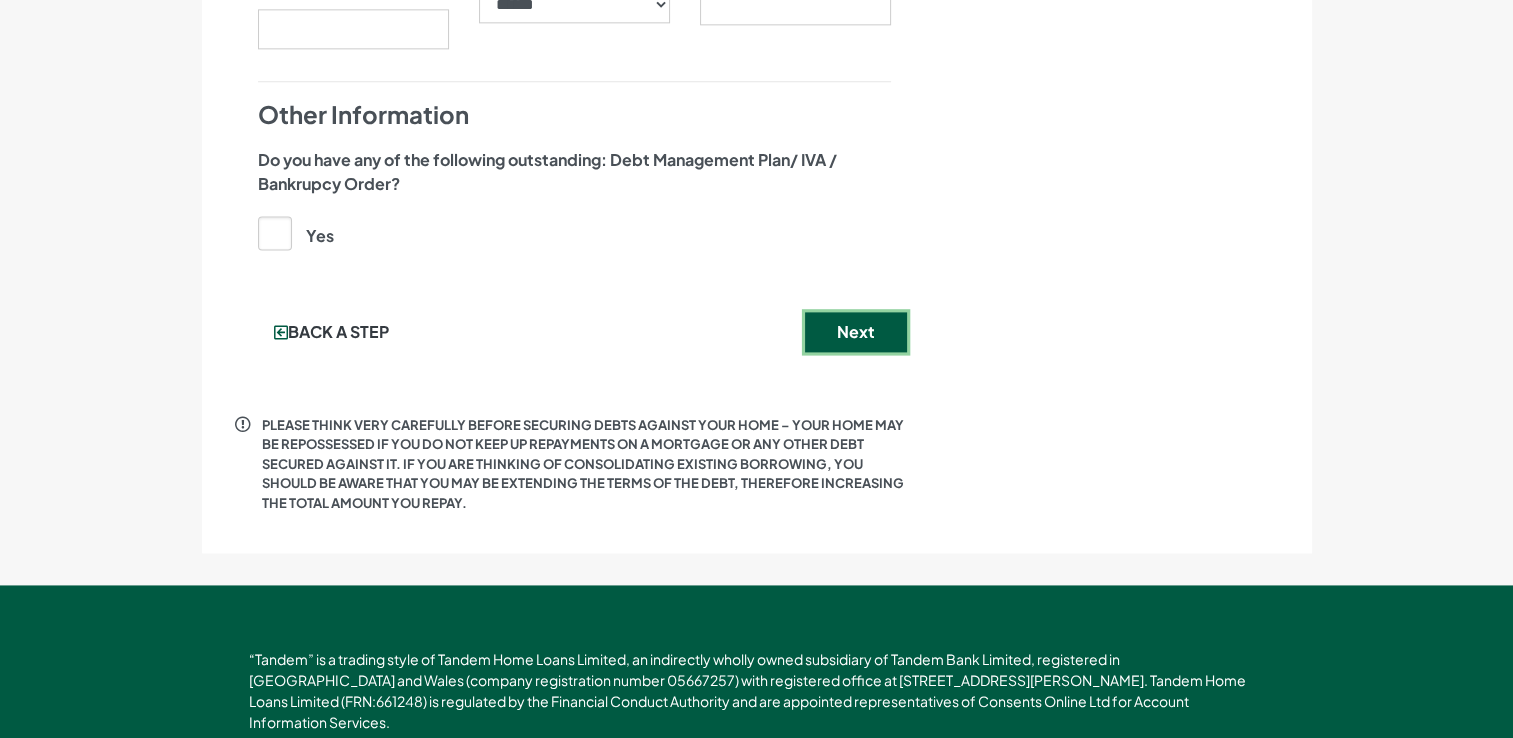 click on "Next" at bounding box center (856, 332) 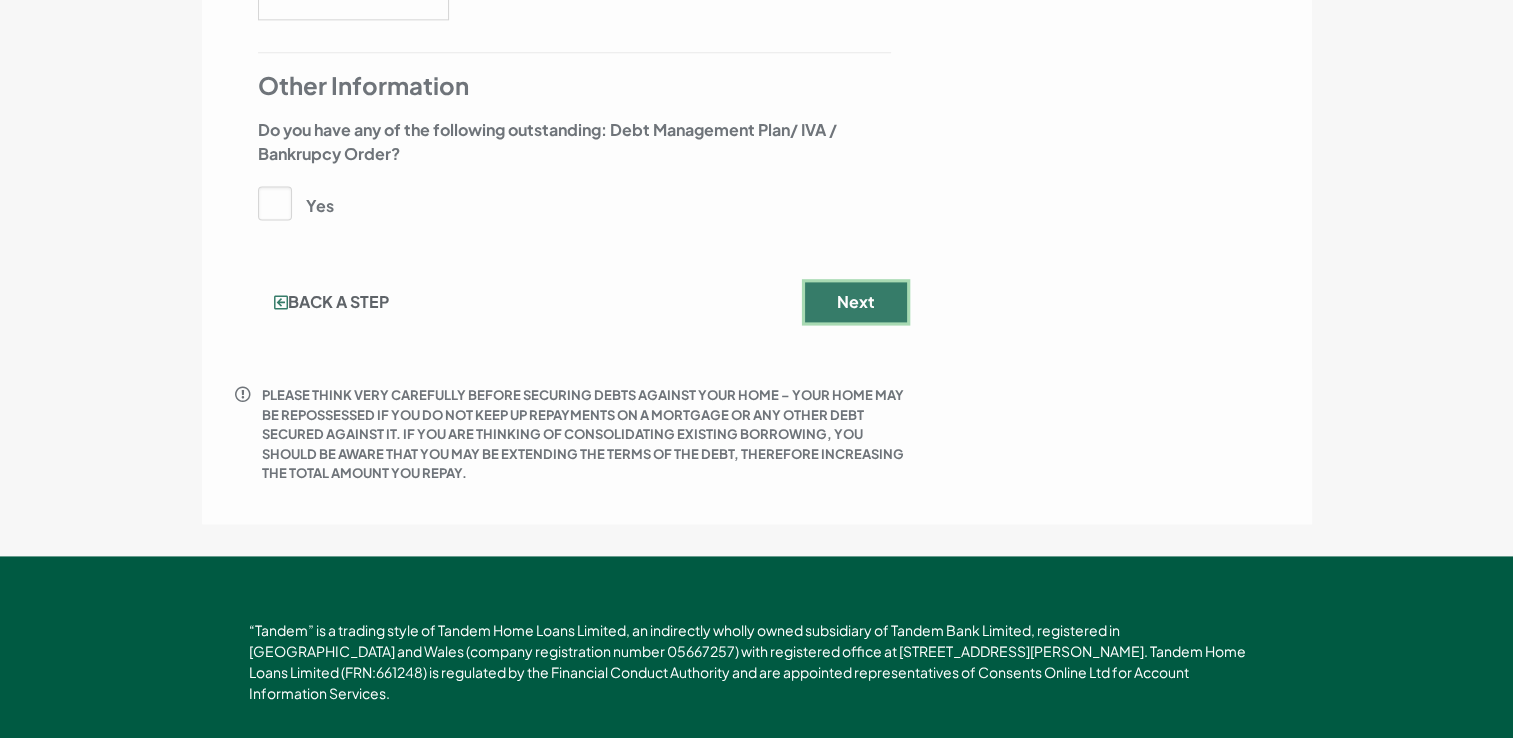 scroll, scrollTop: 0, scrollLeft: 0, axis: both 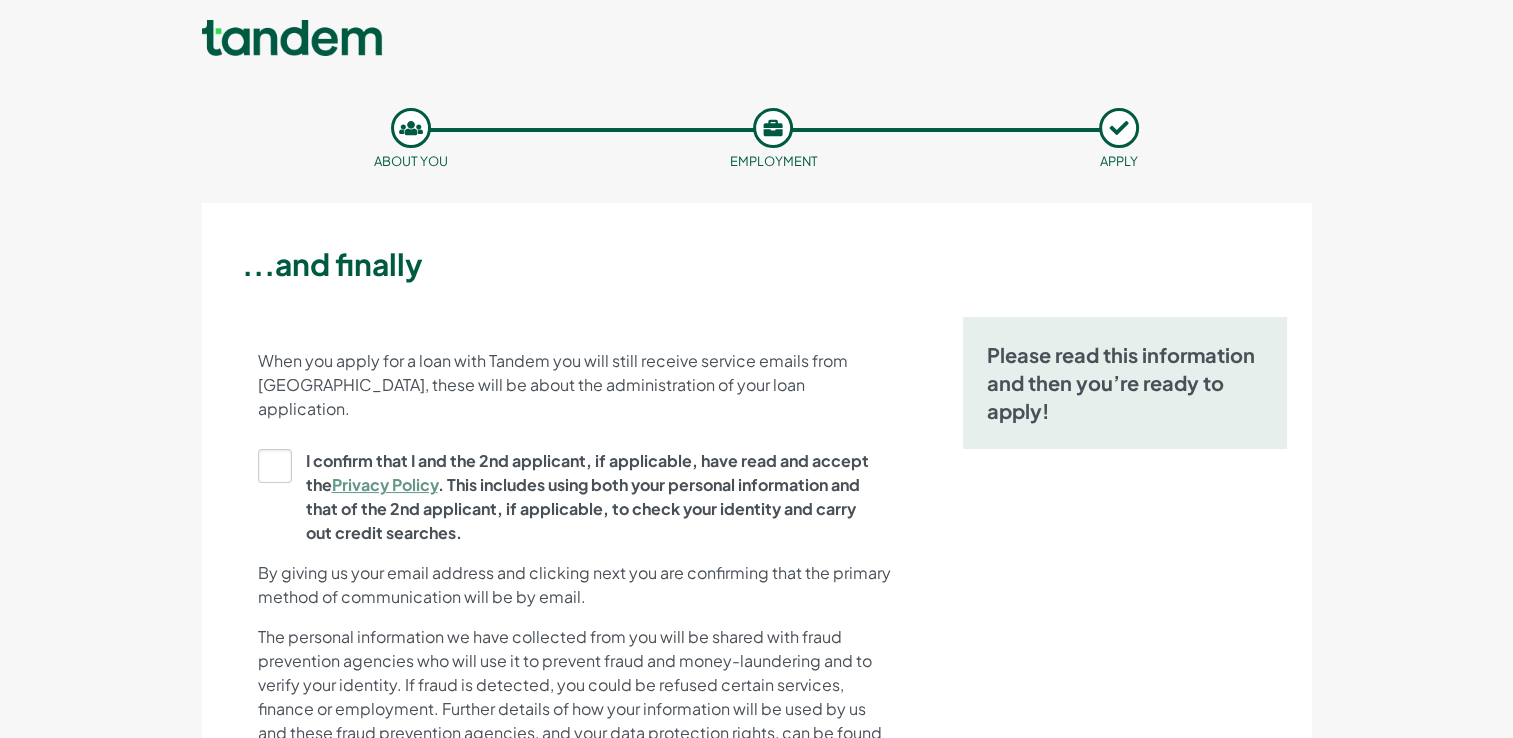 click on "I confirm that I and the 2nd applicant, if applicable, have read and accept the  Privacy Policy . This includes using both your personal information and that of the 2nd applicant, if applicable, to check your identity and carry out credit searches." at bounding box center [568, 497] 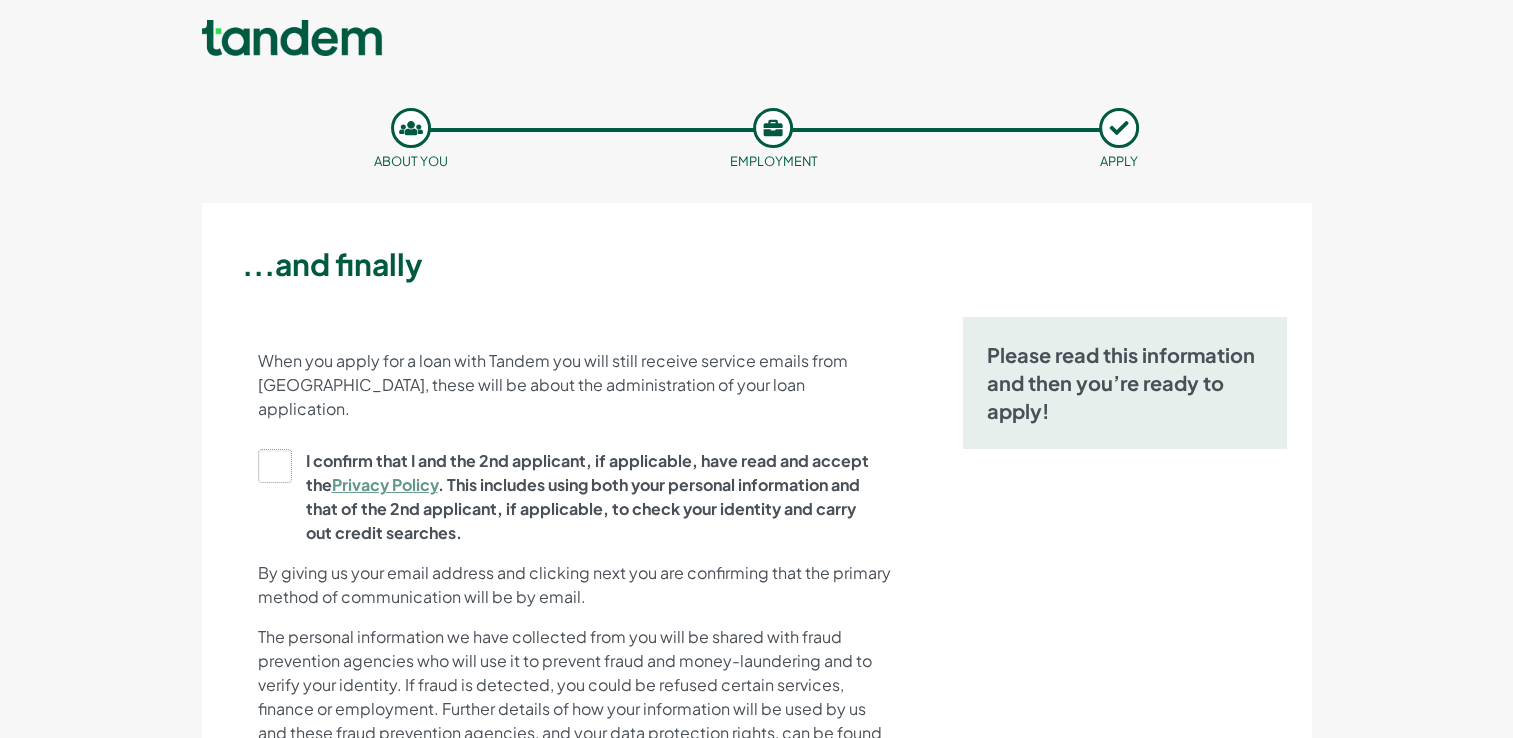 click on "I confirm that I and the 2nd applicant, if applicable, have read and accept the  Privacy Policy . This includes using both your personal information and that of the 2nd applicant, if applicable, to check your identity and carry out credit searches." at bounding box center (-9735, 497) 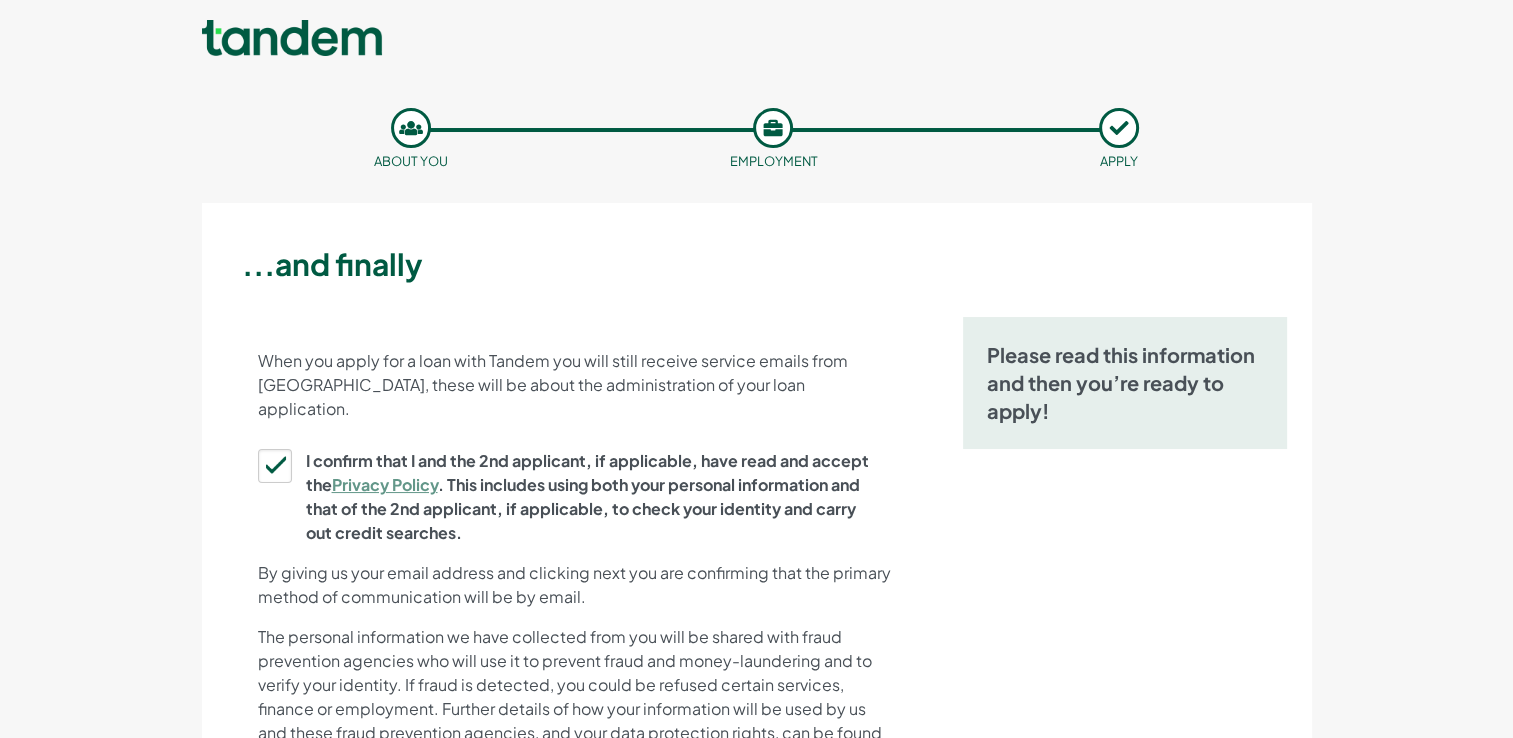 click on "When you apply for a loan with Tandem you will still receive service emails from us, these will be about the administration of your loan application.
I confirm that I and the 2nd applicant, if applicable, have read and accept the  Privacy Policy . This includes using both your personal information and that of the 2nd applicant, if applicable, to check your identity and carry out credit searches.
By giving us your email address and clicking next you are confirming that the primary method of communication will be by email." at bounding box center (574, 567) 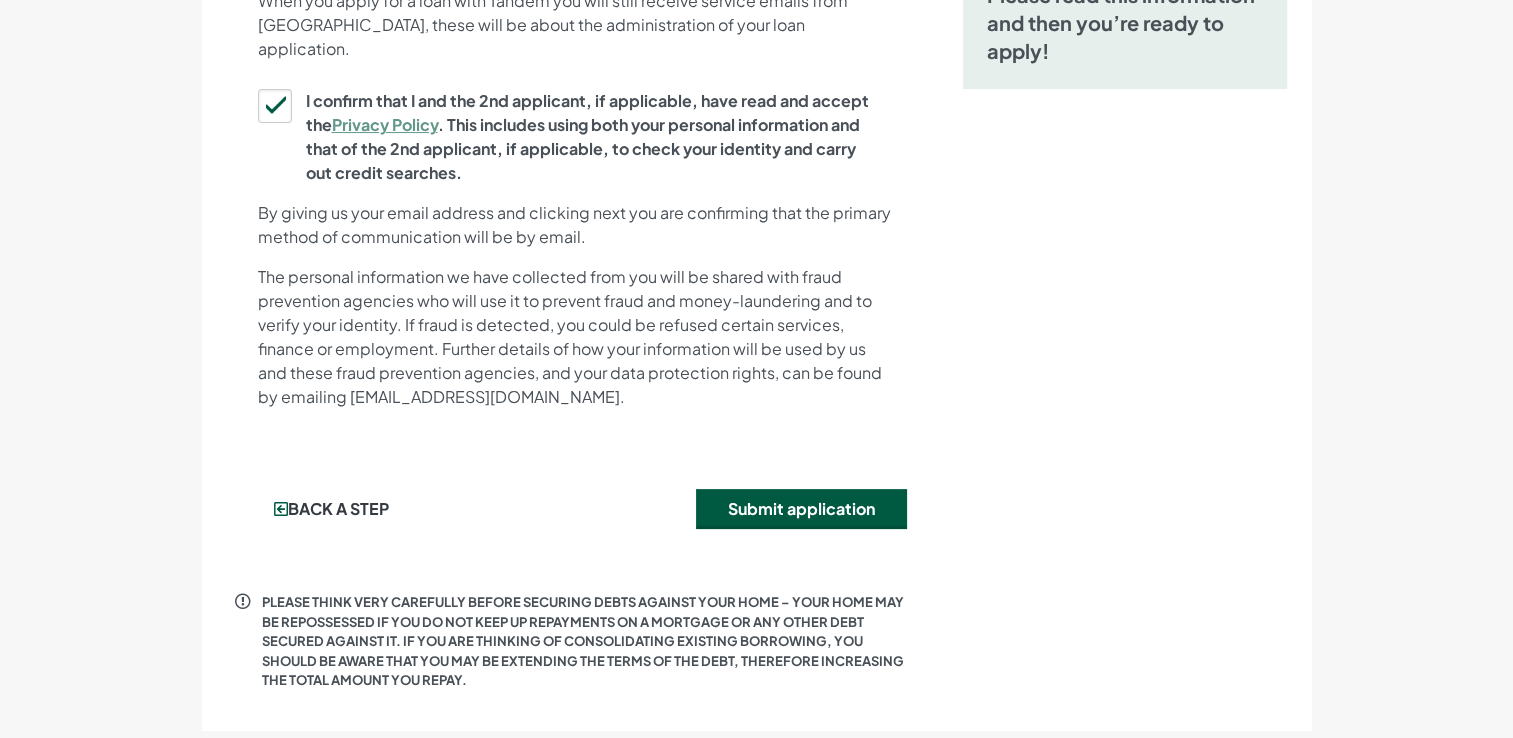 scroll, scrollTop: 480, scrollLeft: 0, axis: vertical 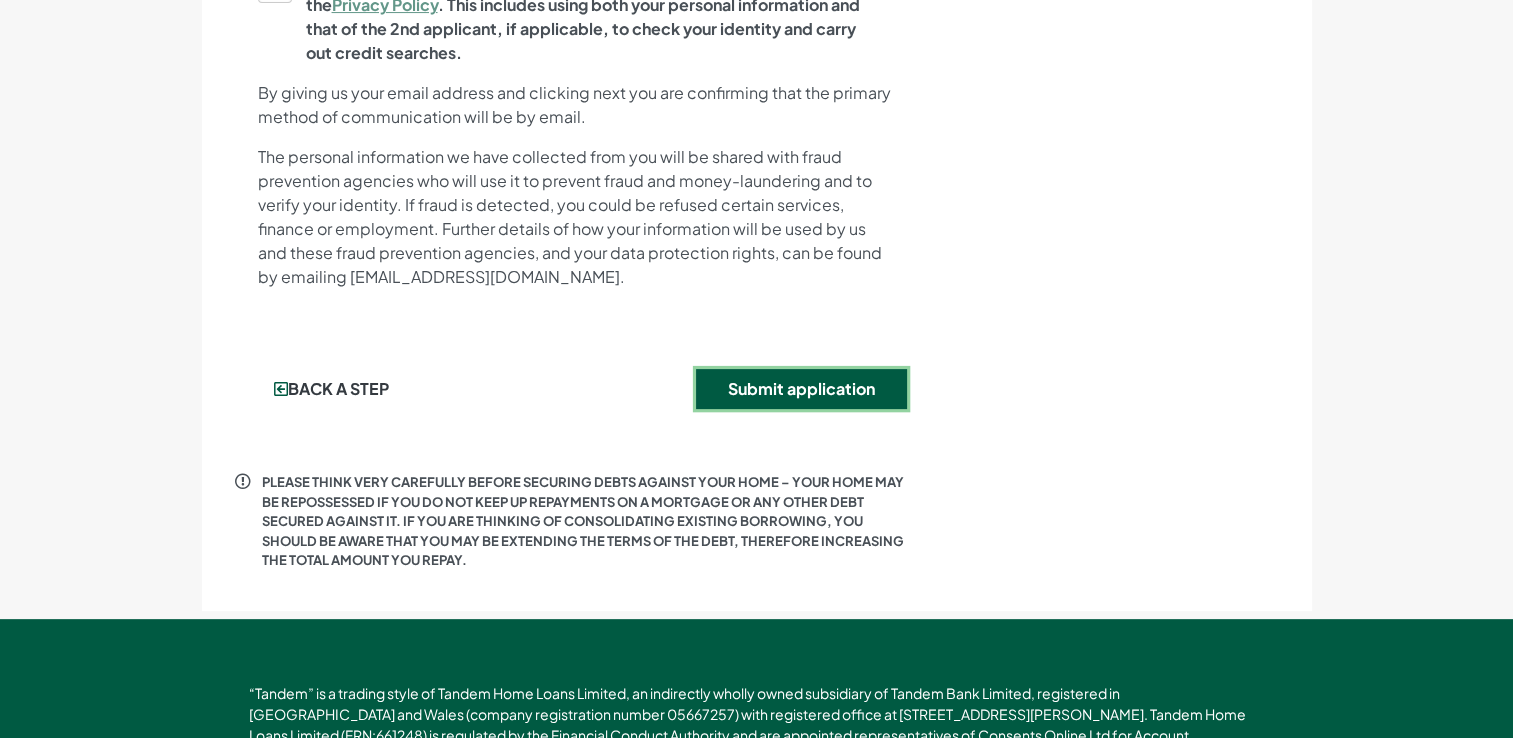 click on "Submit application" at bounding box center (801, 389) 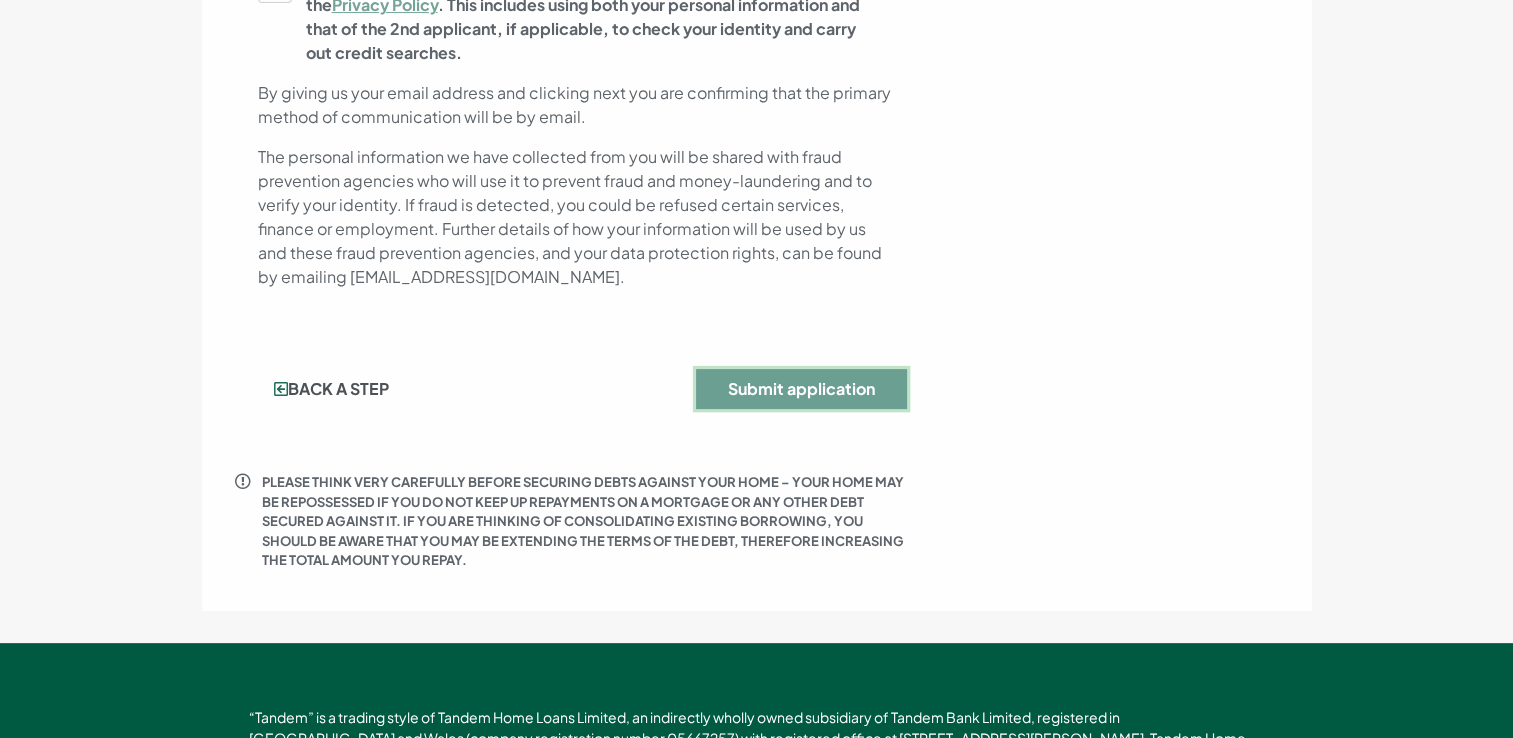 scroll, scrollTop: 0, scrollLeft: 0, axis: both 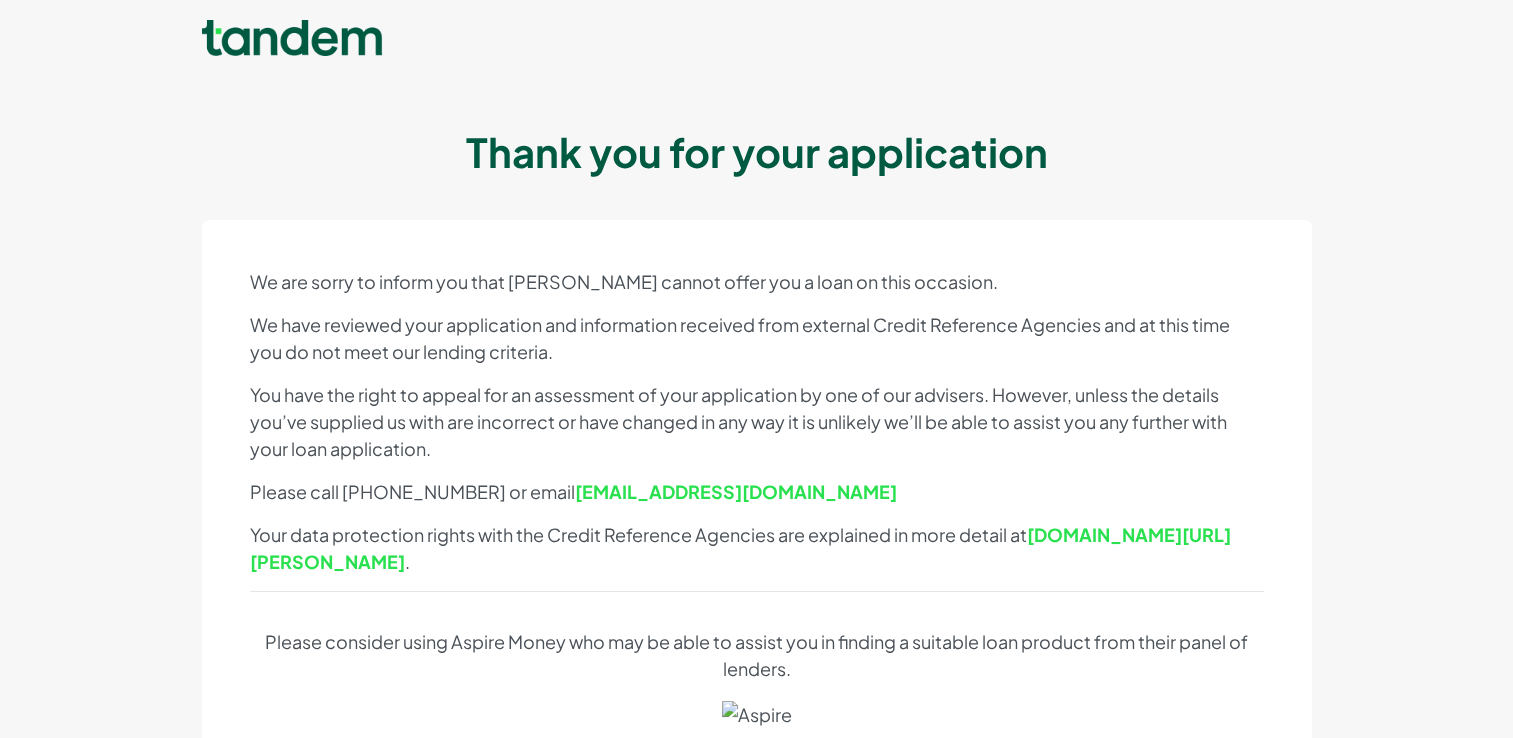 click on "We are sorry to inform you that [PERSON_NAME] cannot offer you a loan on this occasion.
We have reviewed your application and information received from external Credit Reference Agencies and at this time you do not meet our lending criteria.
You have the right to appeal for an assessment of your application by one of our advisers. However, unless the details you’ve supplied us with are incorrect or have changed in any way it is unlikely we’ll be able to assist you any further with your loan application.
Please call [PHONE_NUMBER] or email  [EMAIL_ADDRESS][DOMAIN_NAME]
Your data protection rights with the Credit Reference Agencies are explained in more detail at  [DOMAIN_NAME][URL][PERSON_NAME] .
Please consider using Aspire Money who may be able to assist you in finding a suitable loan product from their panel of lenders.
49.9% APR Representative
Click here to proceed
Requesting information from Credit Reference Agencies
TransUnion
Online –  [DOMAIN_NAME]
Equifax" at bounding box center (757, 852) 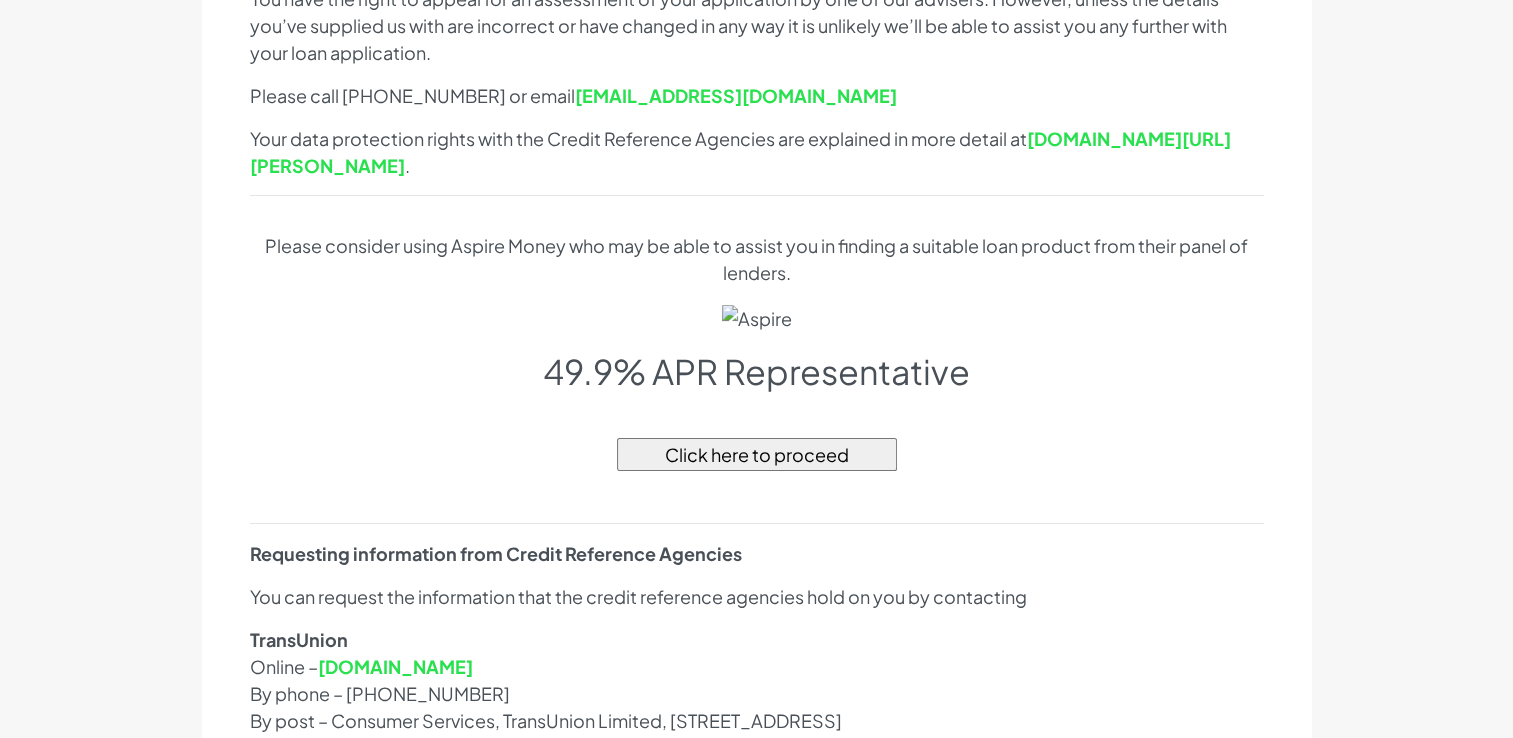 scroll, scrollTop: 480, scrollLeft: 0, axis: vertical 